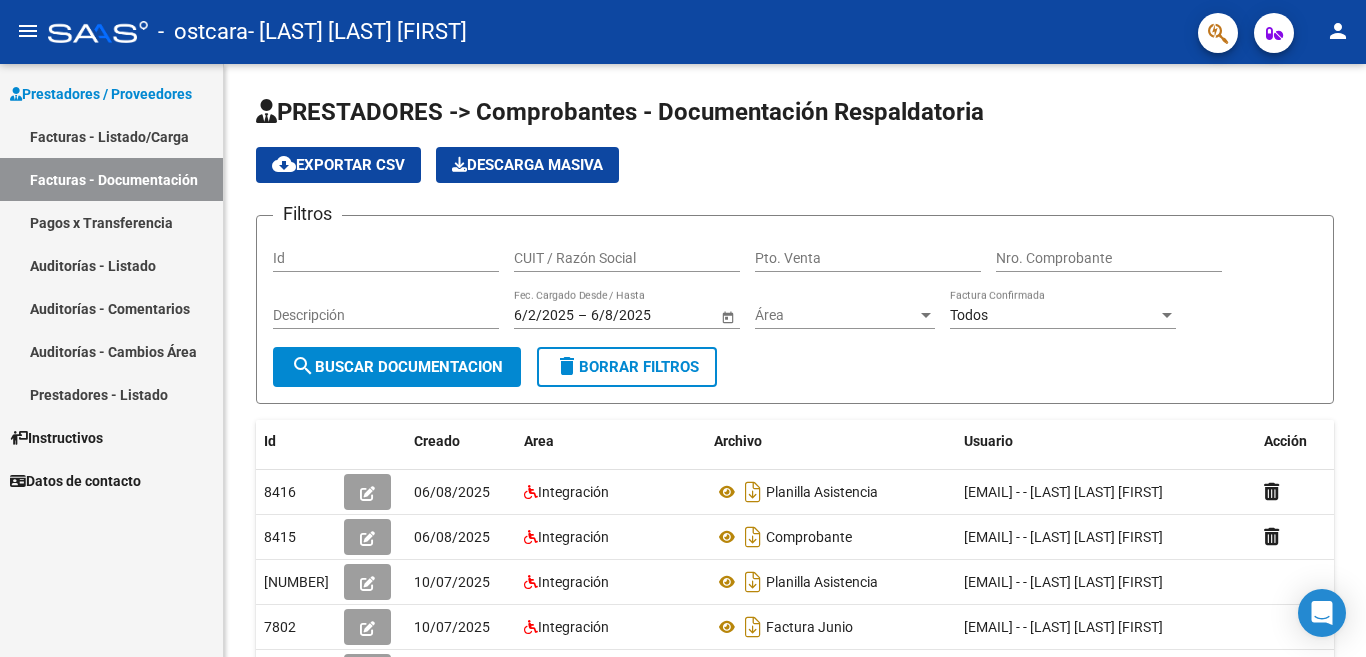 scroll, scrollTop: 0, scrollLeft: 0, axis: both 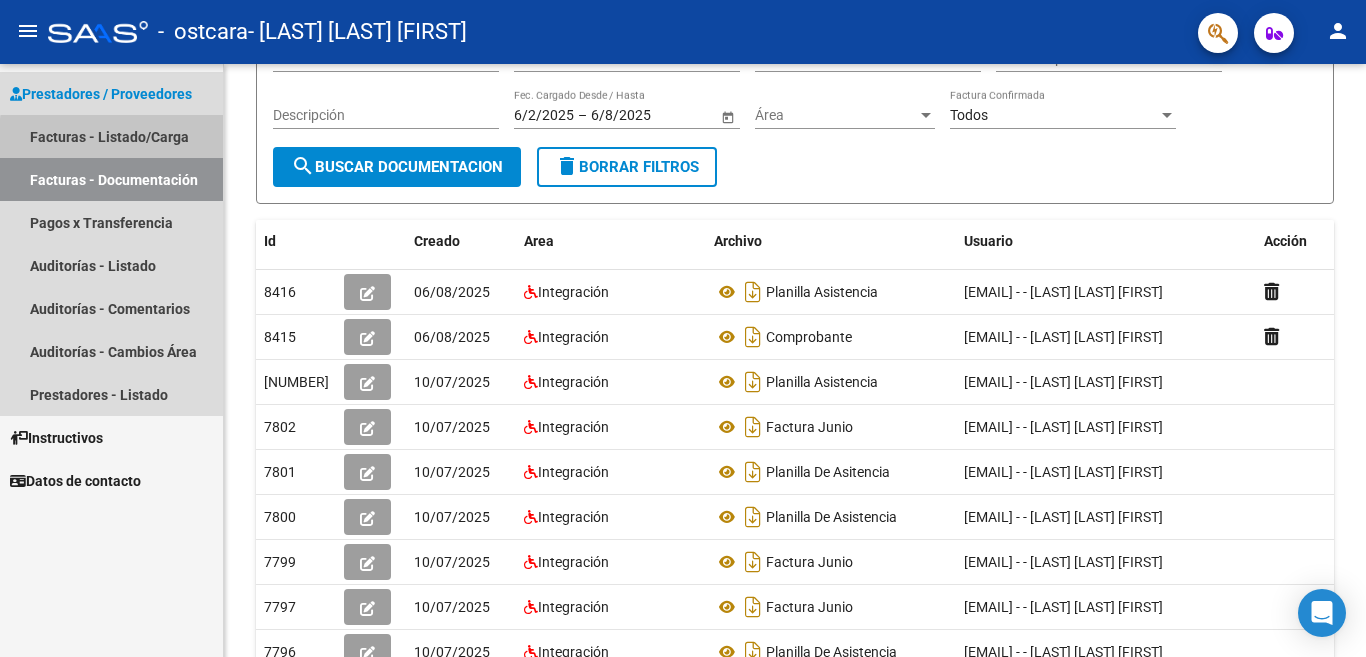 click on "Facturas - Listado/Carga" at bounding box center (111, 136) 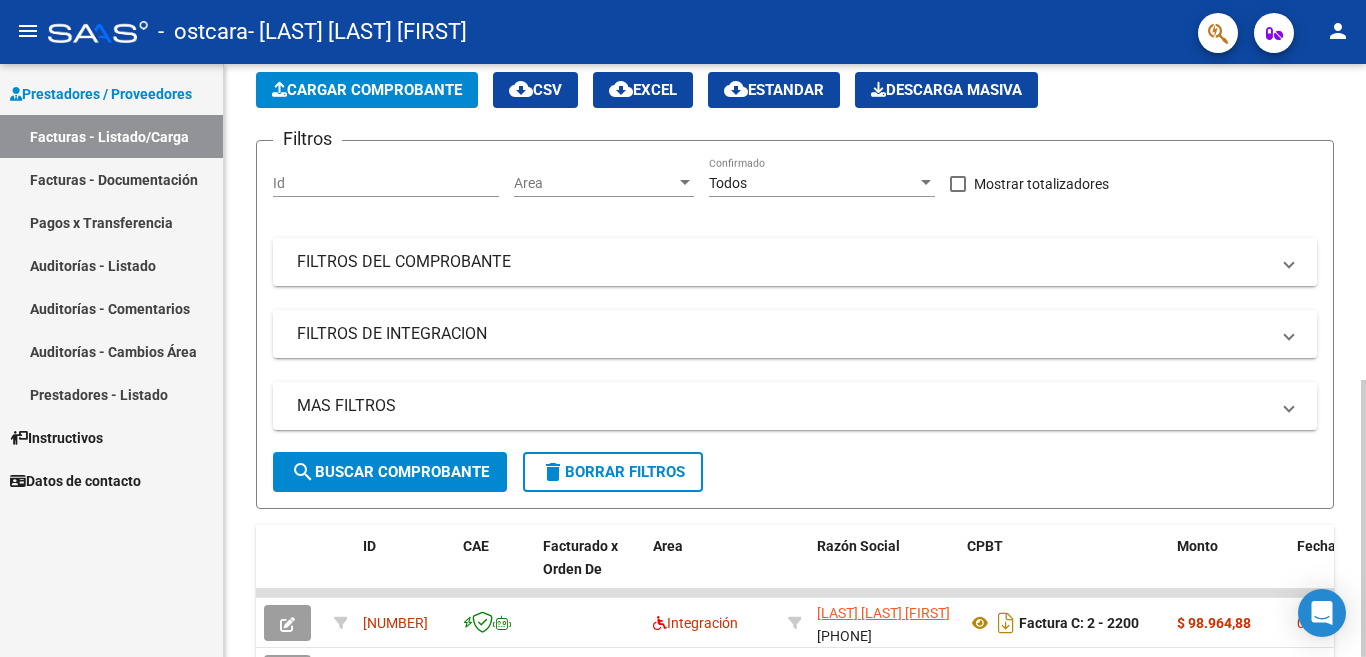 scroll, scrollTop: 0, scrollLeft: 0, axis: both 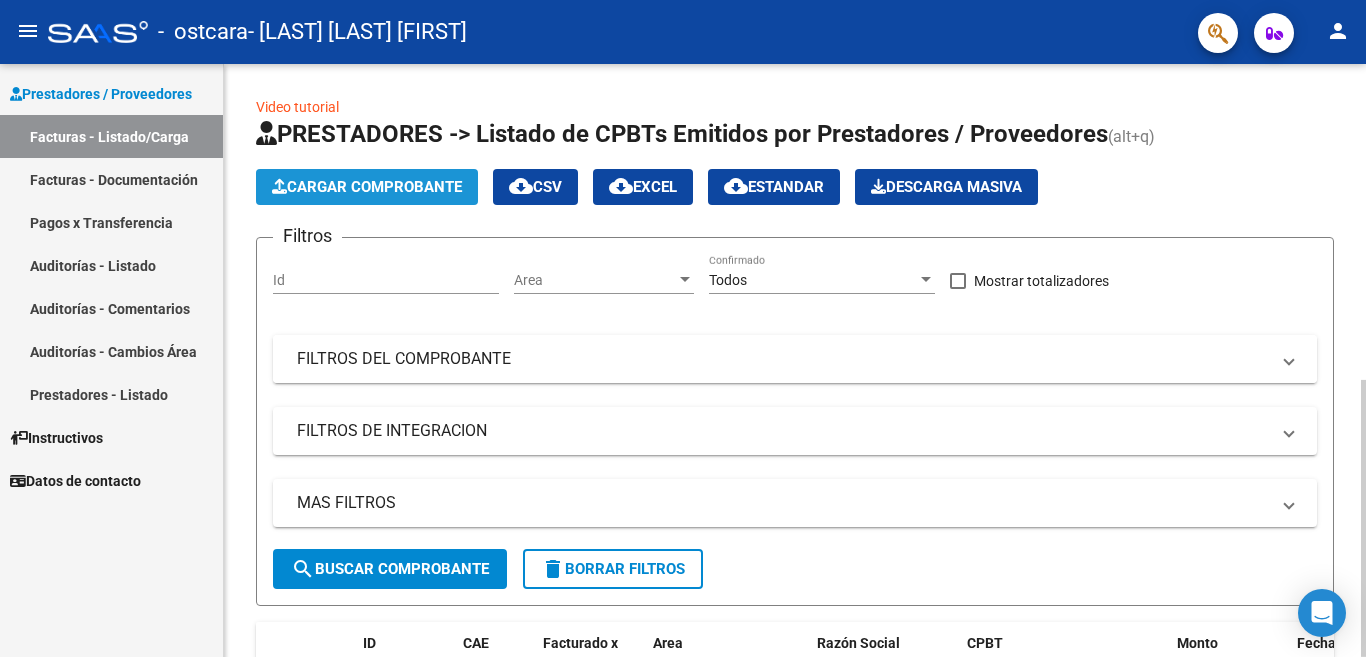 click on "Cargar Comprobante" 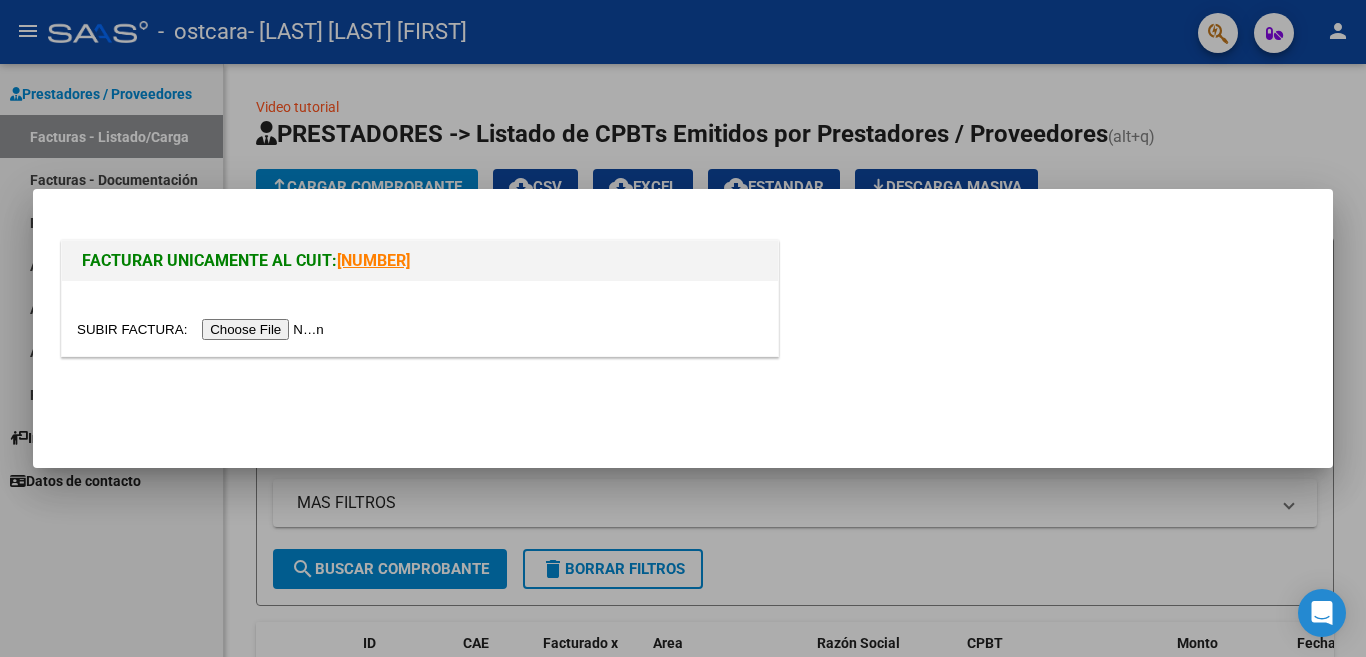 click at bounding box center (203, 329) 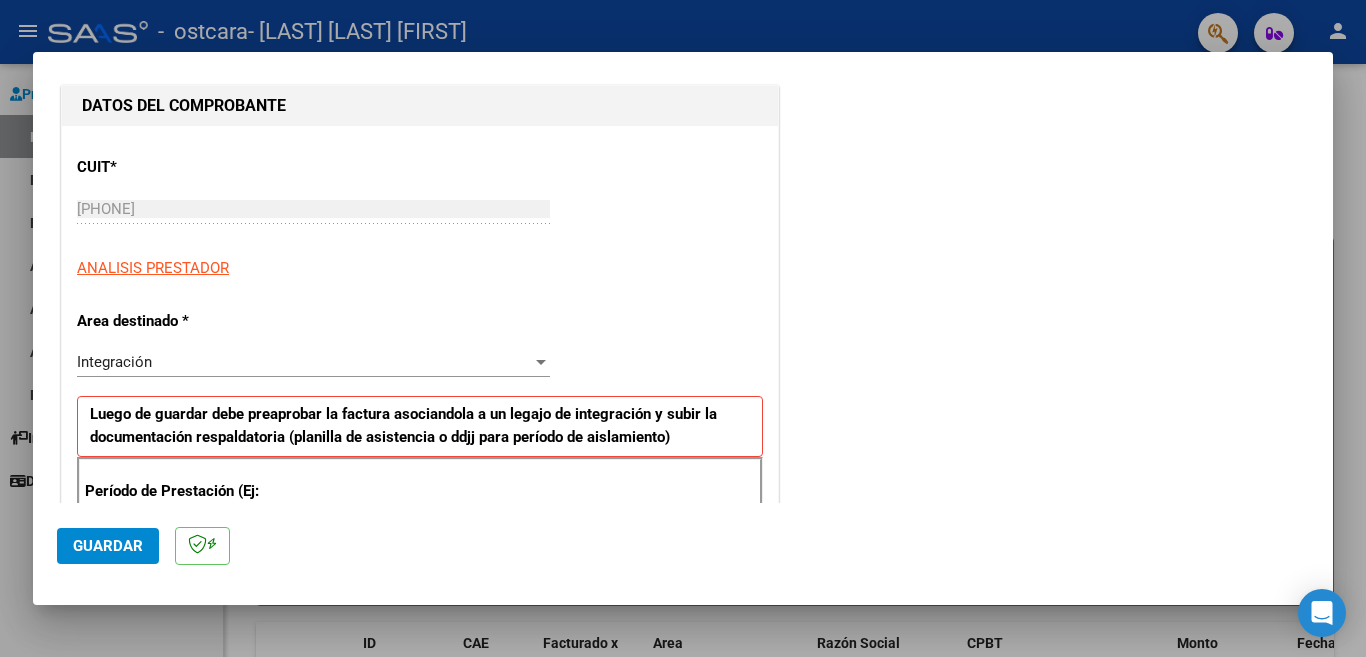 scroll, scrollTop: 300, scrollLeft: 0, axis: vertical 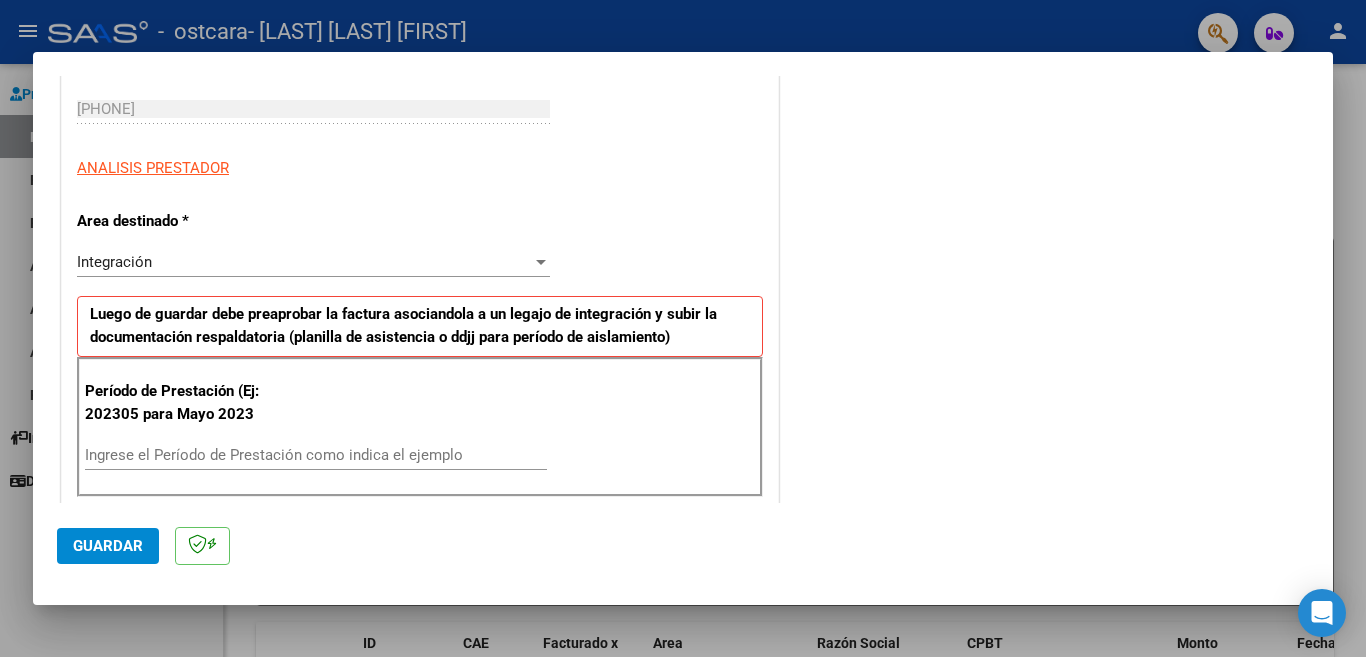 click on "Ingrese el Período de Prestación como indica el ejemplo" at bounding box center [316, 455] 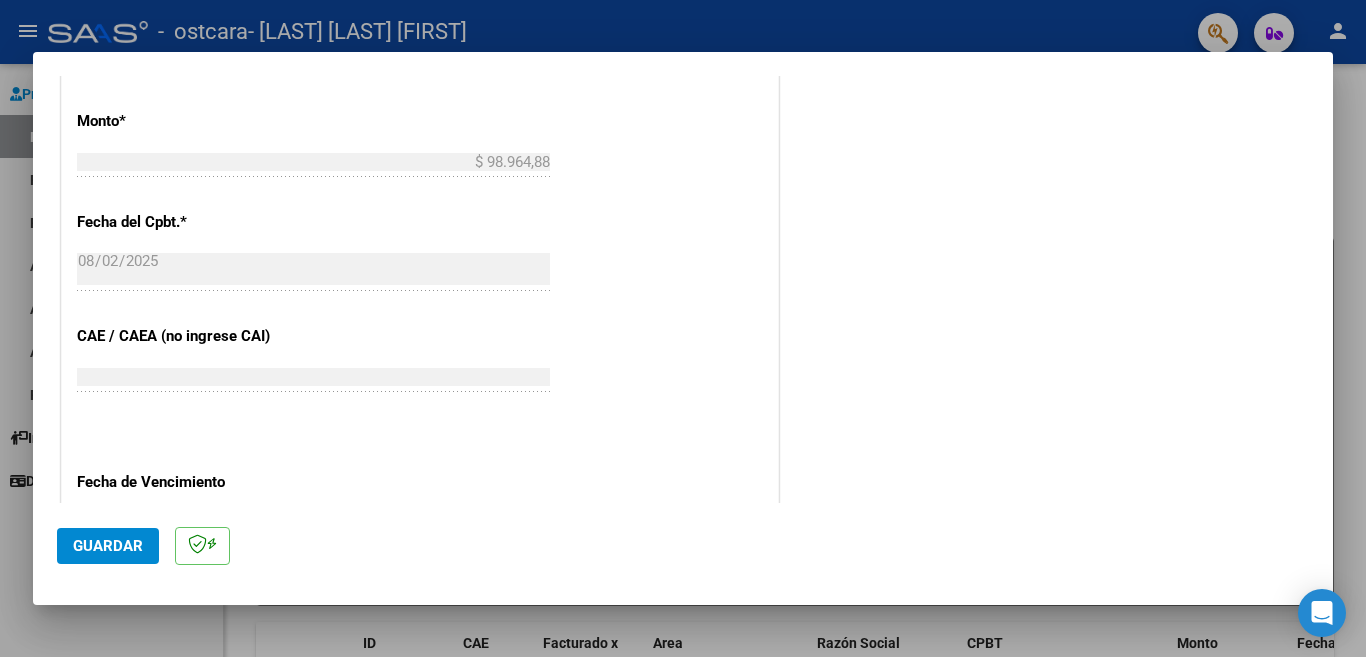 scroll, scrollTop: 1100, scrollLeft: 0, axis: vertical 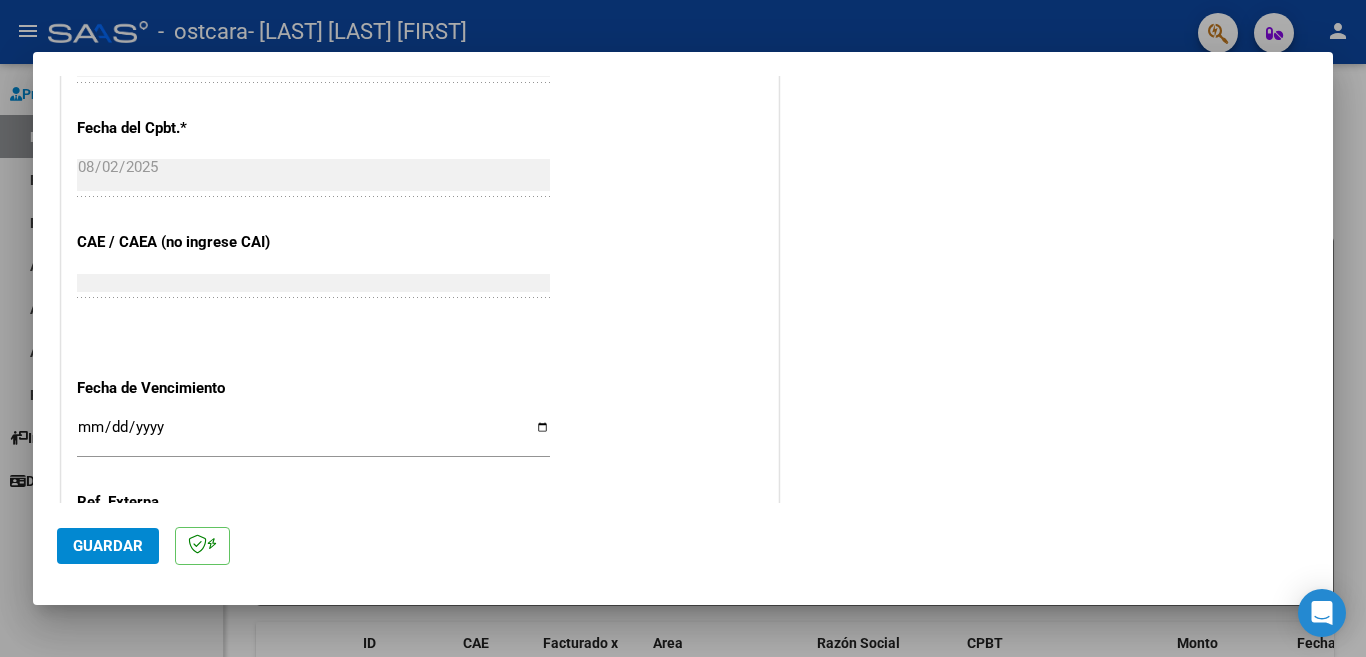 type on "202507" 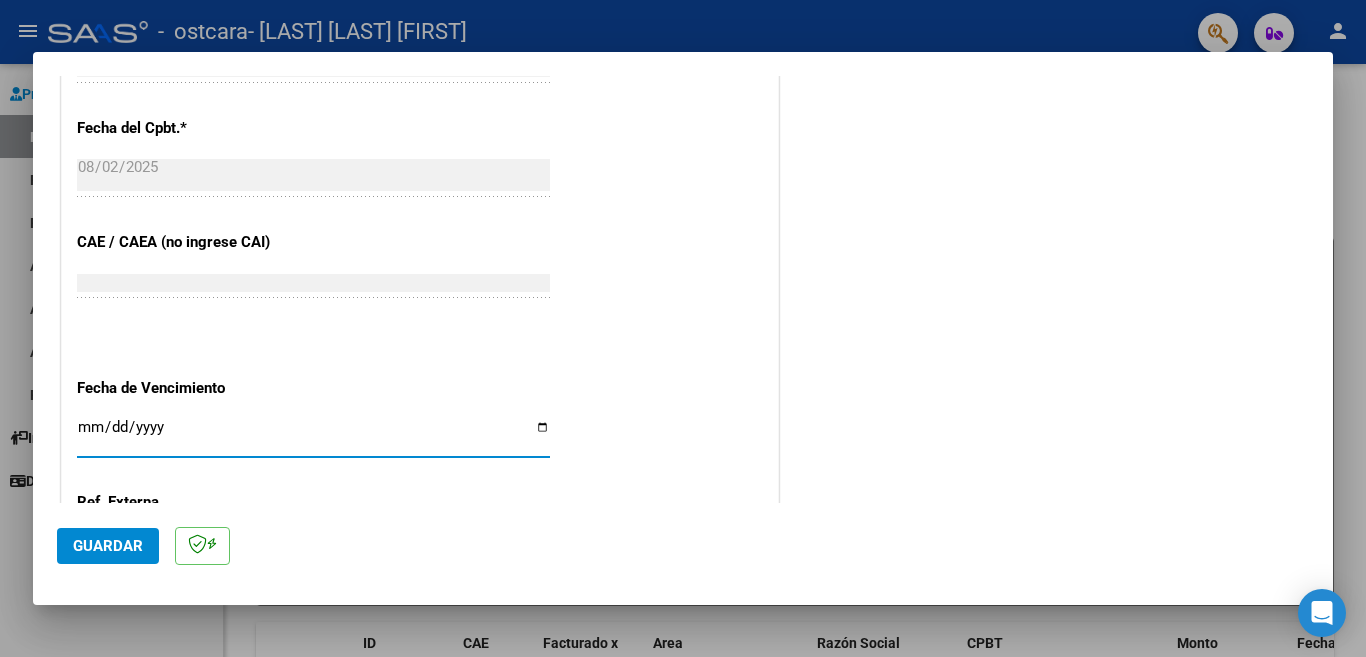 click on "Ingresar la fecha" at bounding box center (313, 435) 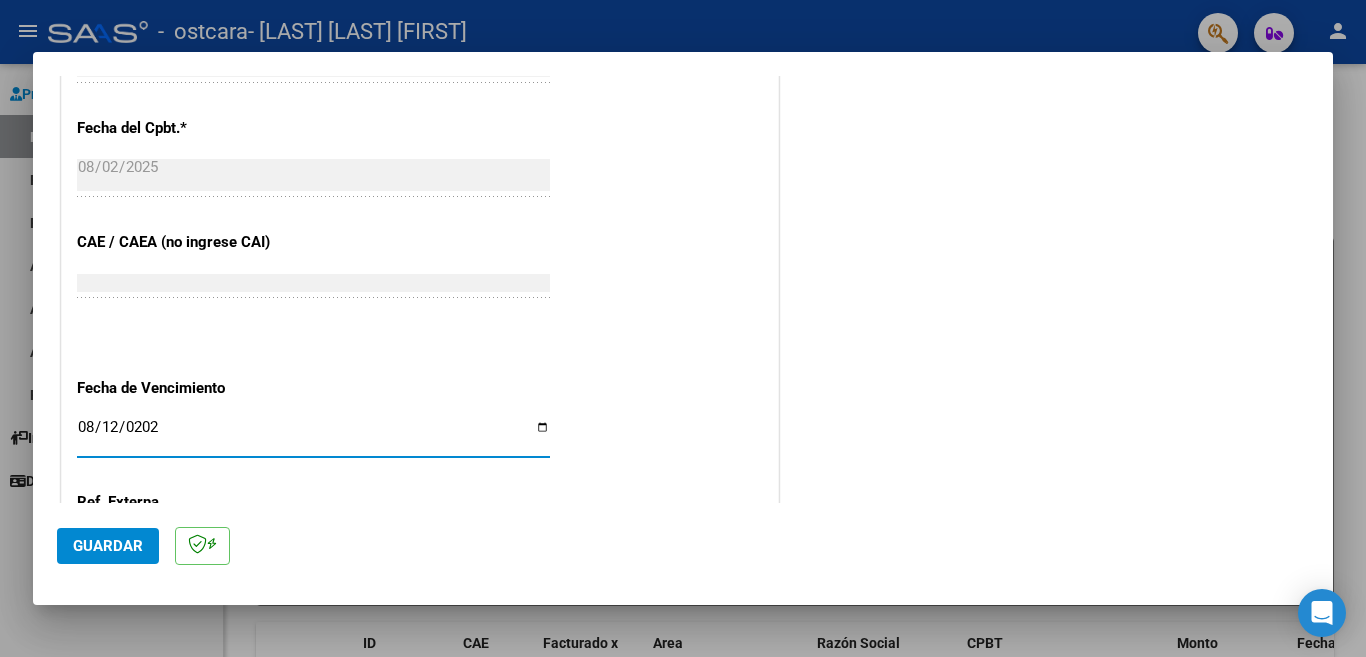 type on "2025-08-12" 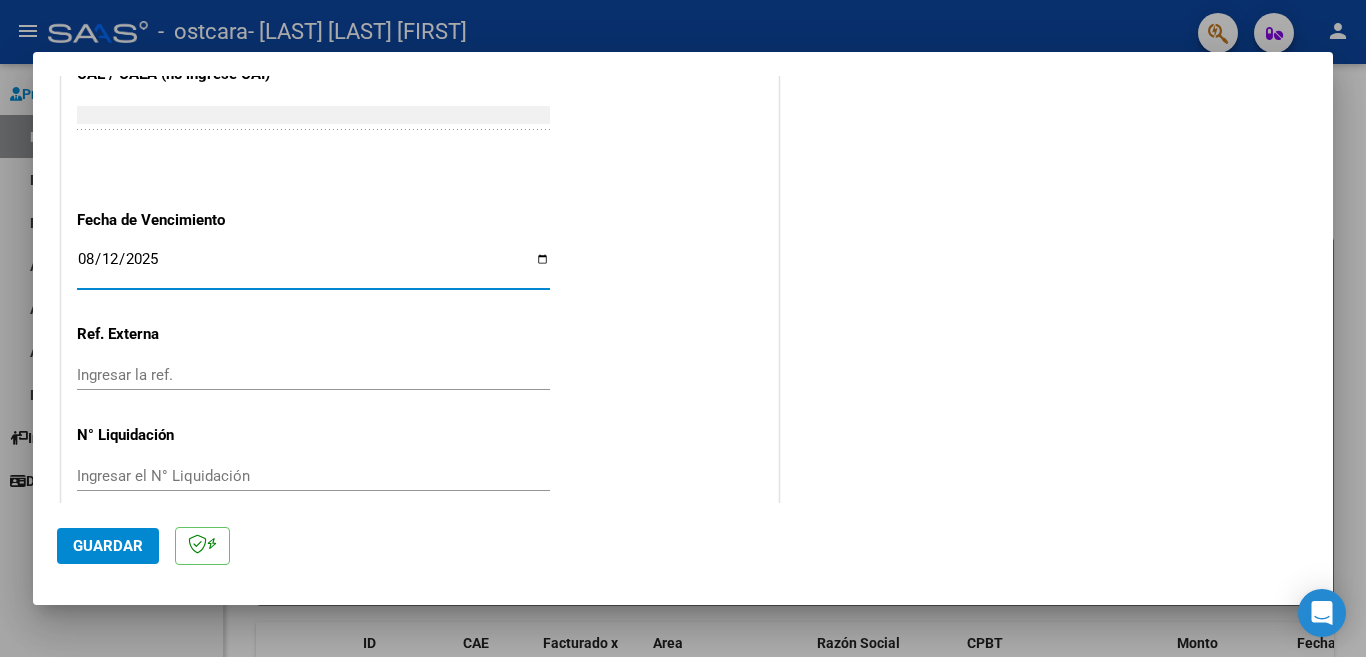 scroll, scrollTop: 1270, scrollLeft: 0, axis: vertical 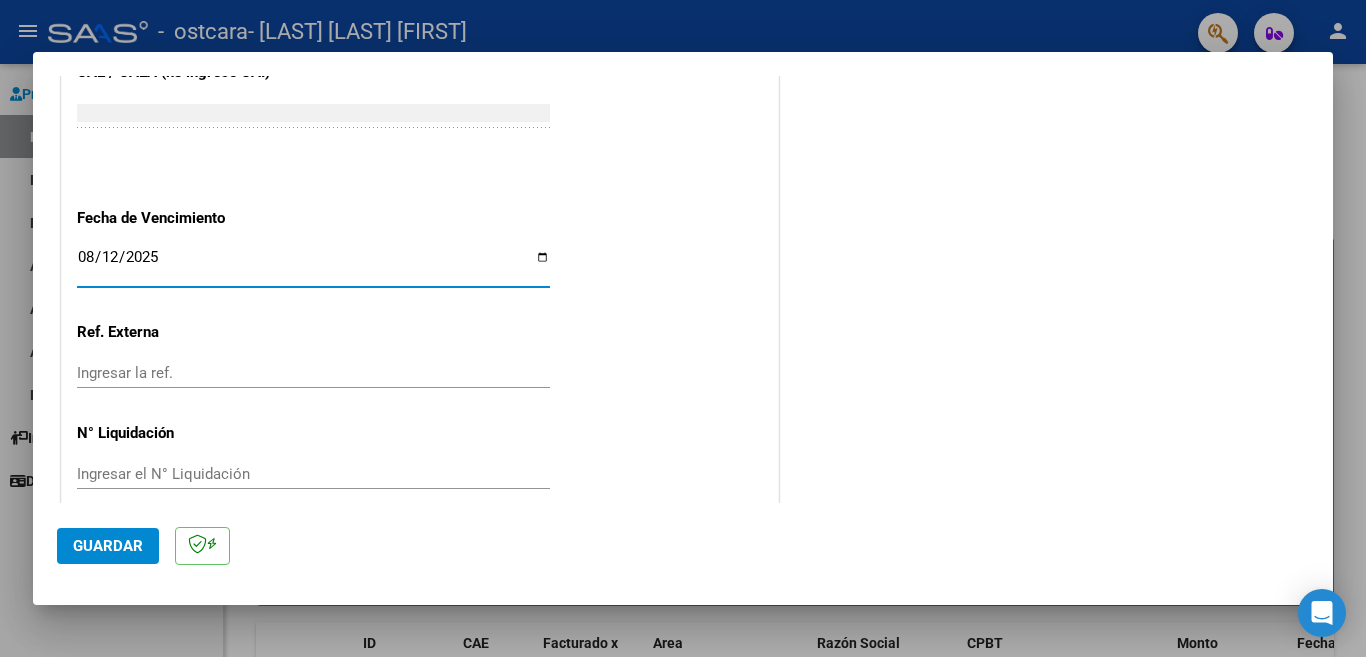 click on "Guardar" 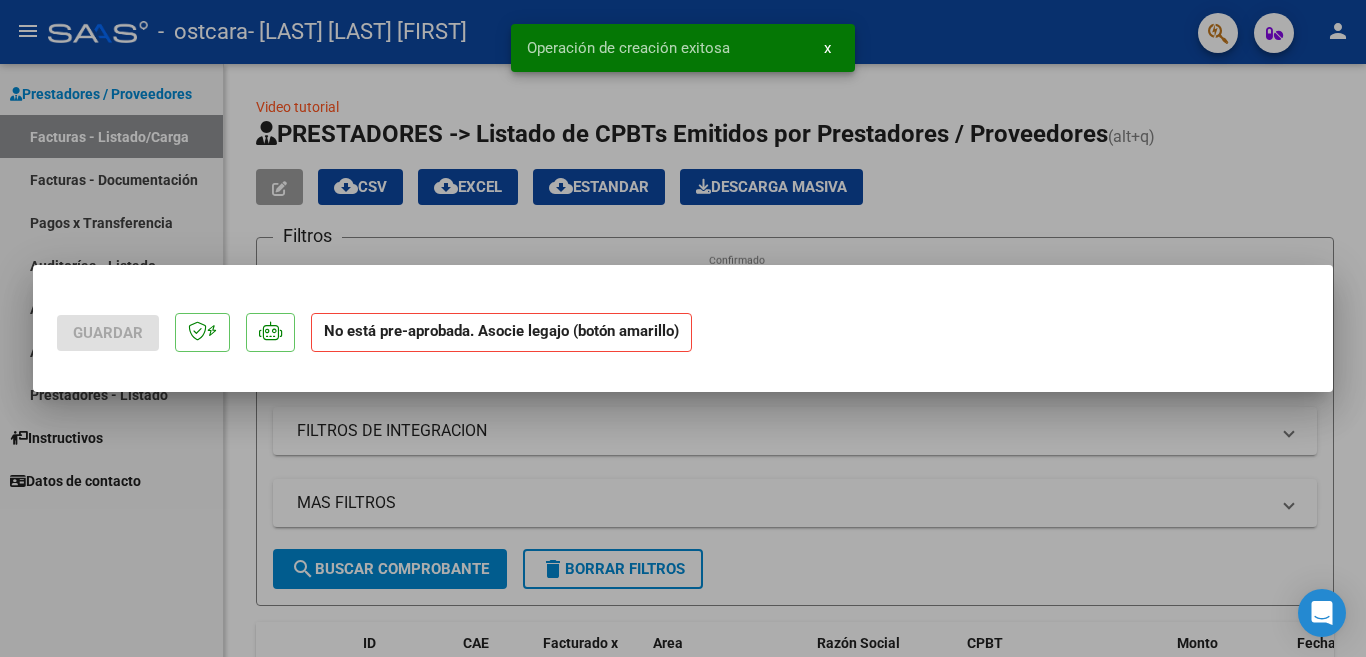 scroll, scrollTop: 0, scrollLeft: 0, axis: both 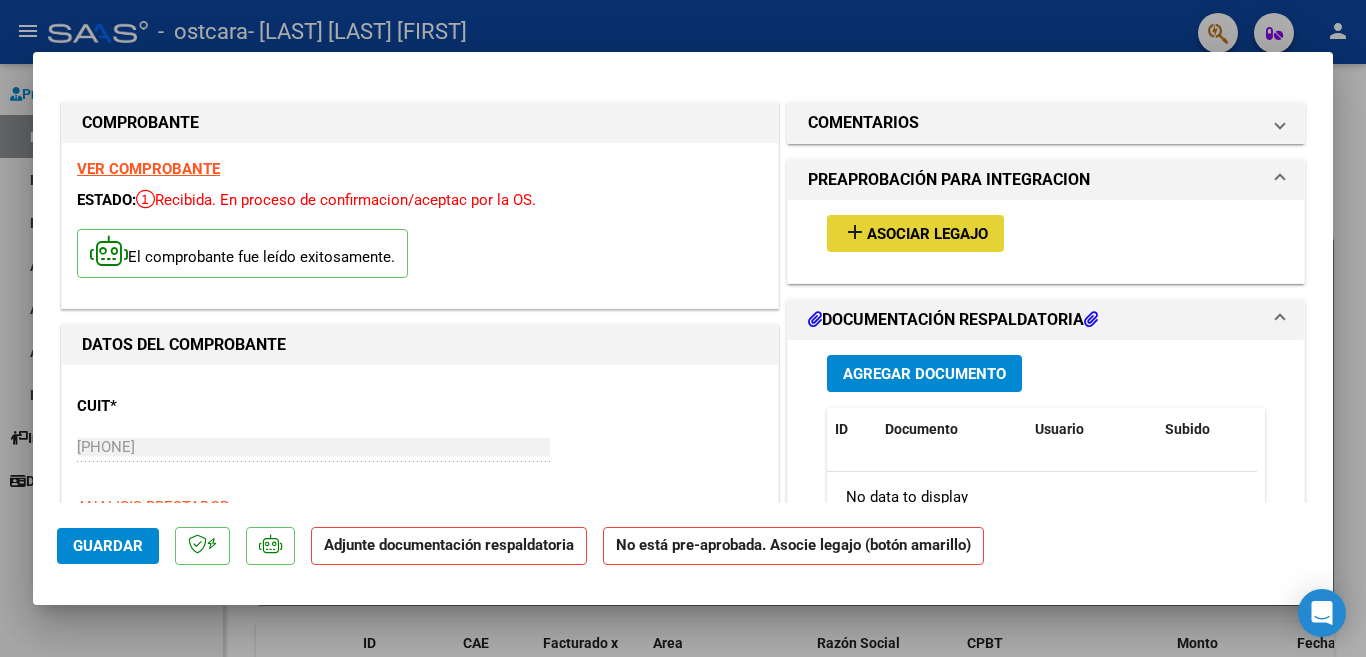 click on "Asociar Legajo" at bounding box center (927, 234) 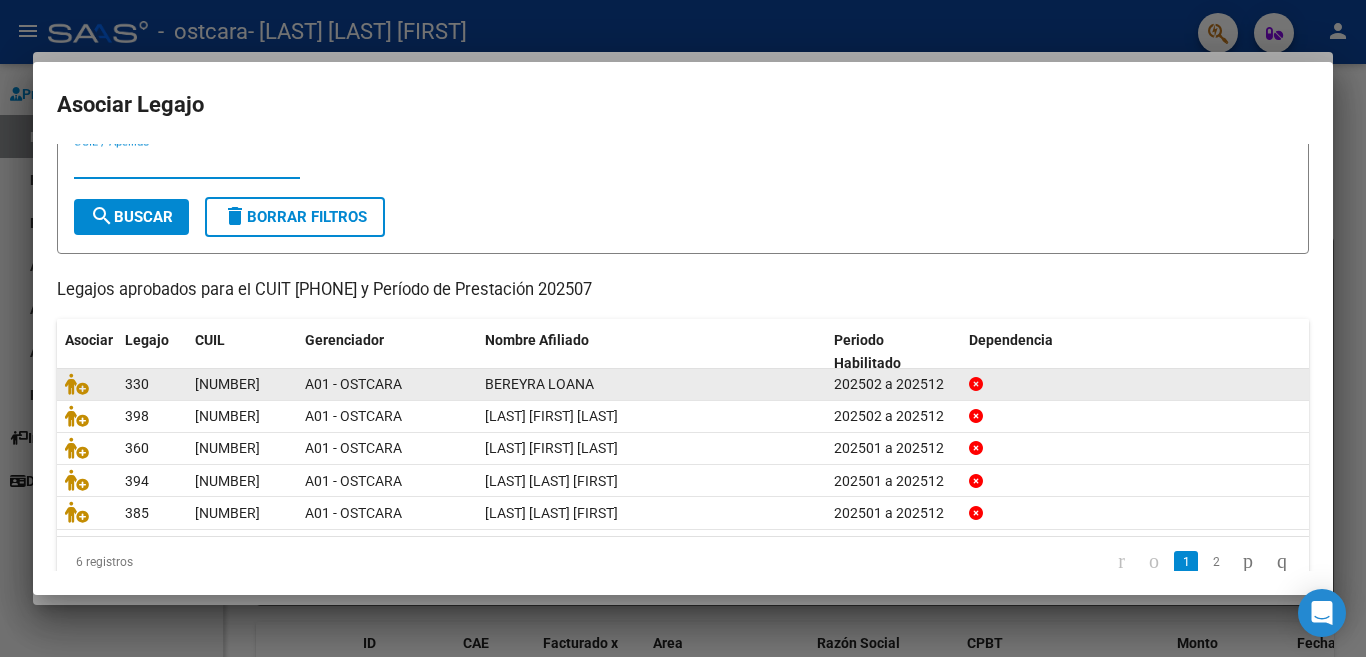 scroll, scrollTop: 94, scrollLeft: 0, axis: vertical 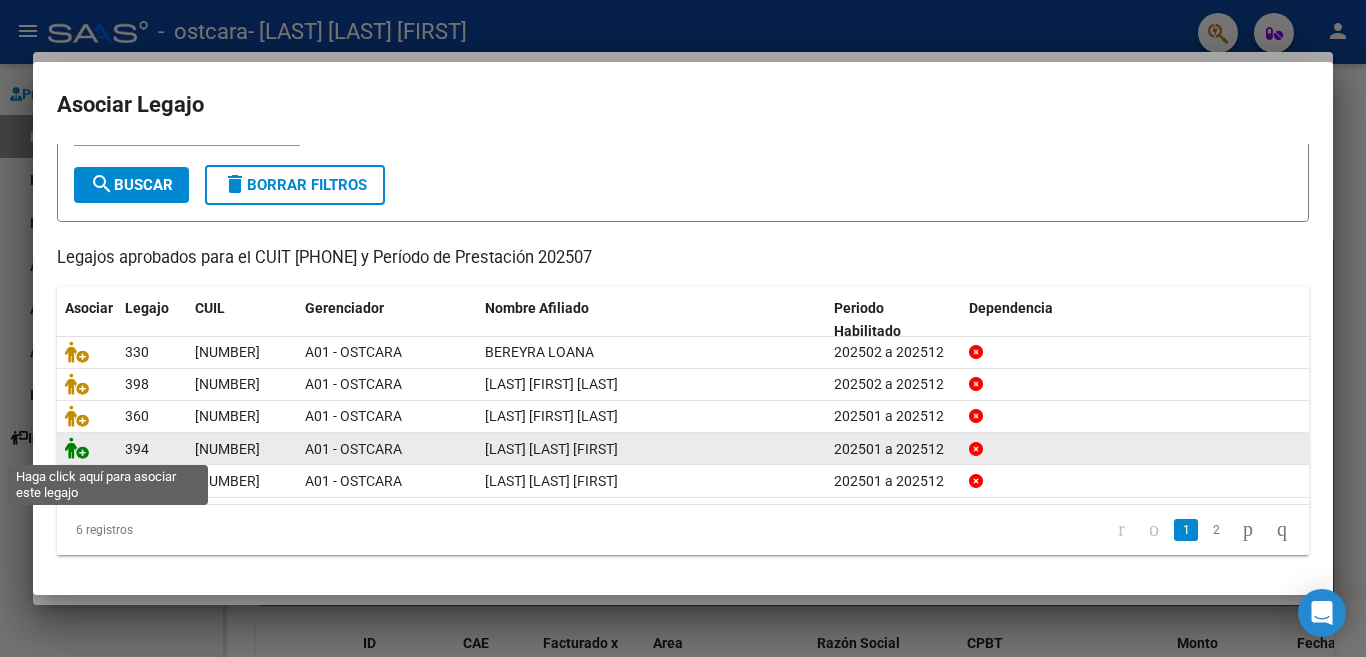 click 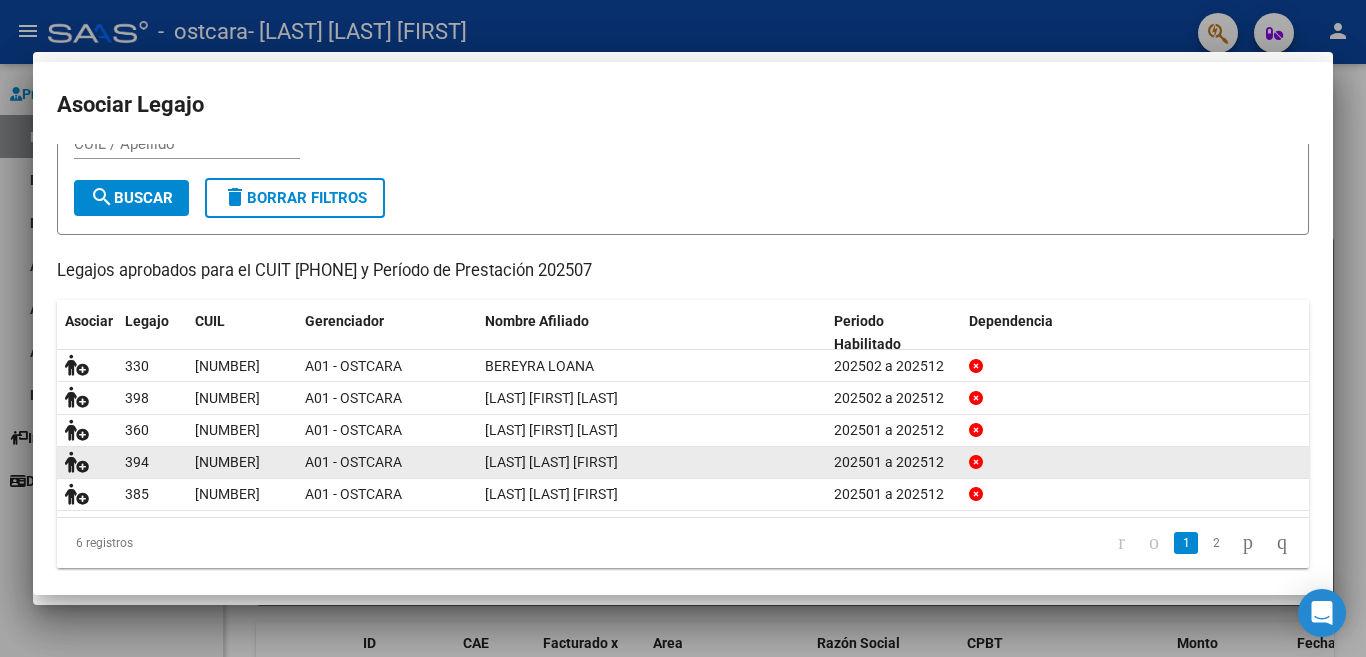 scroll, scrollTop: 0, scrollLeft: 0, axis: both 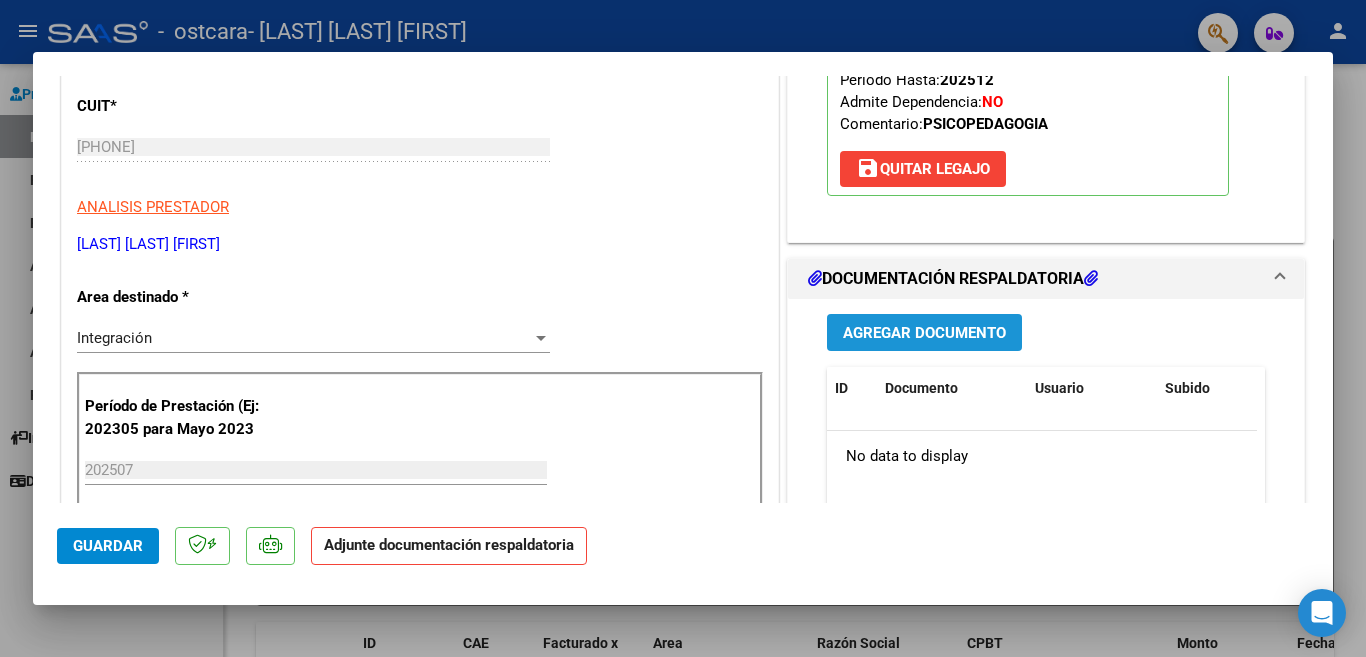 click on "Agregar Documento" at bounding box center [924, 333] 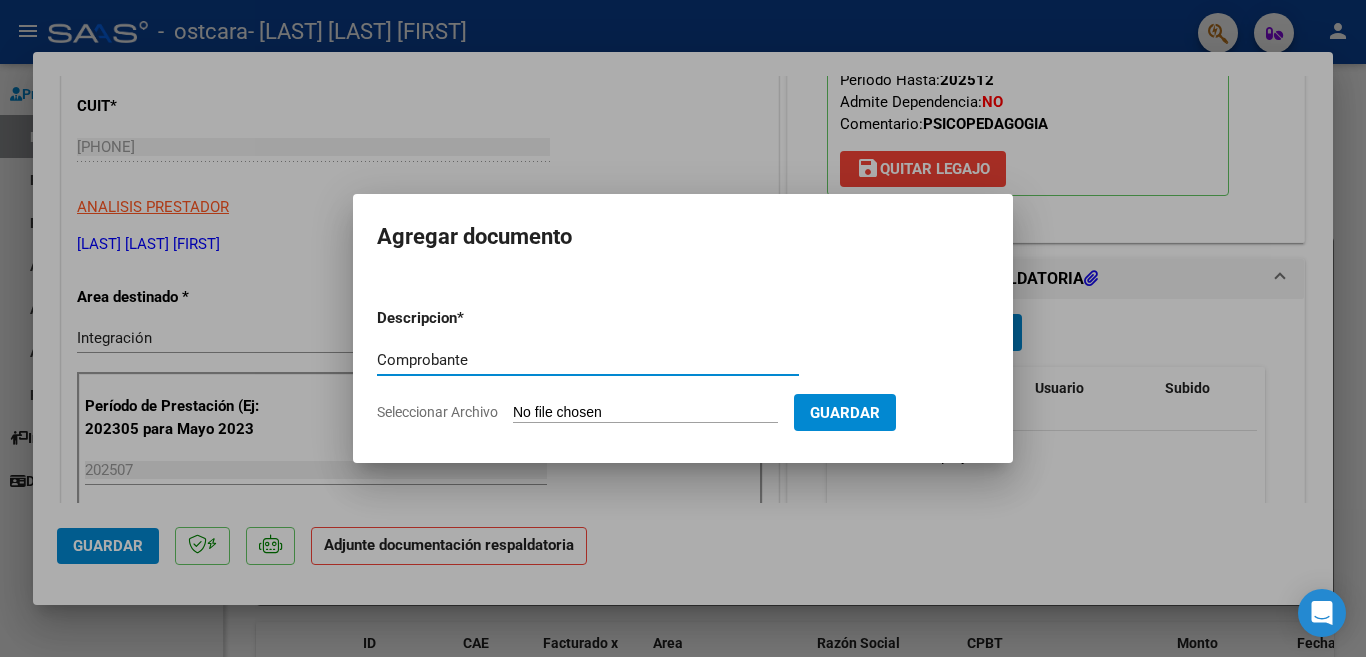 type on "Comprobante" 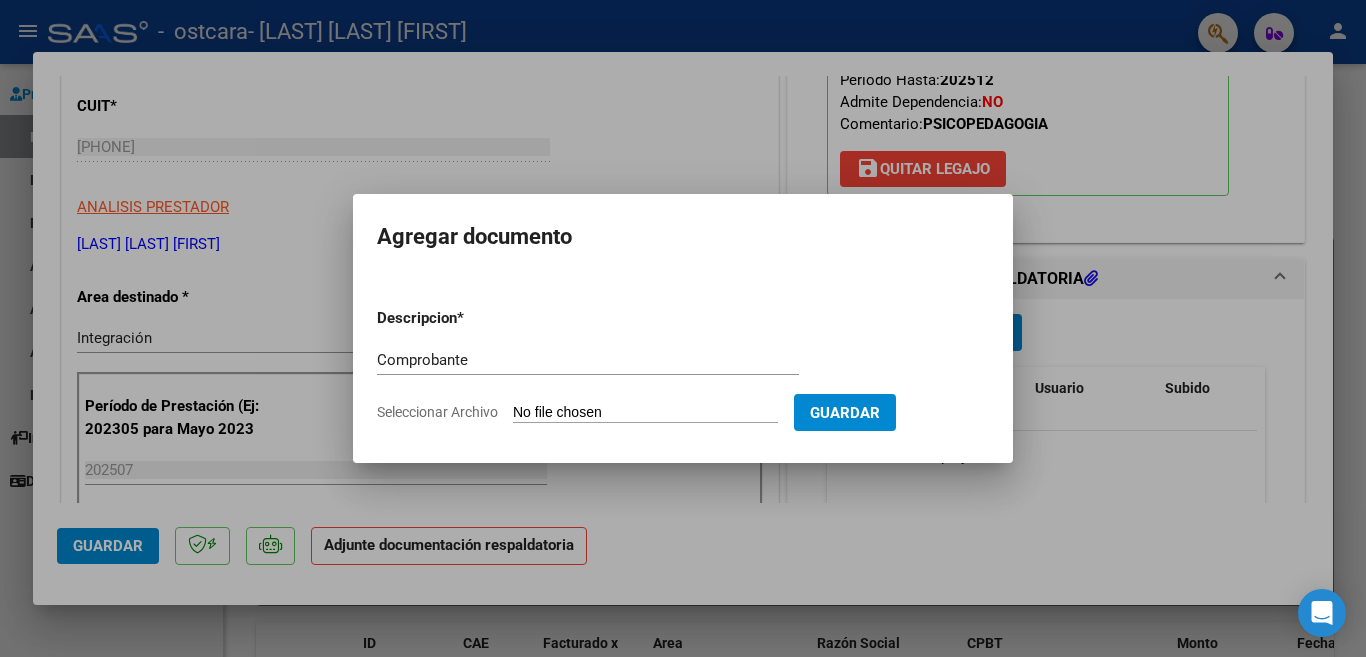 type on "C:\fakepath\Gomez factura julio 2025.pdf" 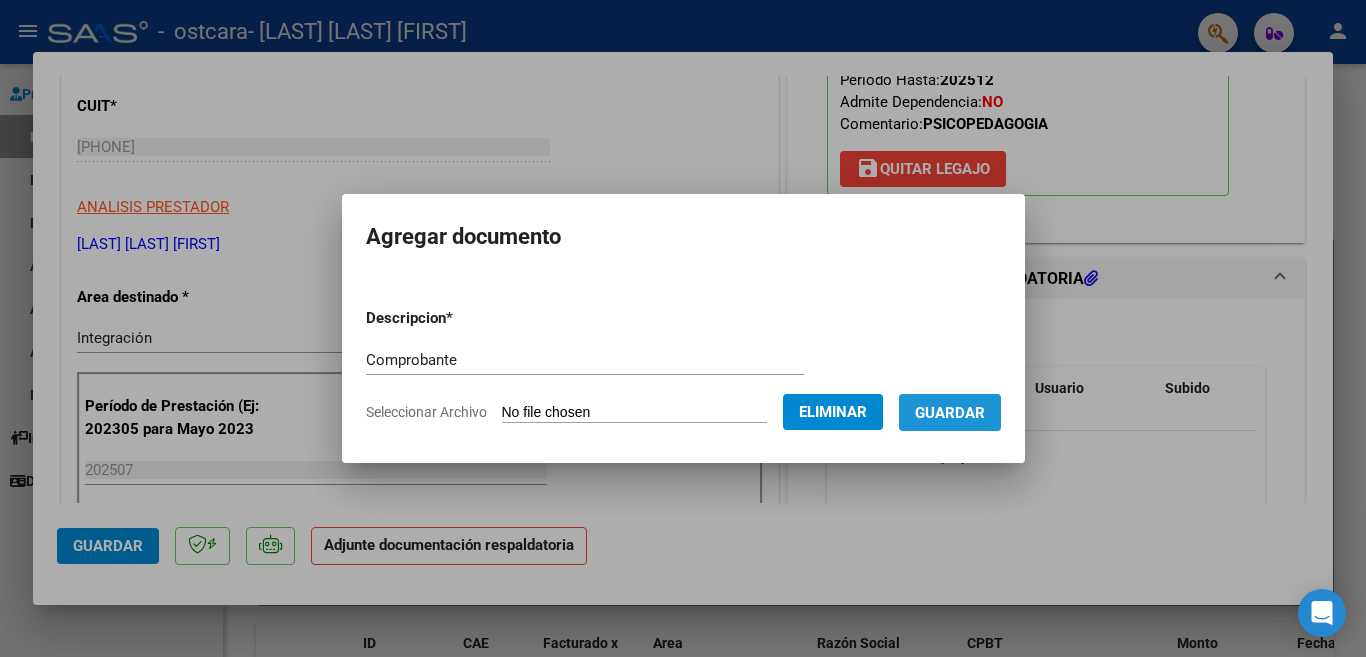click on "Guardar" at bounding box center [950, 413] 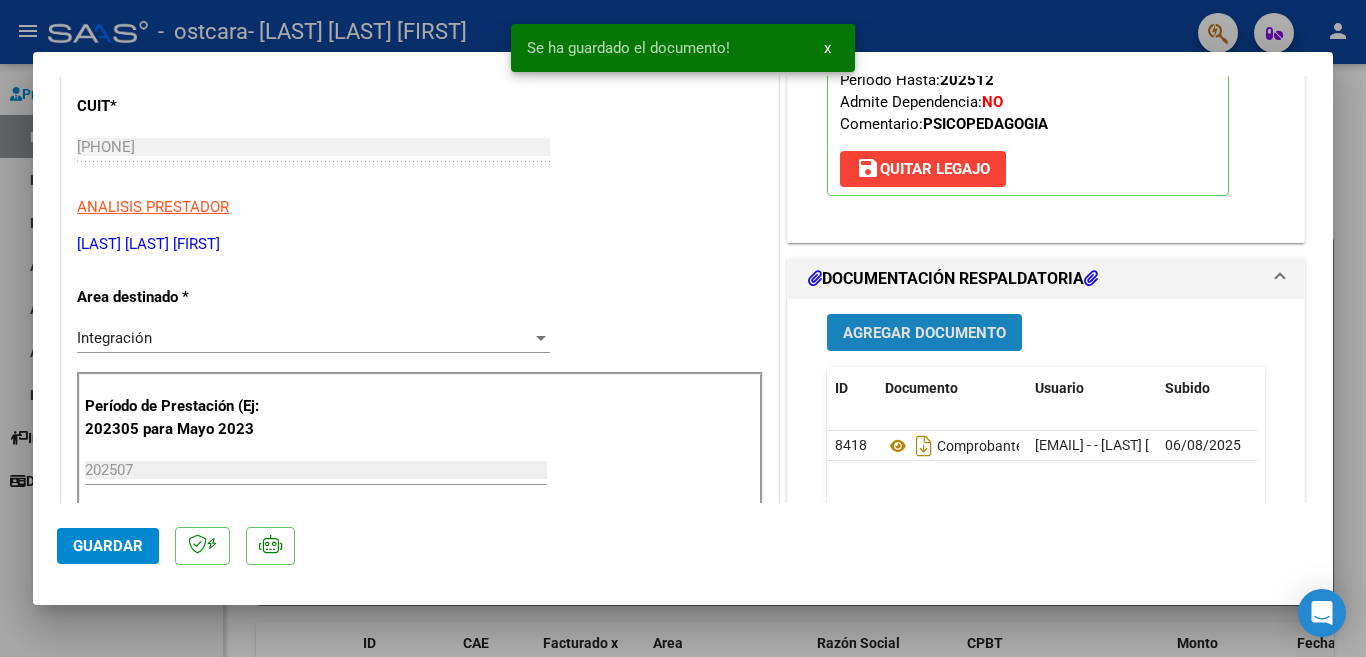 click on "Agregar Documento" at bounding box center [924, 333] 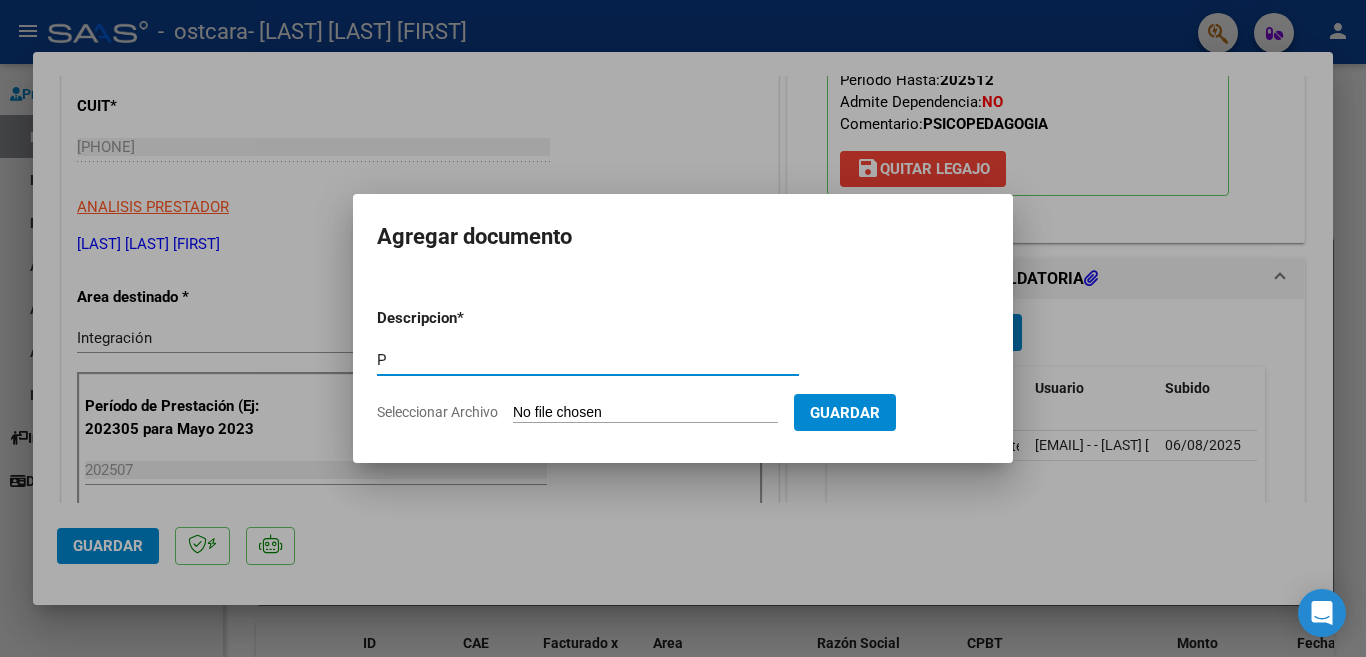 type on "Planilla de asistencia" 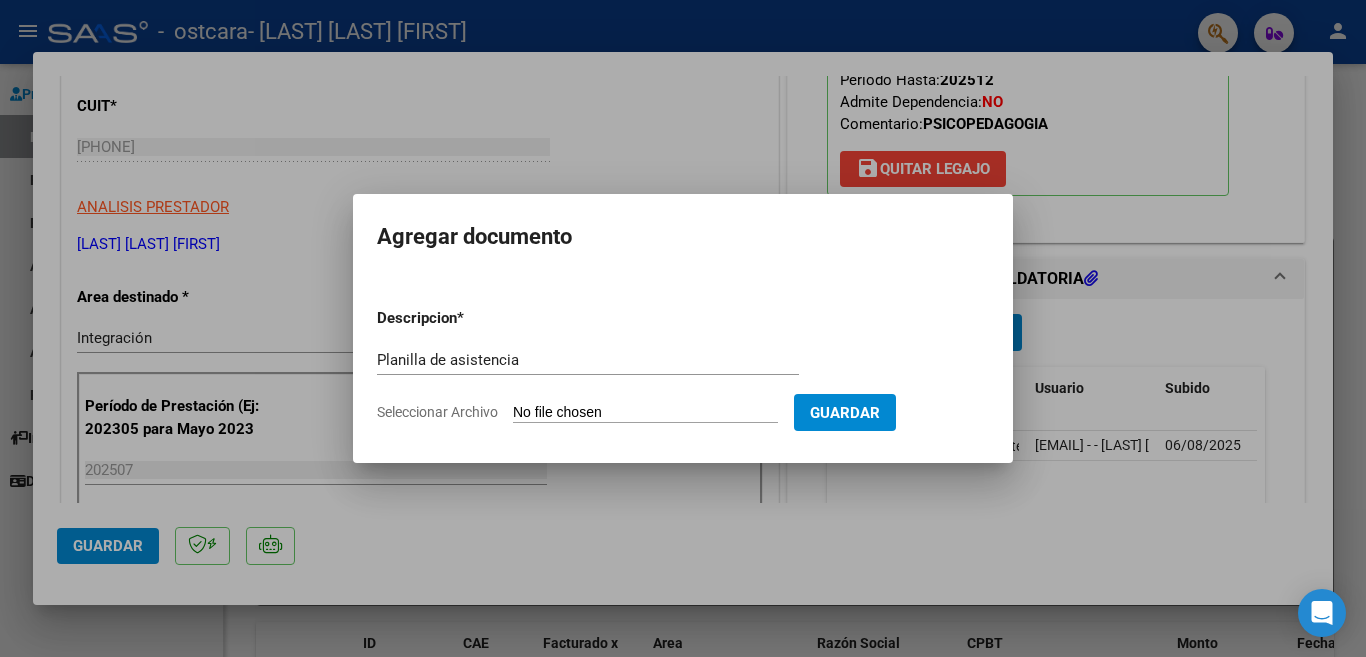 click on "Seleccionar Archivo" at bounding box center [645, 413] 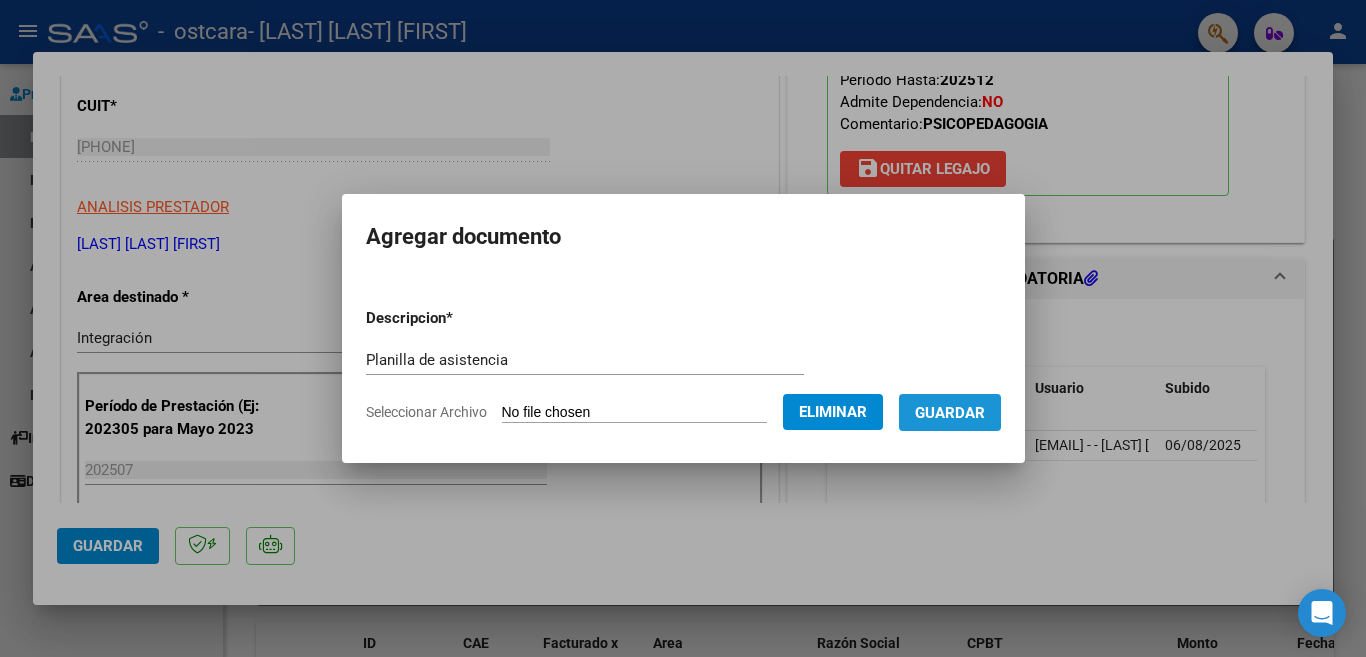 click on "Guardar" at bounding box center (950, 413) 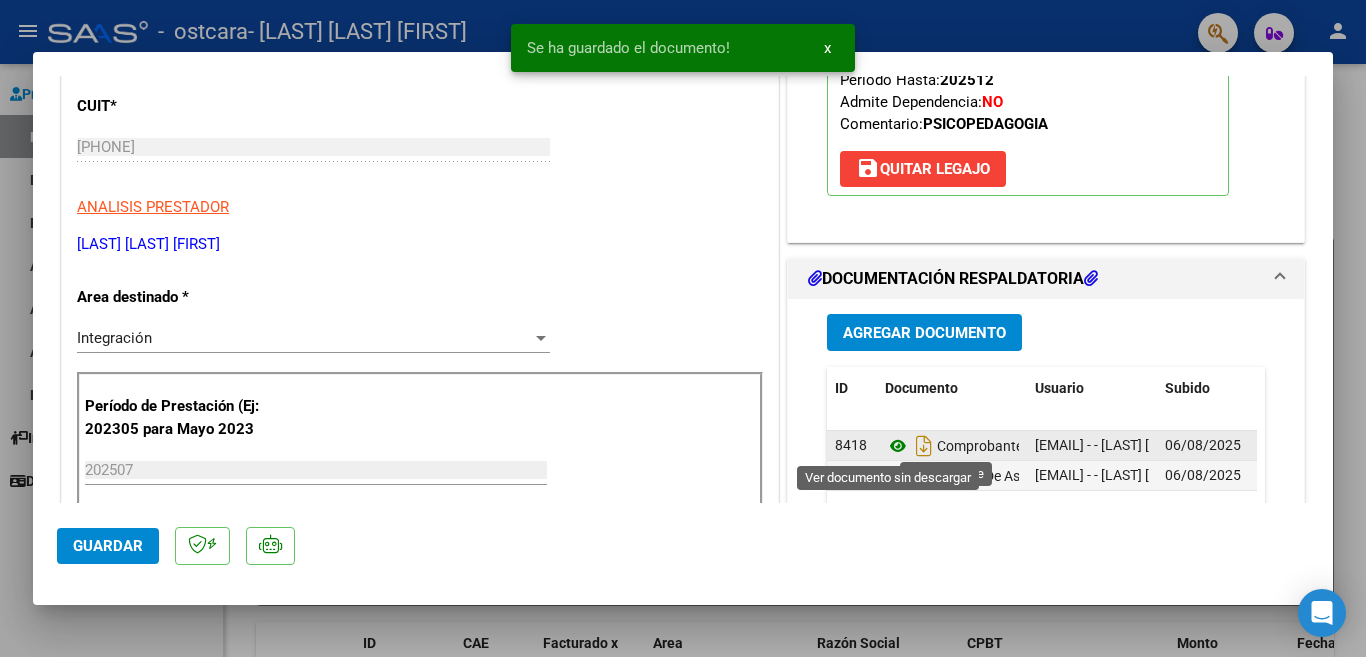 click 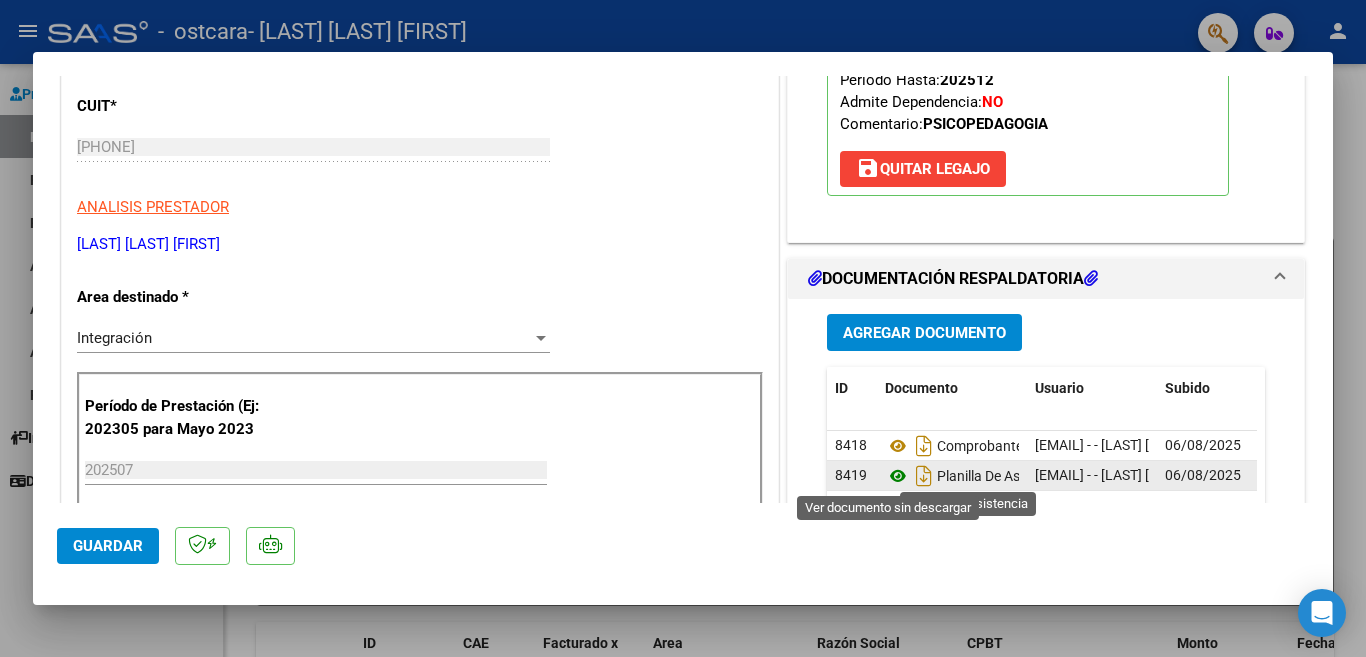click 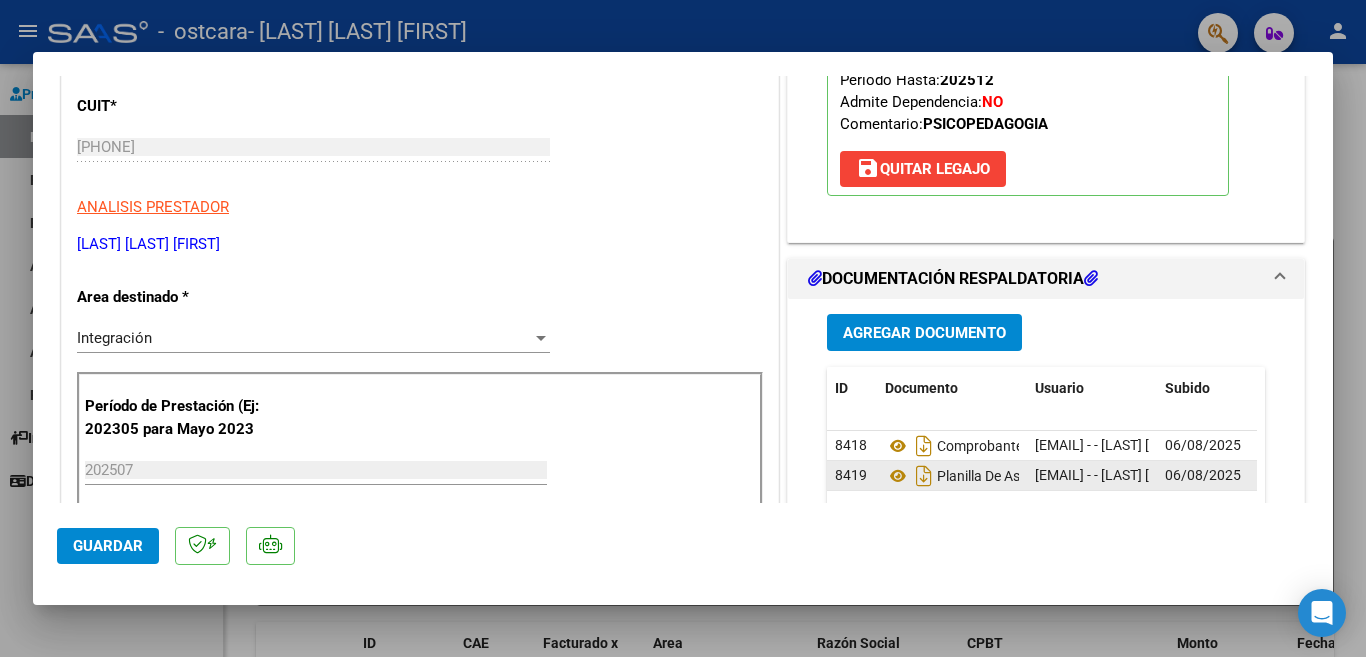 drag, startPoint x: 896, startPoint y: 467, endPoint x: 864, endPoint y: 476, distance: 33.24154 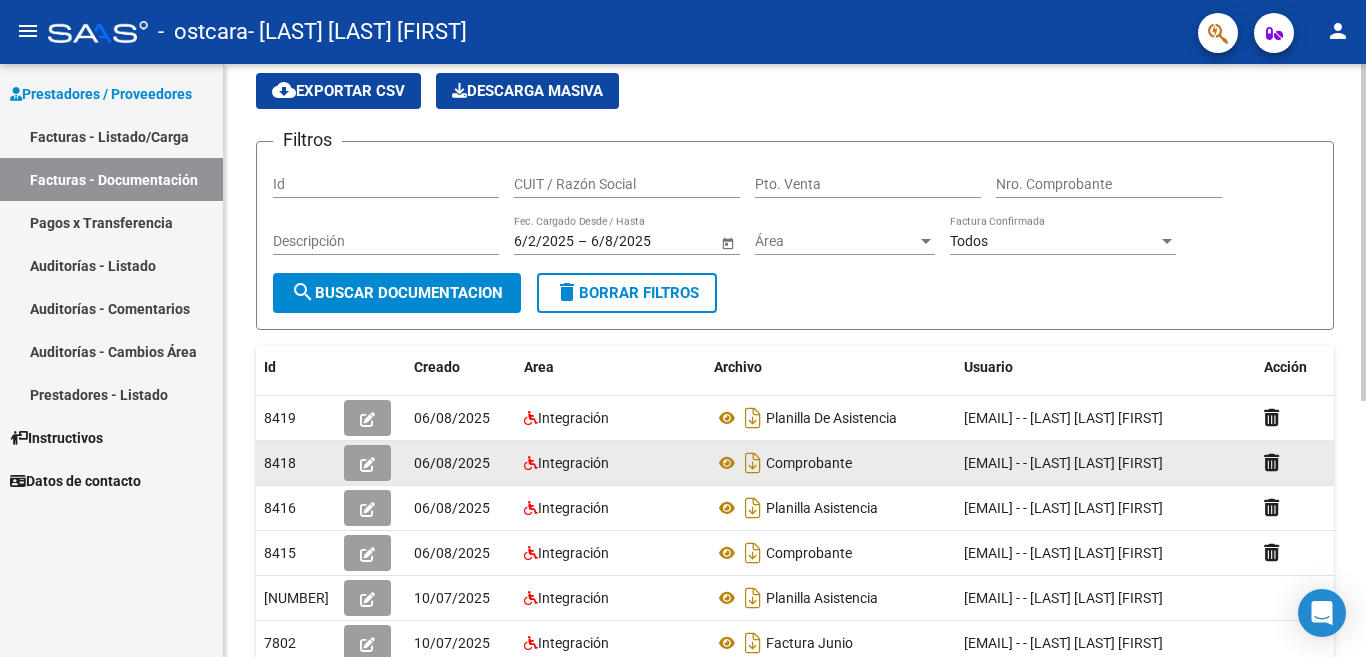 scroll, scrollTop: 200, scrollLeft: 0, axis: vertical 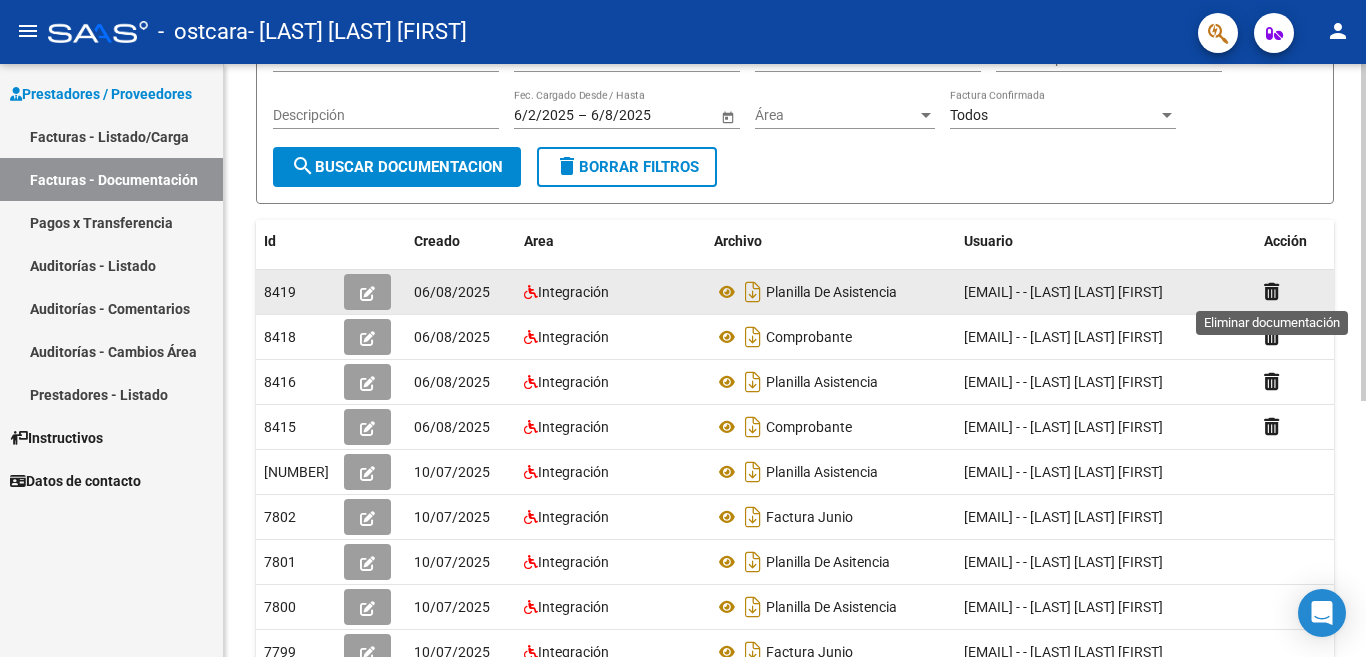 click 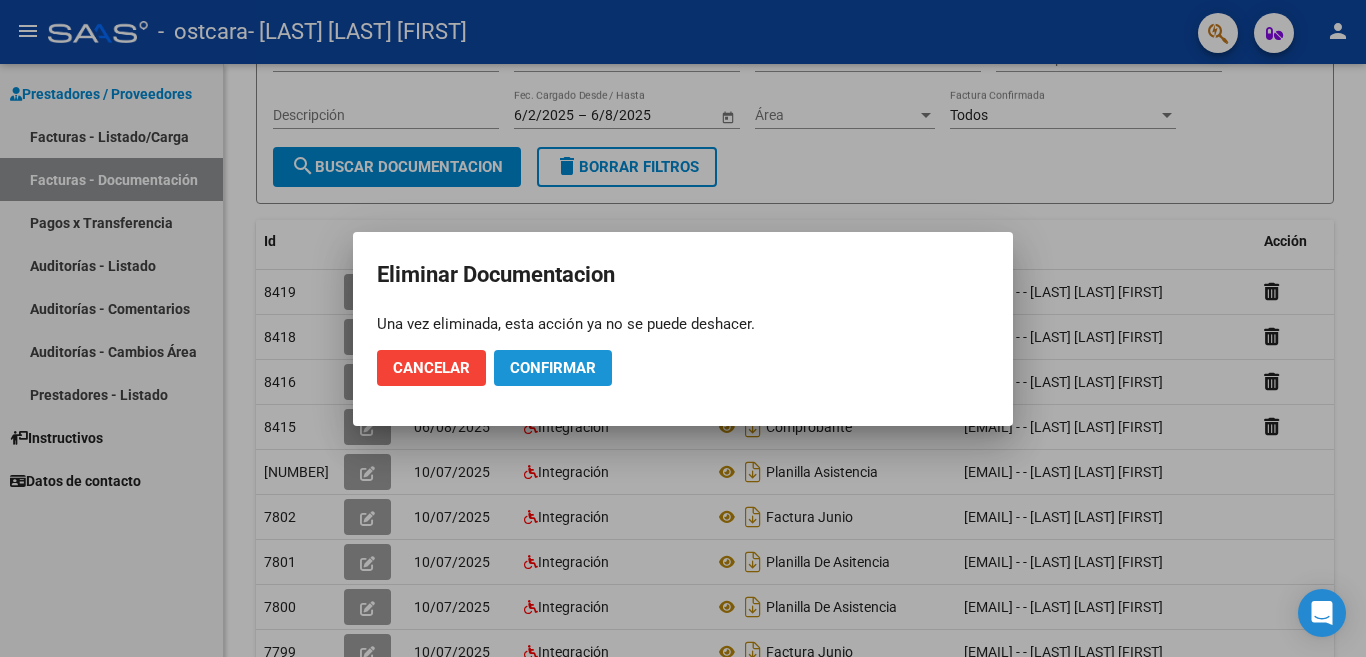 click on "Confirmar" 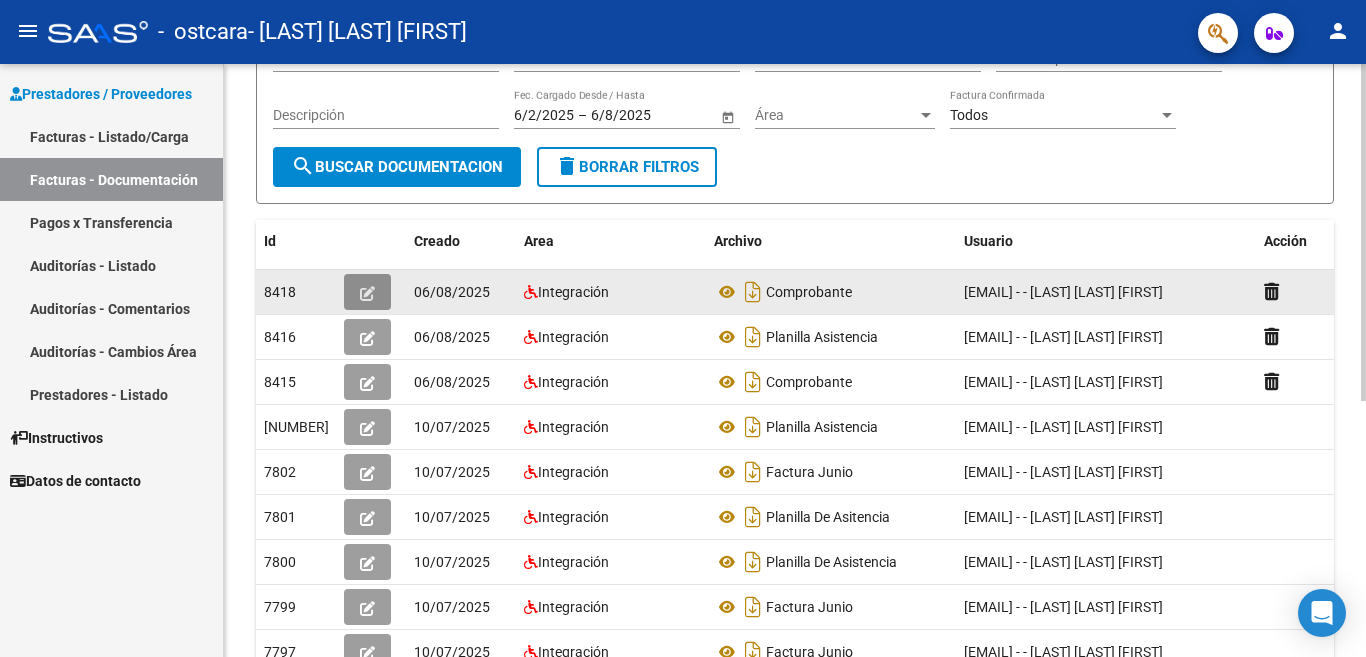click 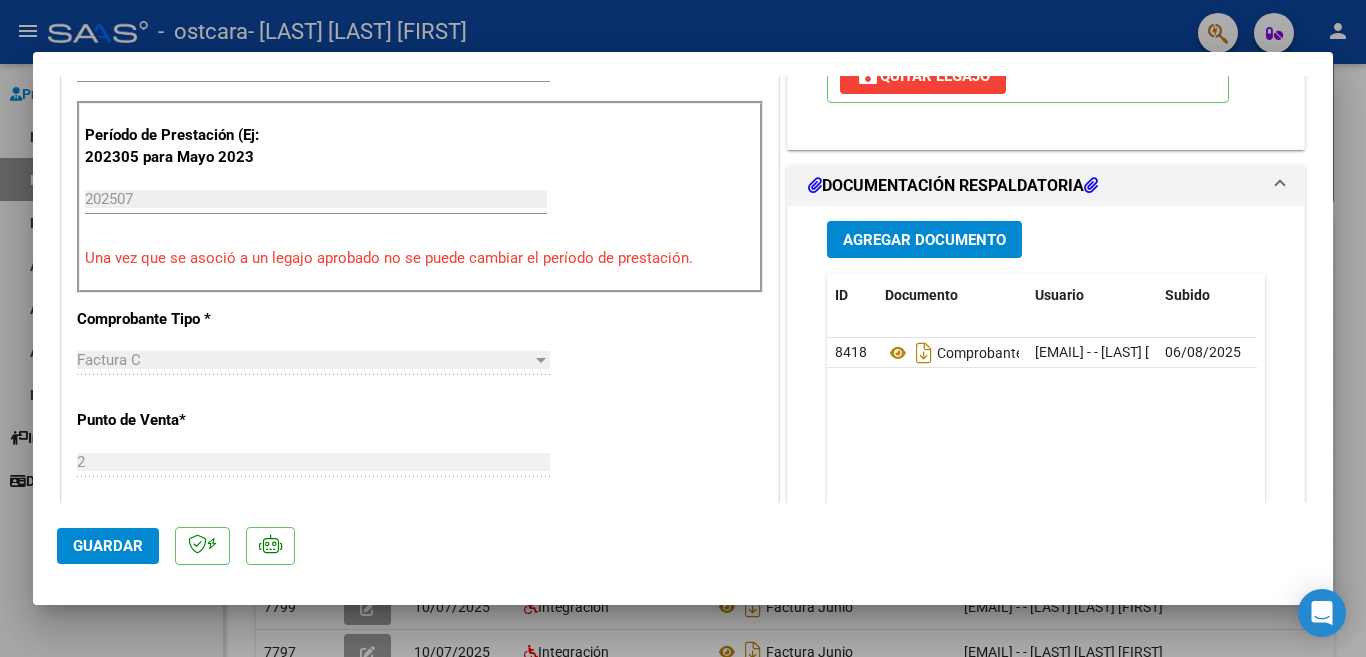 scroll, scrollTop: 500, scrollLeft: 0, axis: vertical 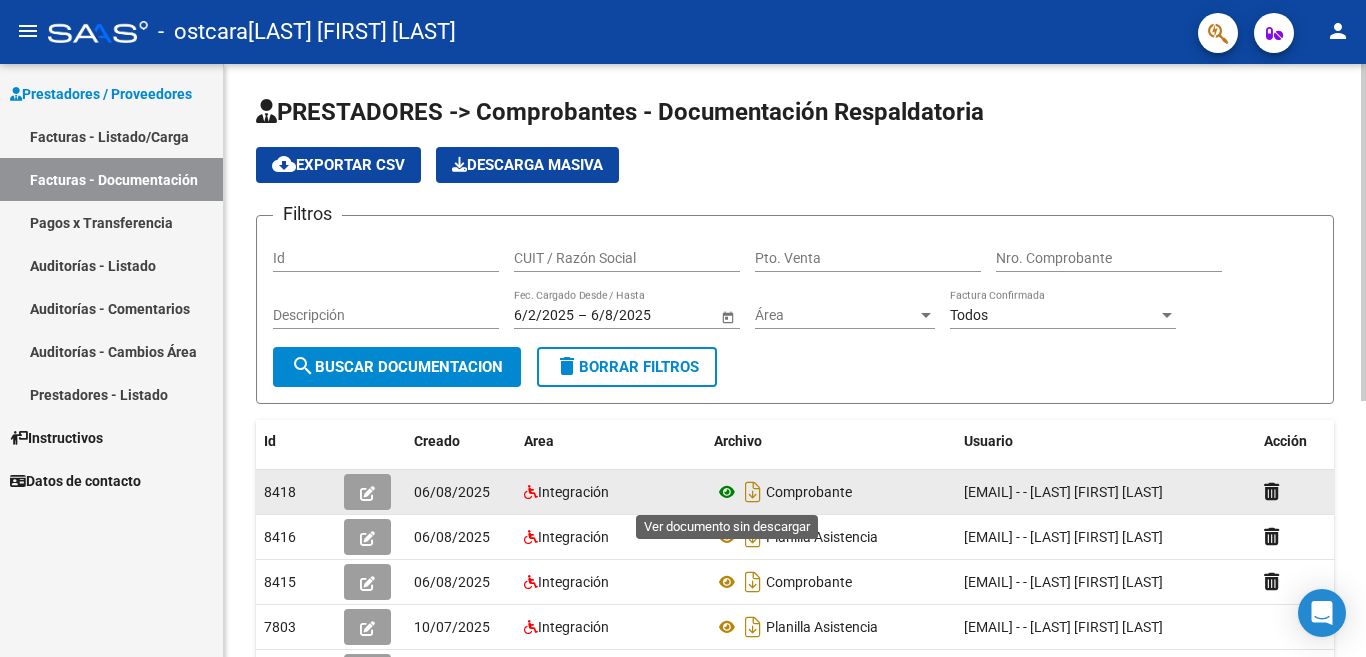 click 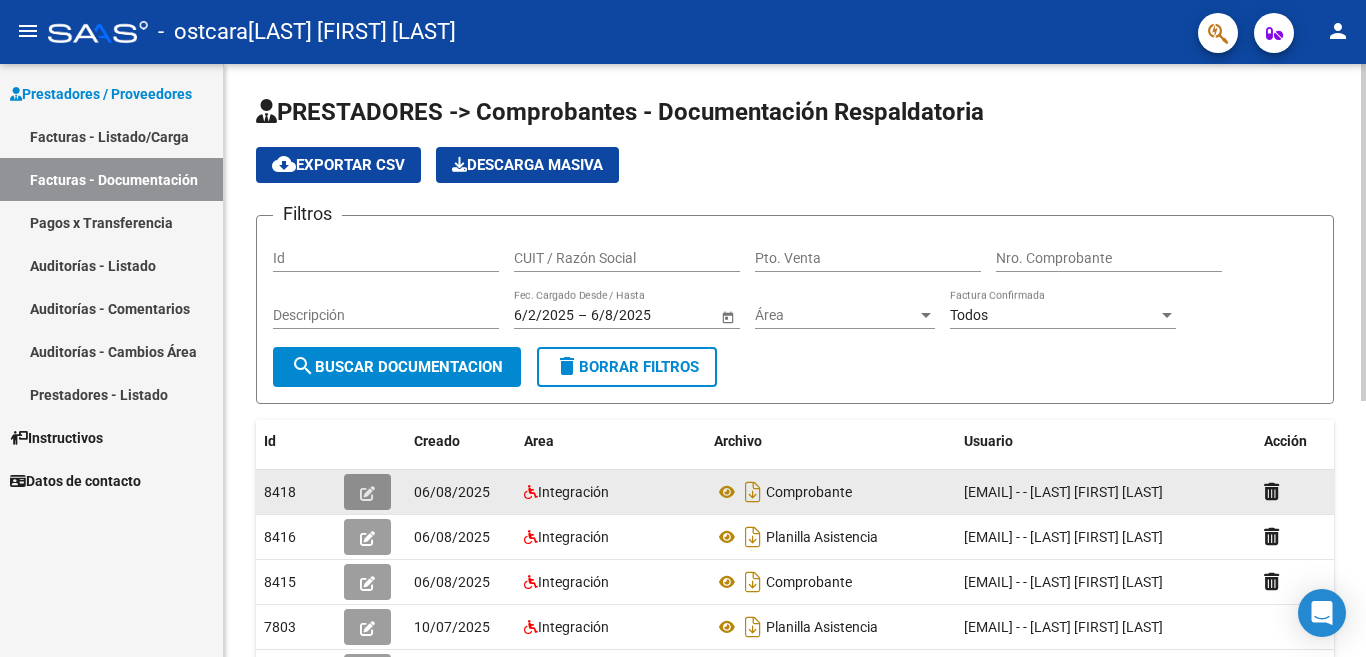 click 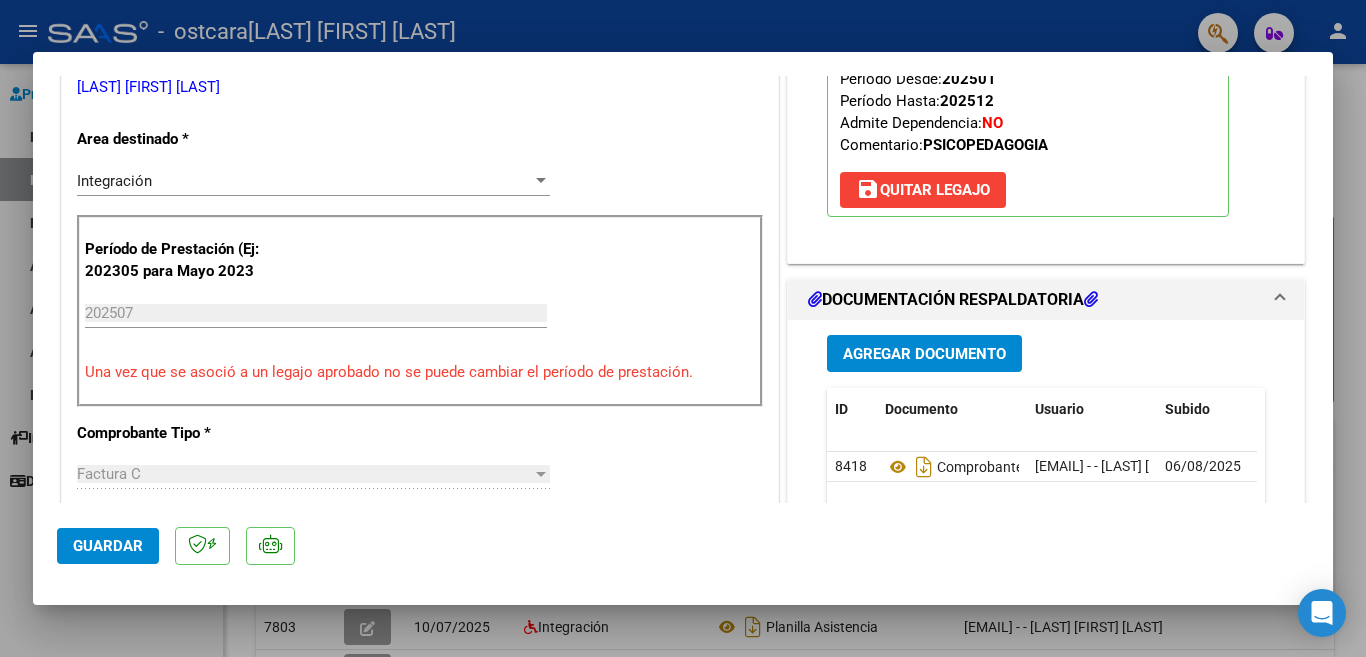 scroll, scrollTop: 500, scrollLeft: 0, axis: vertical 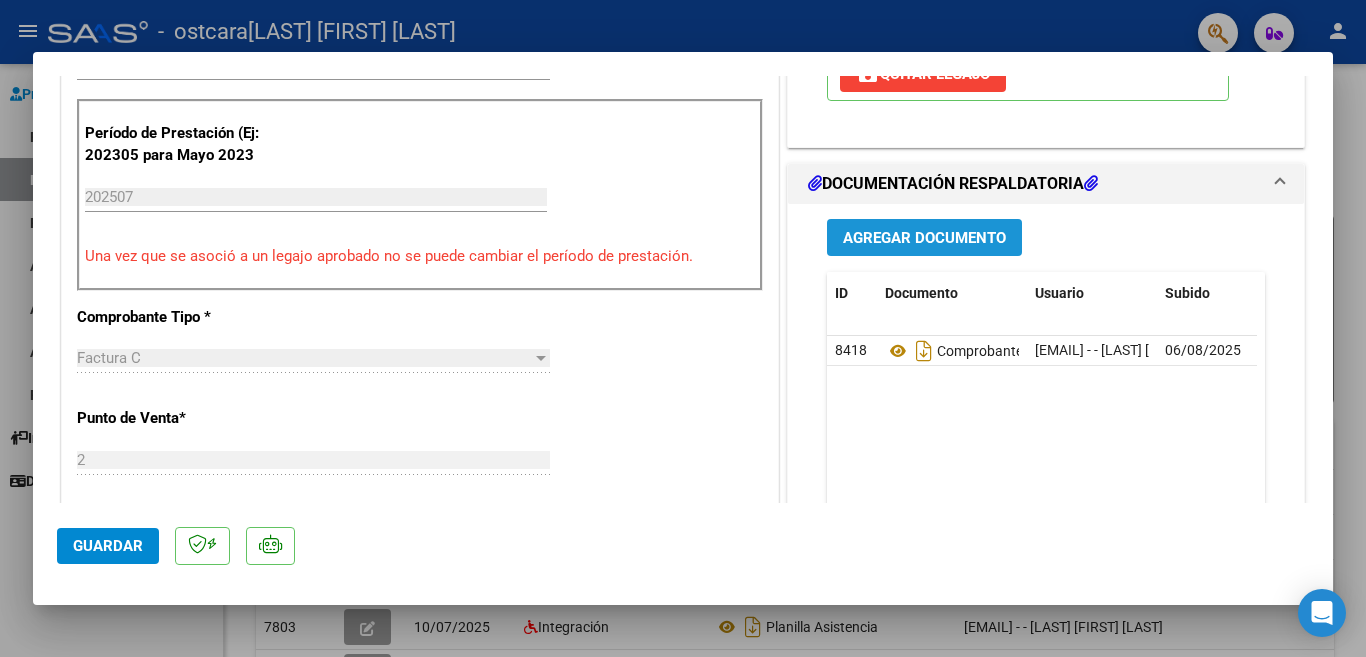 click on "Agregar Documento" at bounding box center [924, 238] 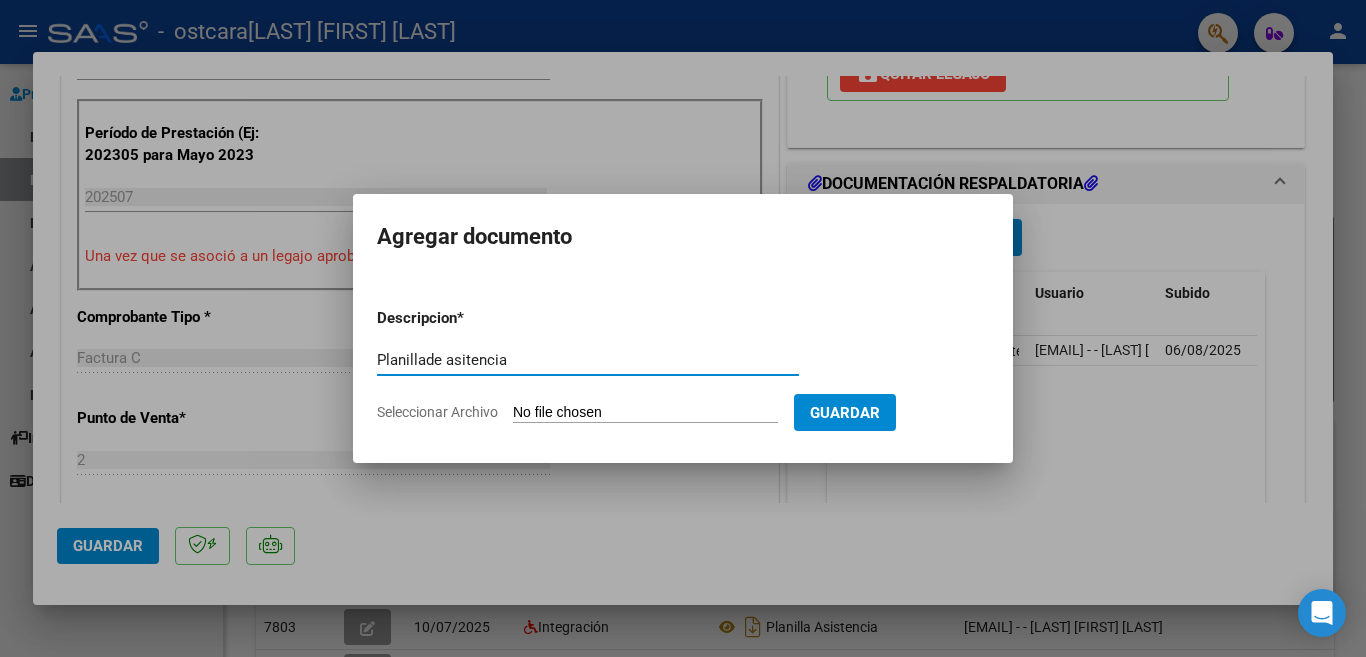 click on "Planillade asitencia" at bounding box center (588, 360) 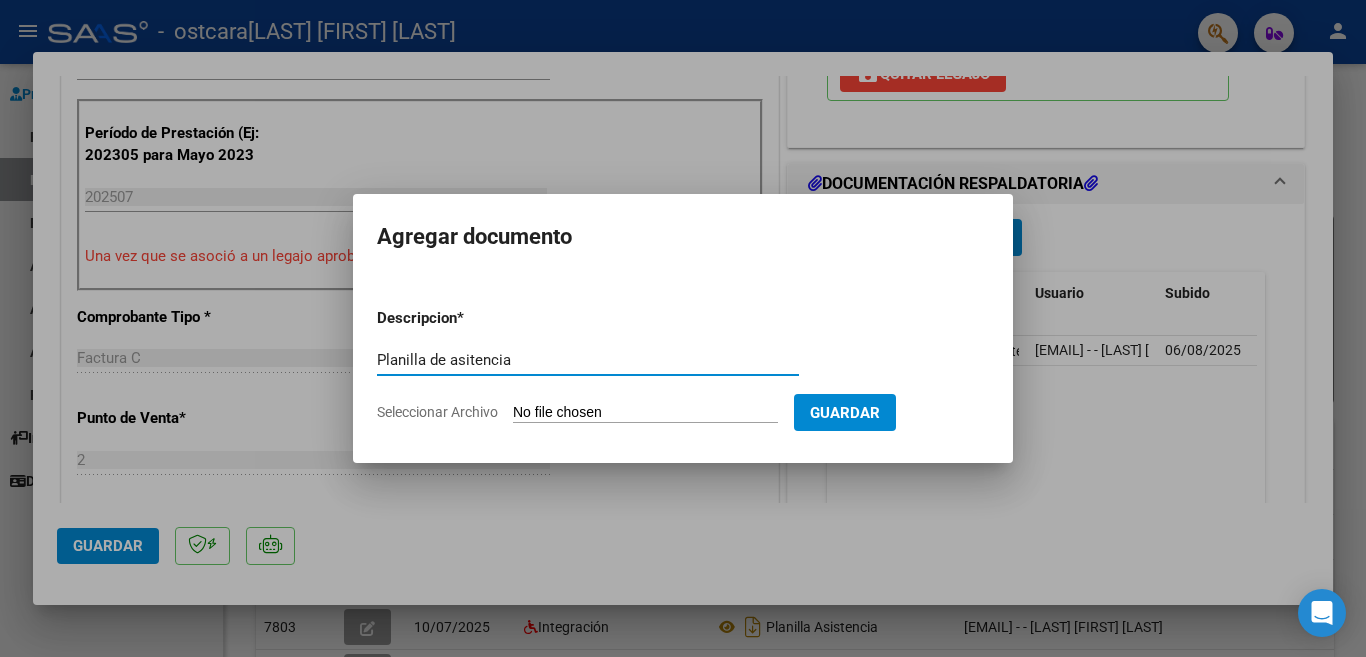 click on "Planilla de asitencia" at bounding box center (588, 360) 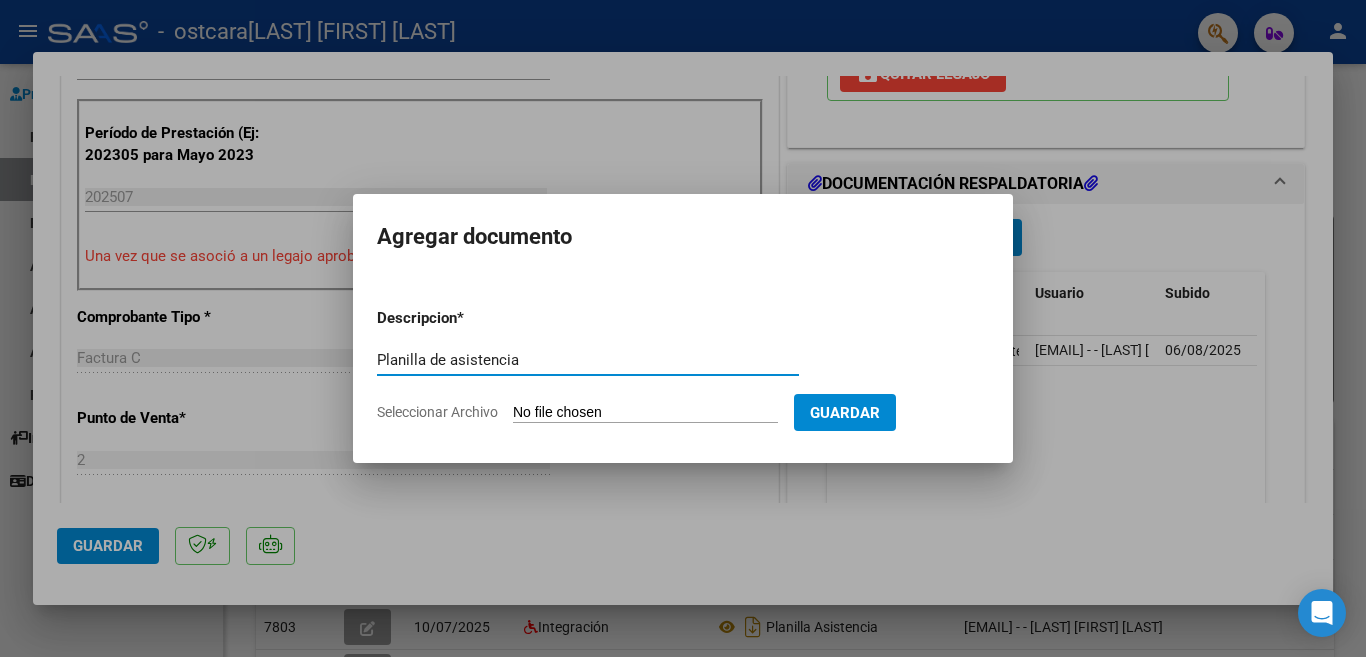 type on "Planilla de asistencia" 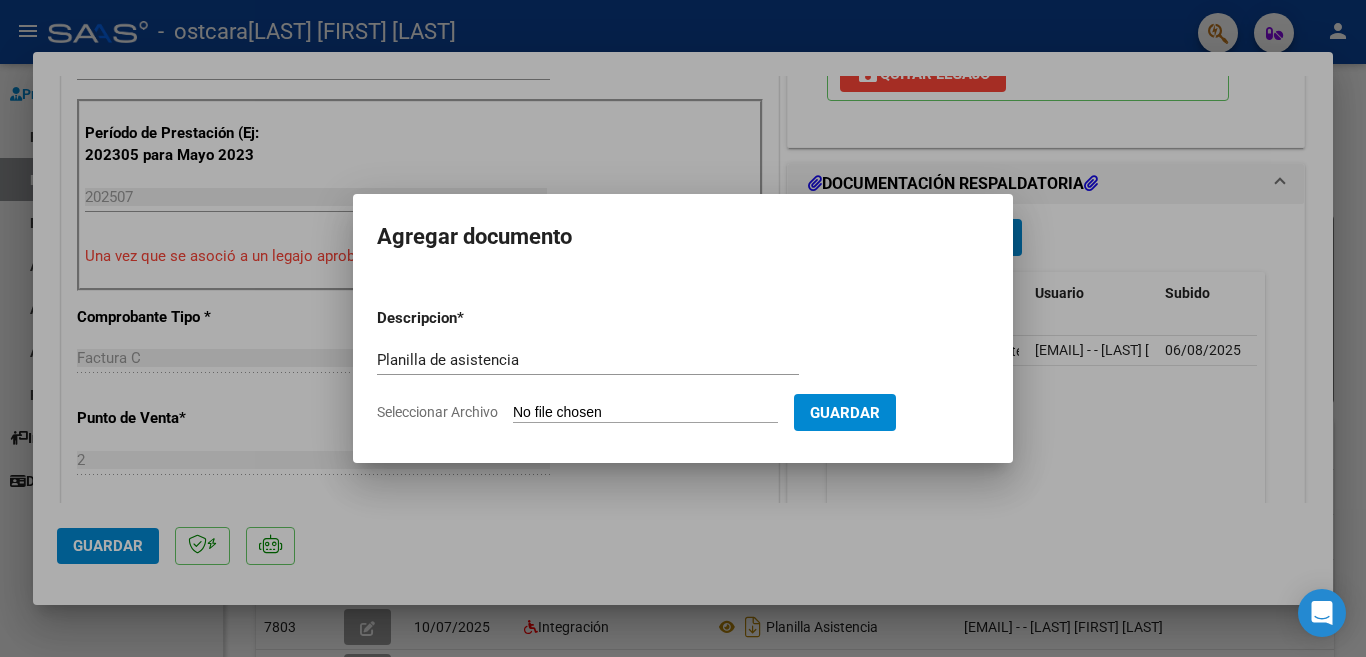 type on "C:\fakepath\Gomez asistencia julio 2025.pdf" 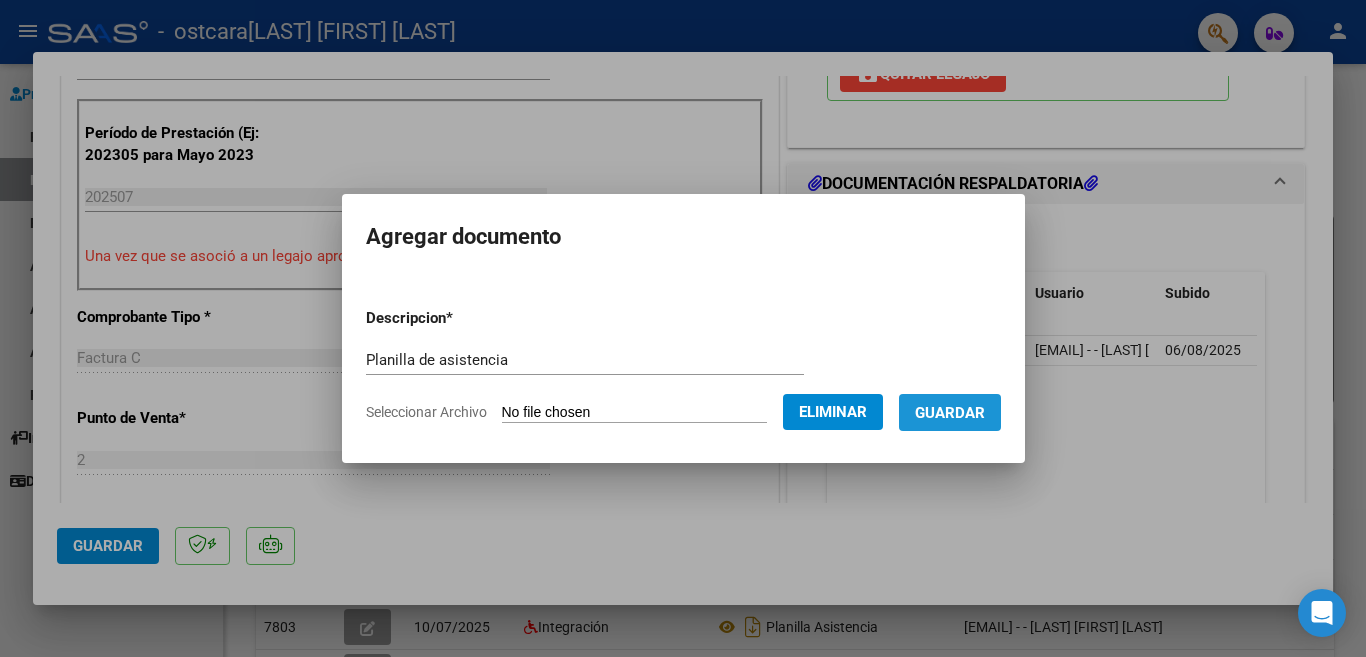 click on "Guardar" at bounding box center [950, 413] 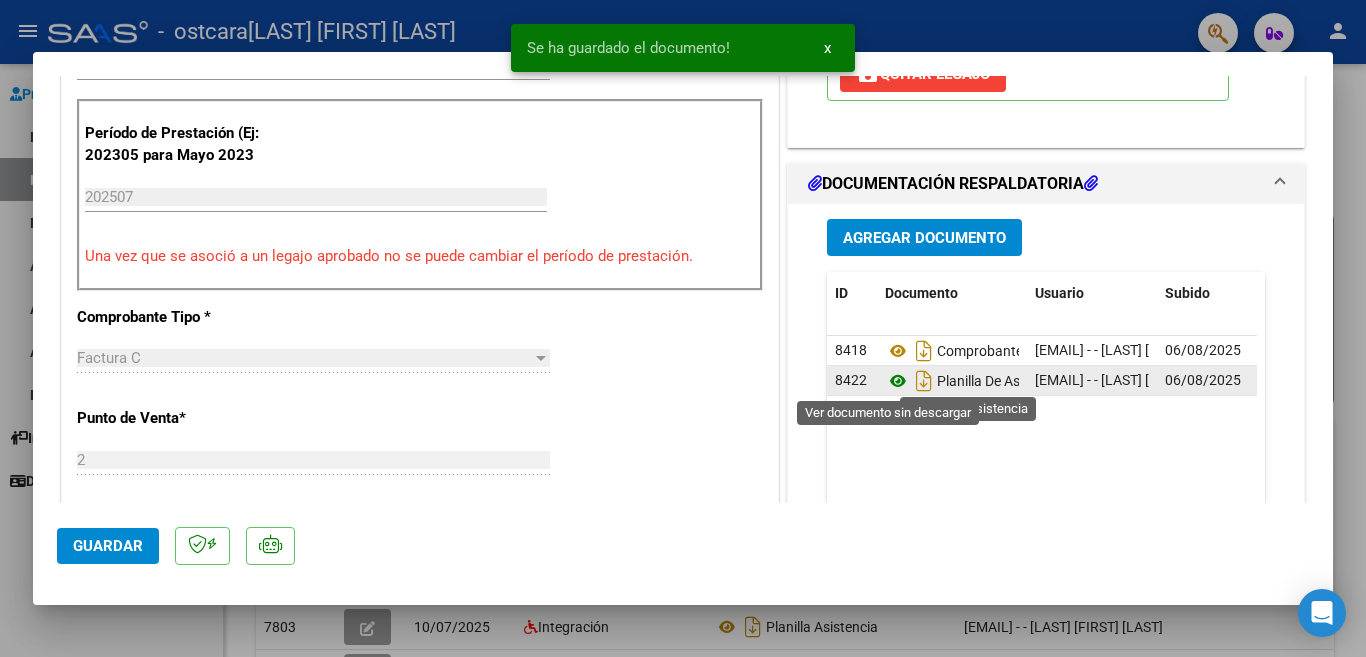 click 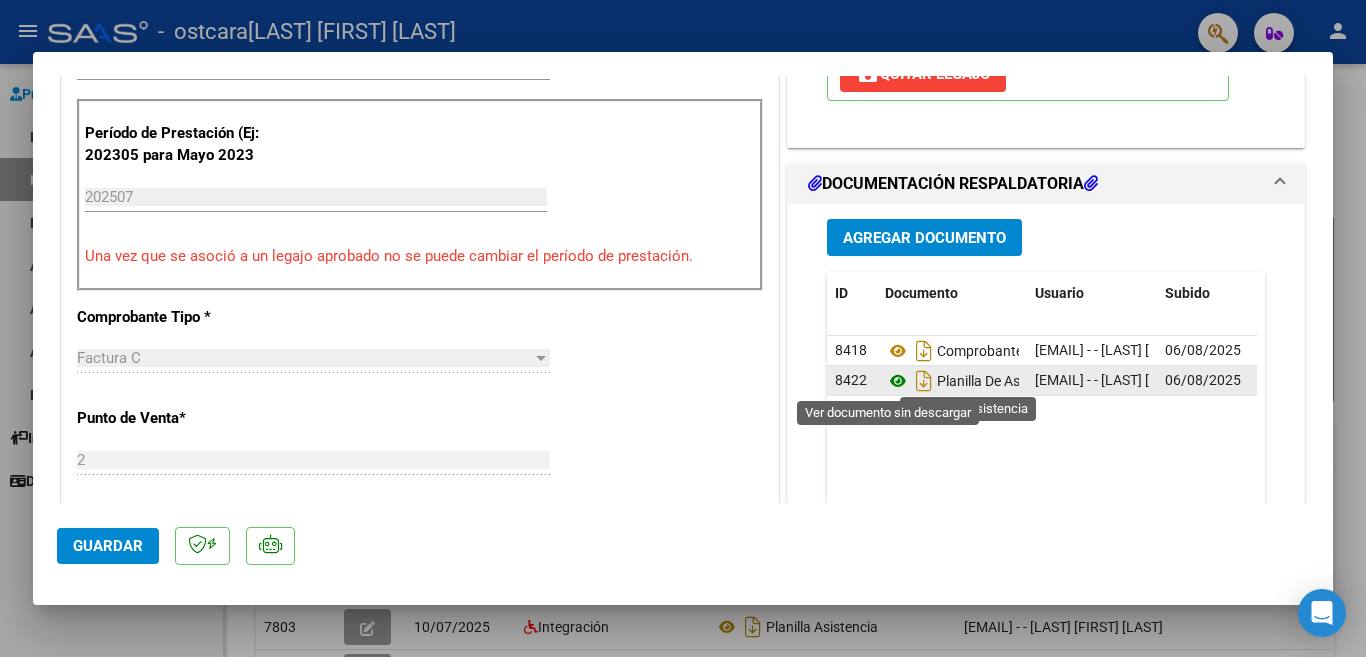 click 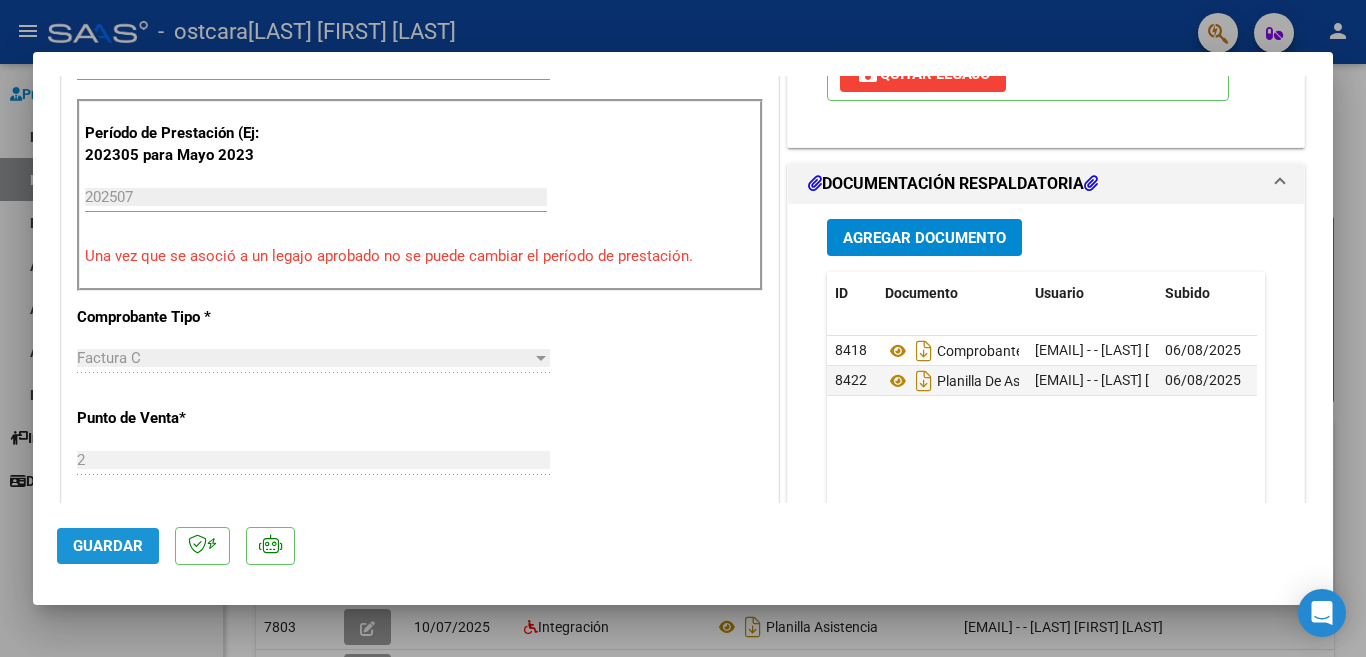 click on "Guardar" 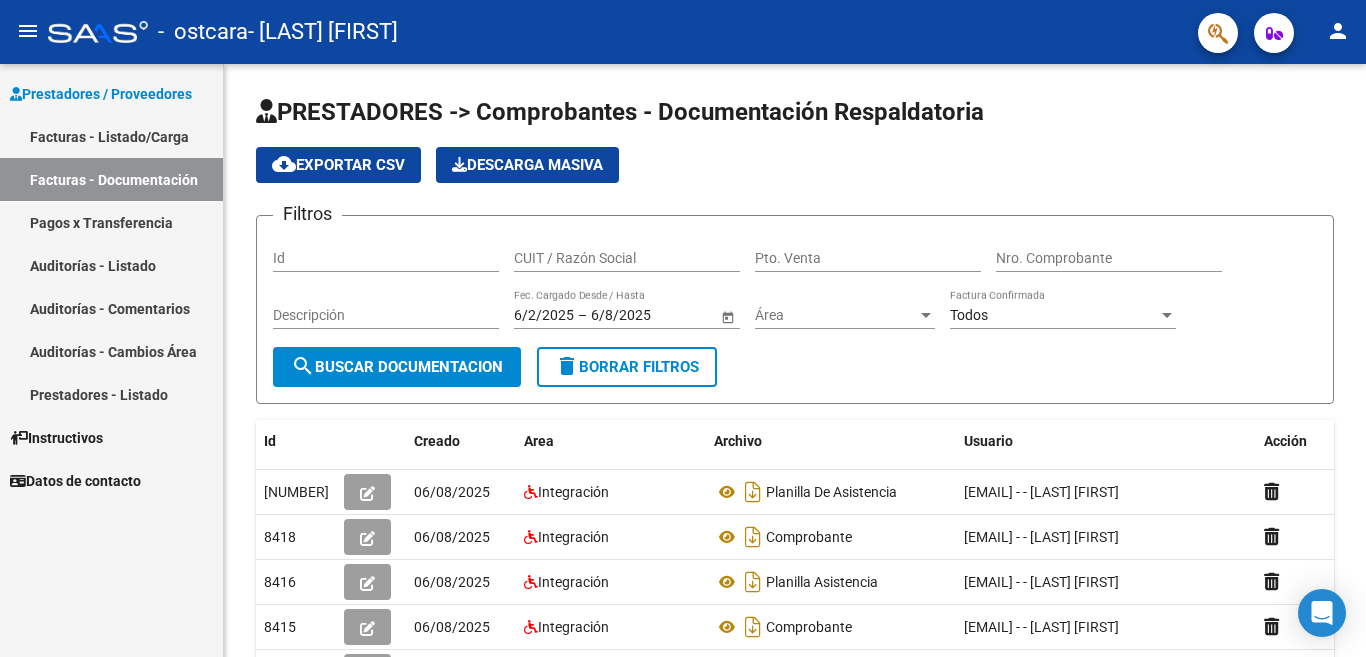 scroll, scrollTop: 0, scrollLeft: 0, axis: both 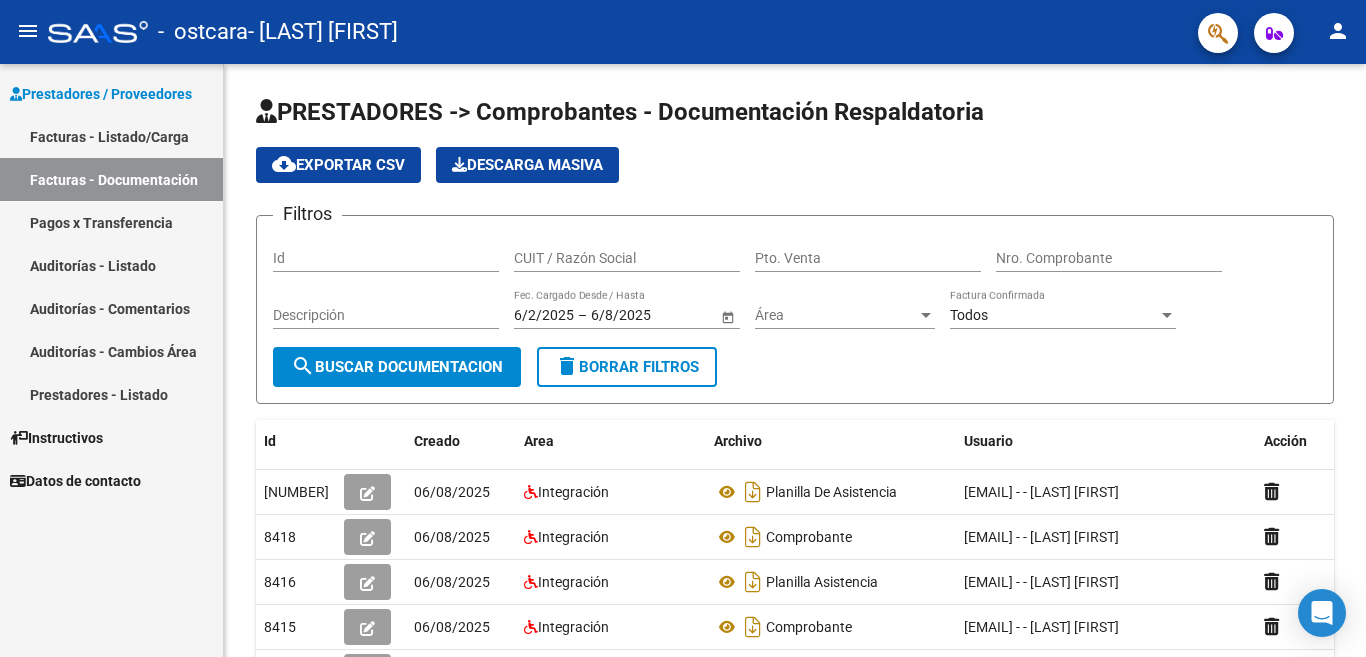 click on "Facturas - Listado/Carga" at bounding box center (111, 136) 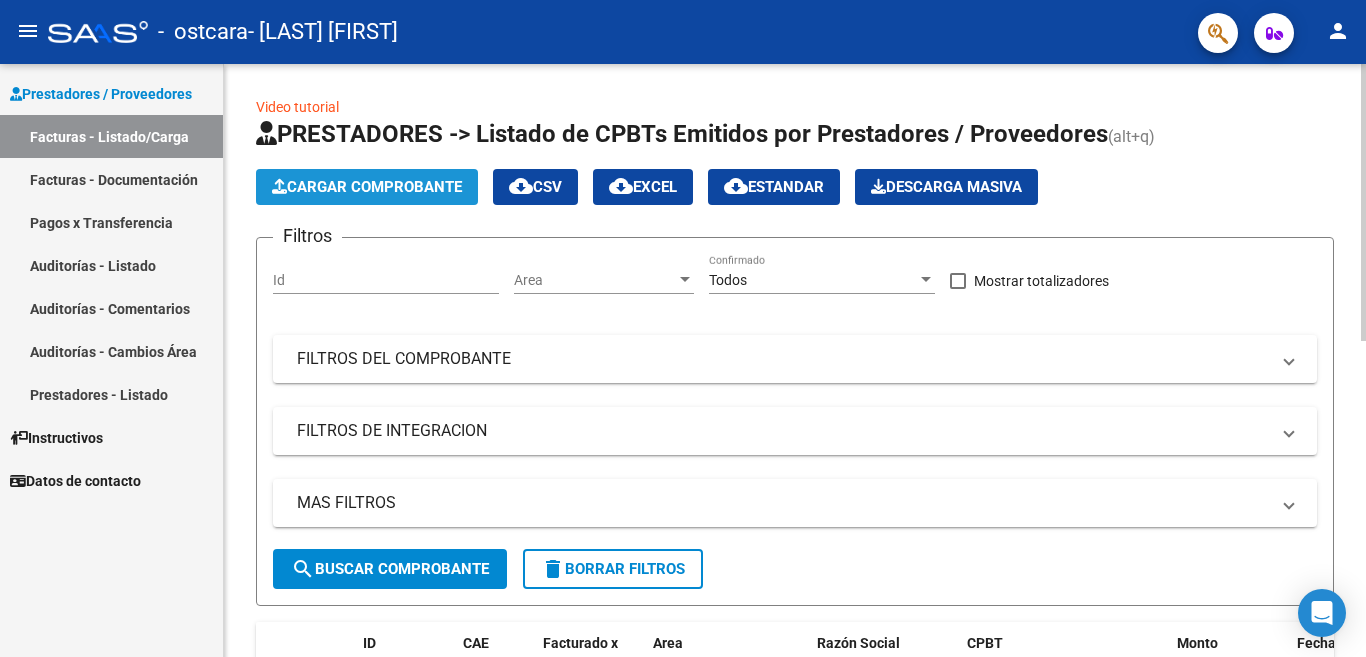 click on "Cargar Comprobante" 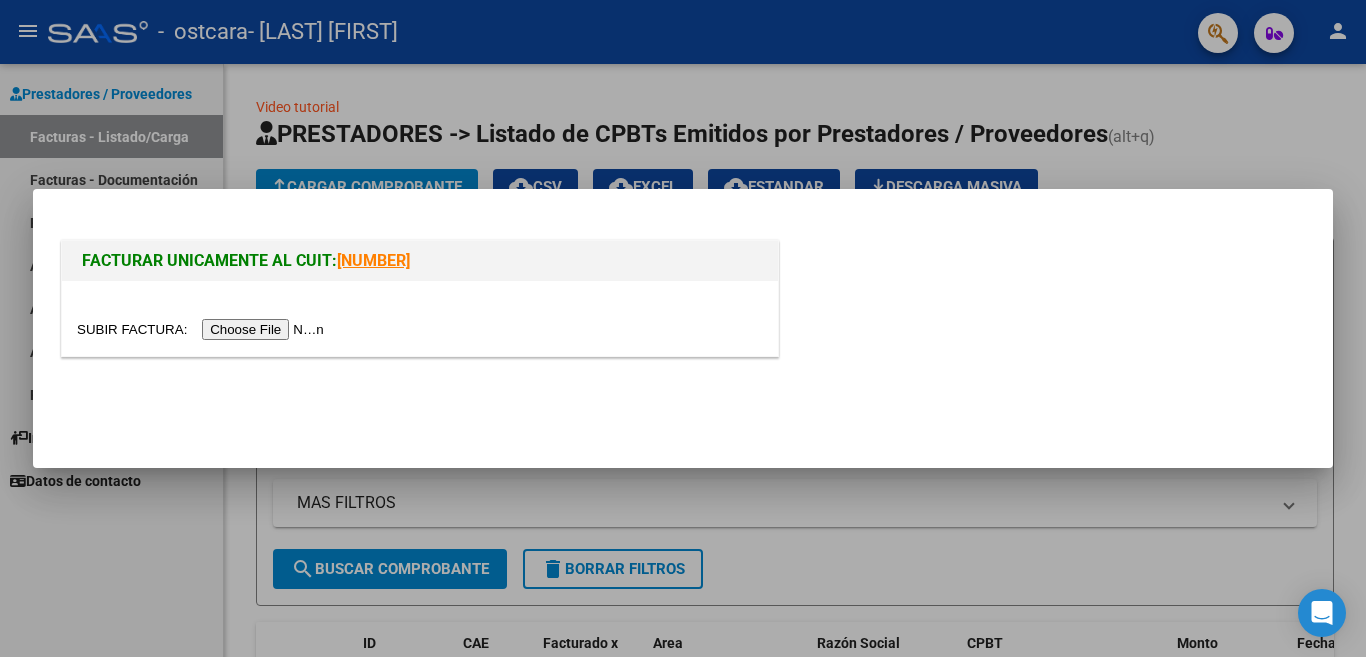 click at bounding box center [203, 329] 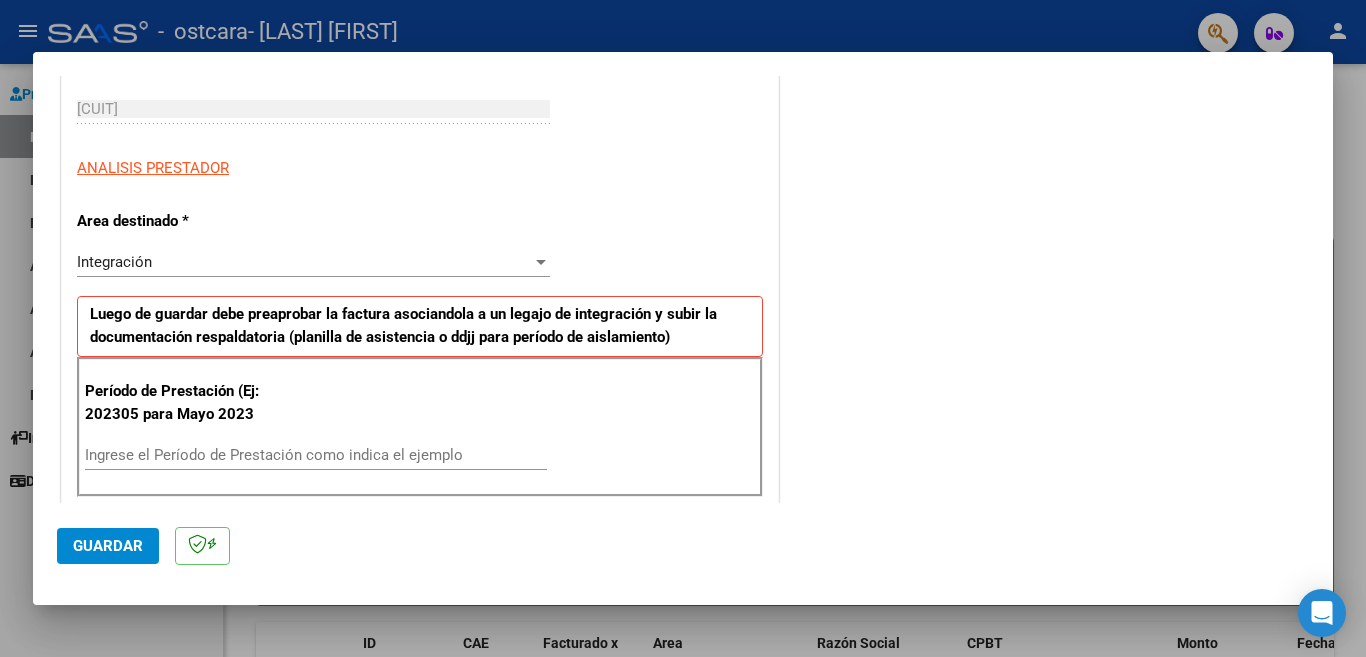 scroll, scrollTop: 400, scrollLeft: 0, axis: vertical 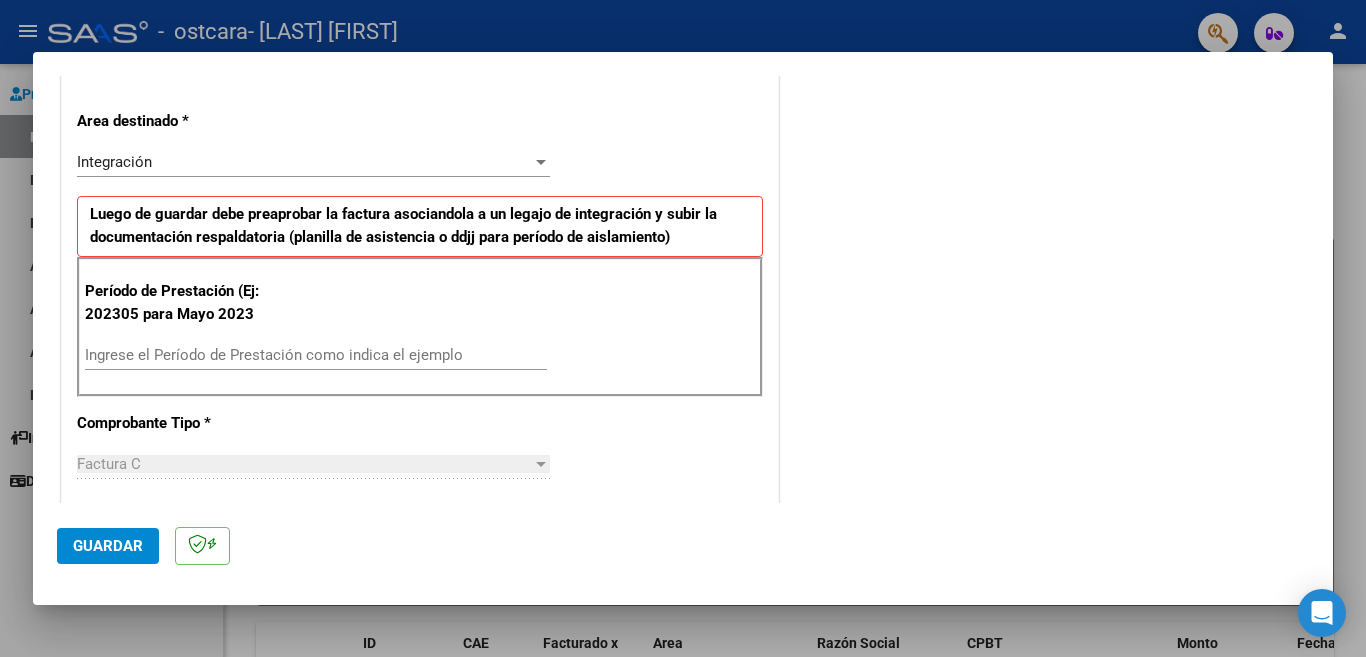 click on "Ingrese el Período de Prestación como indica el ejemplo" at bounding box center [316, 355] 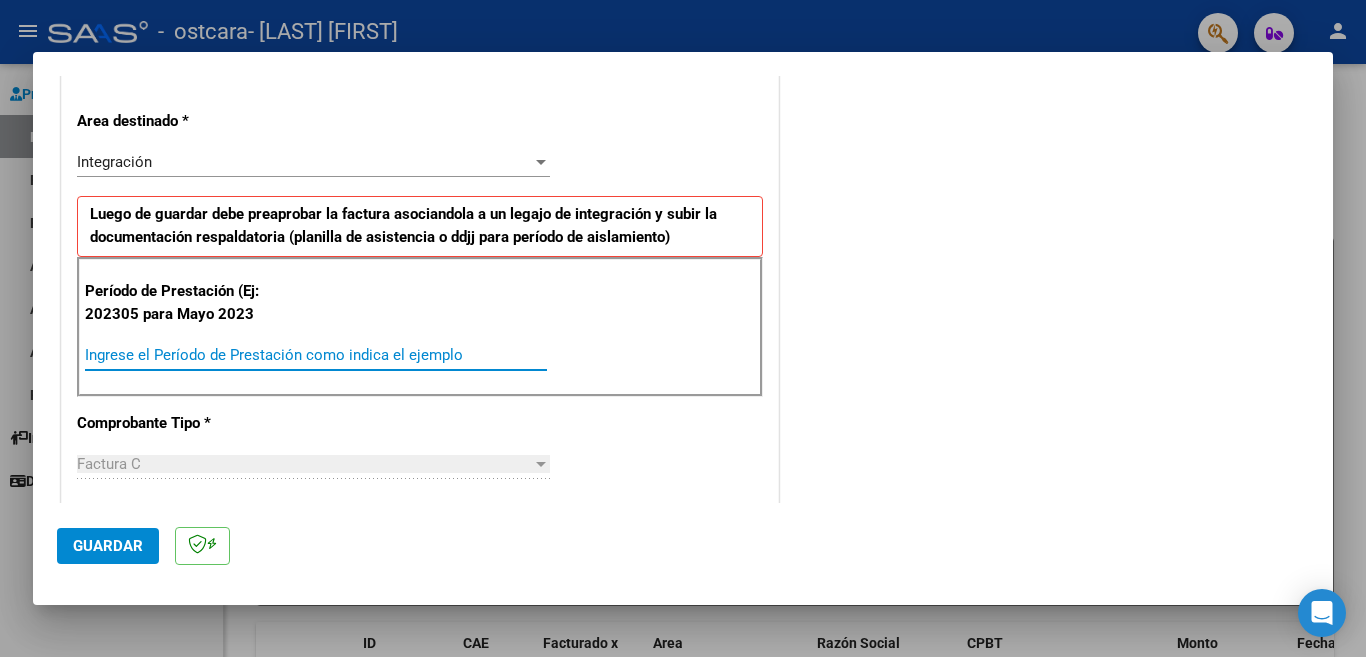 click on "Ingrese el Período de Prestación como indica el ejemplo" at bounding box center (316, 355) 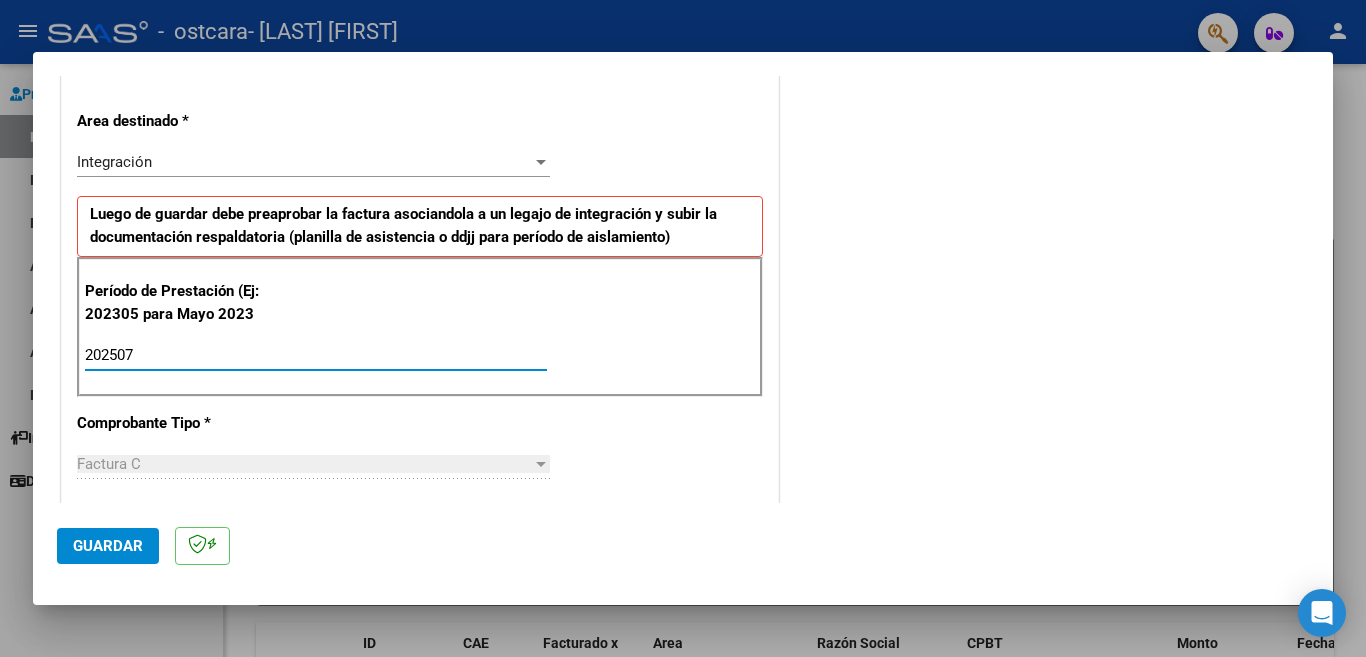 type on "202507" 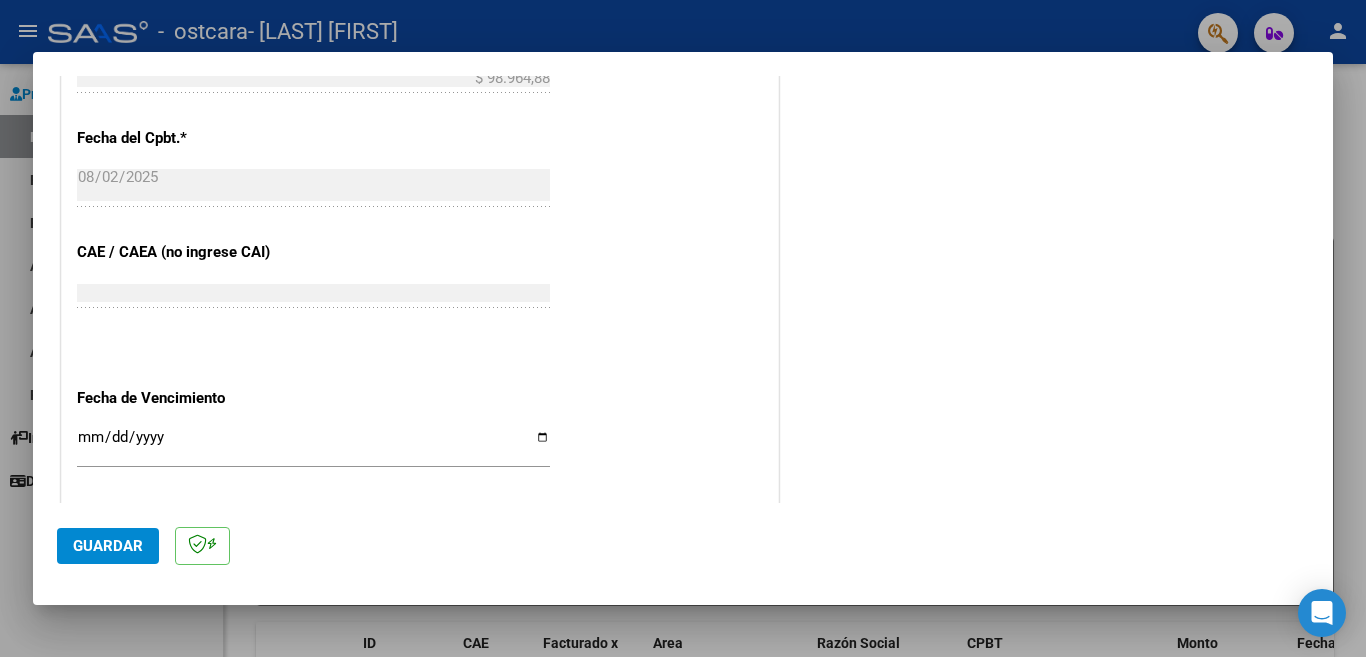 scroll, scrollTop: 1100, scrollLeft: 0, axis: vertical 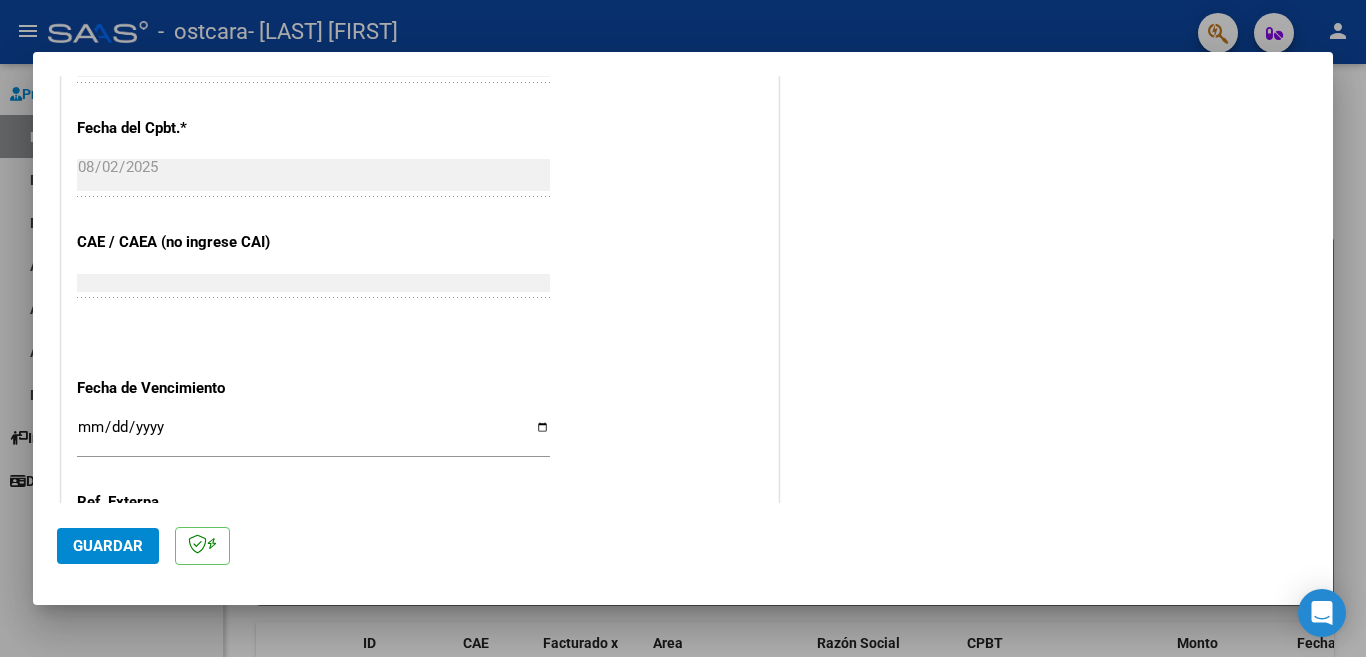 click on "Ingresar la fecha" 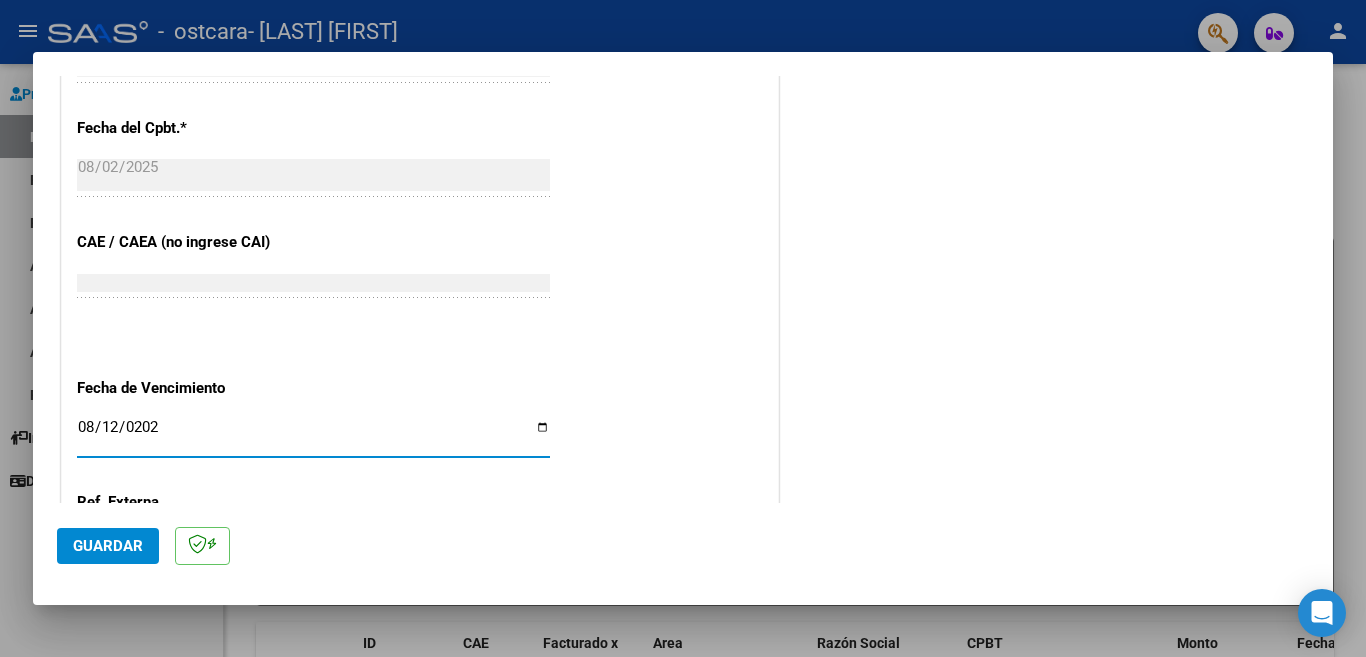 type on "2025-08-12" 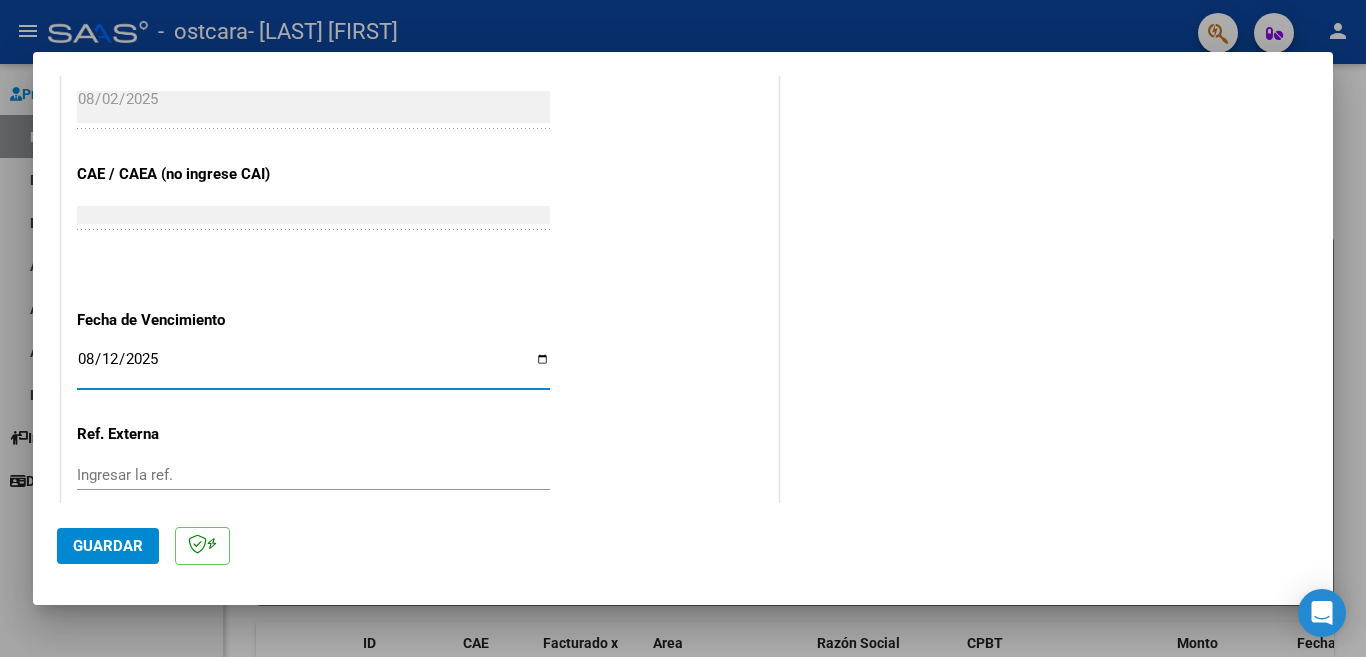 scroll, scrollTop: 1270, scrollLeft: 0, axis: vertical 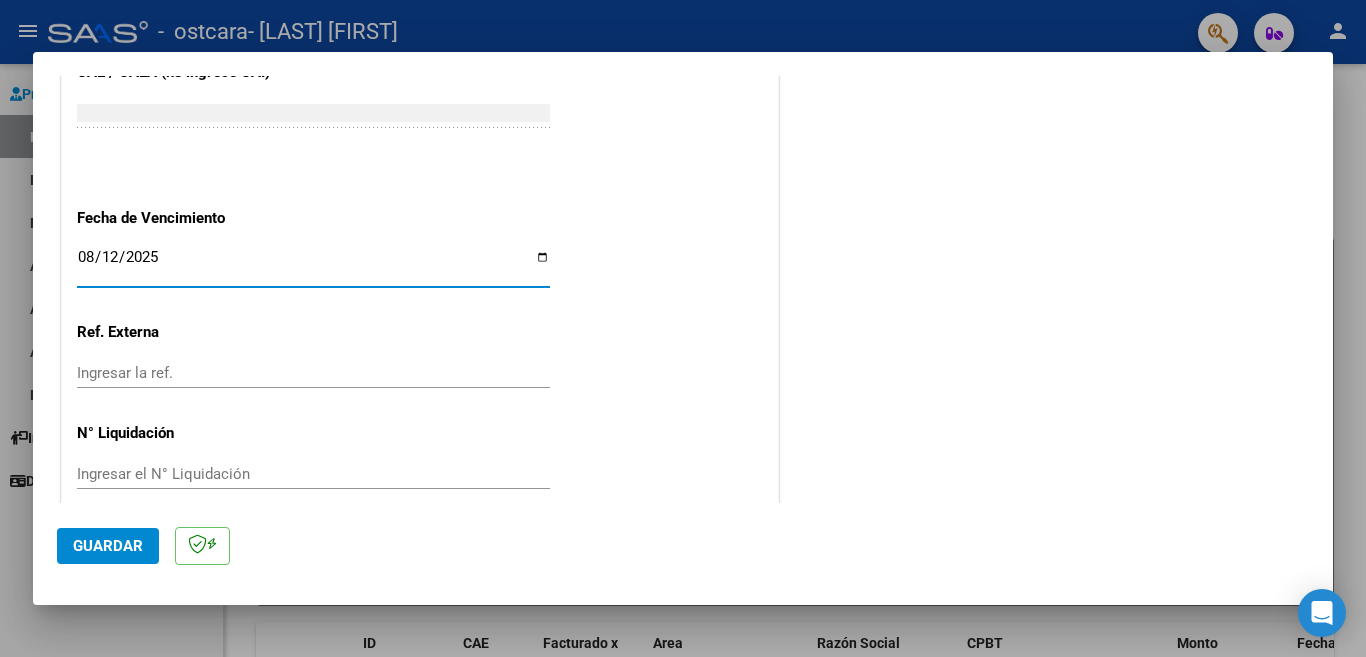 click on "Guardar" 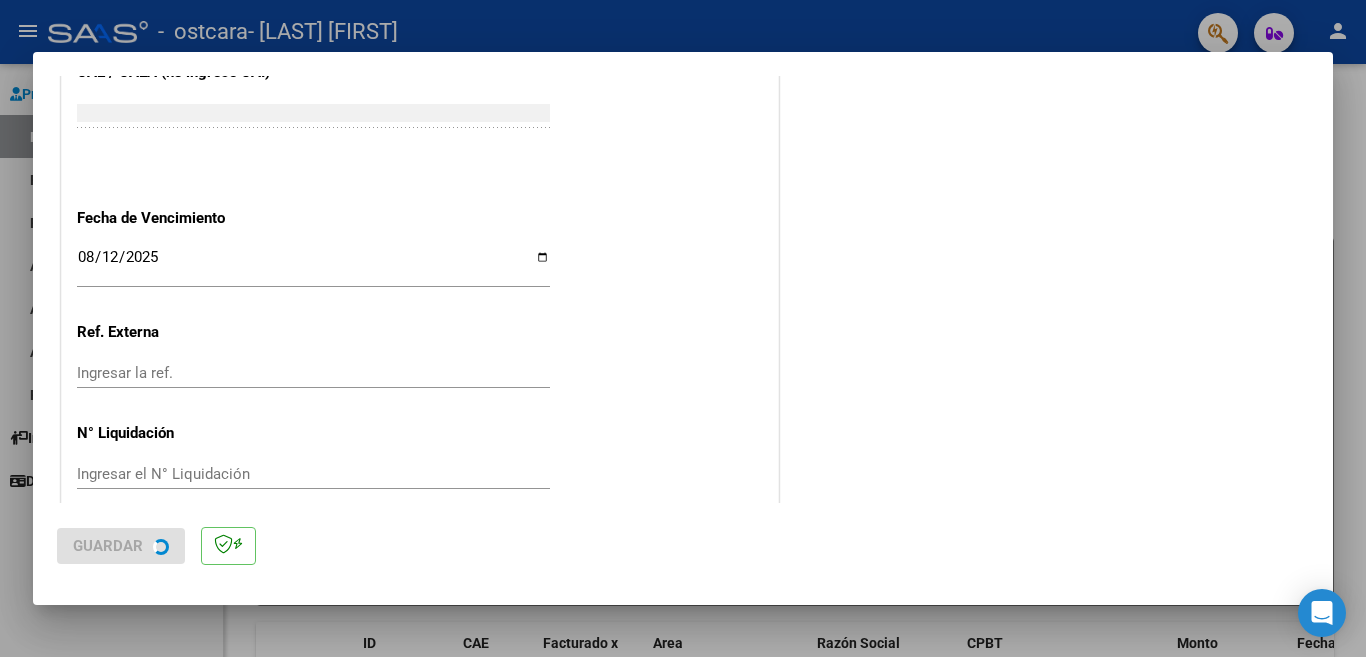 scroll, scrollTop: 0, scrollLeft: 0, axis: both 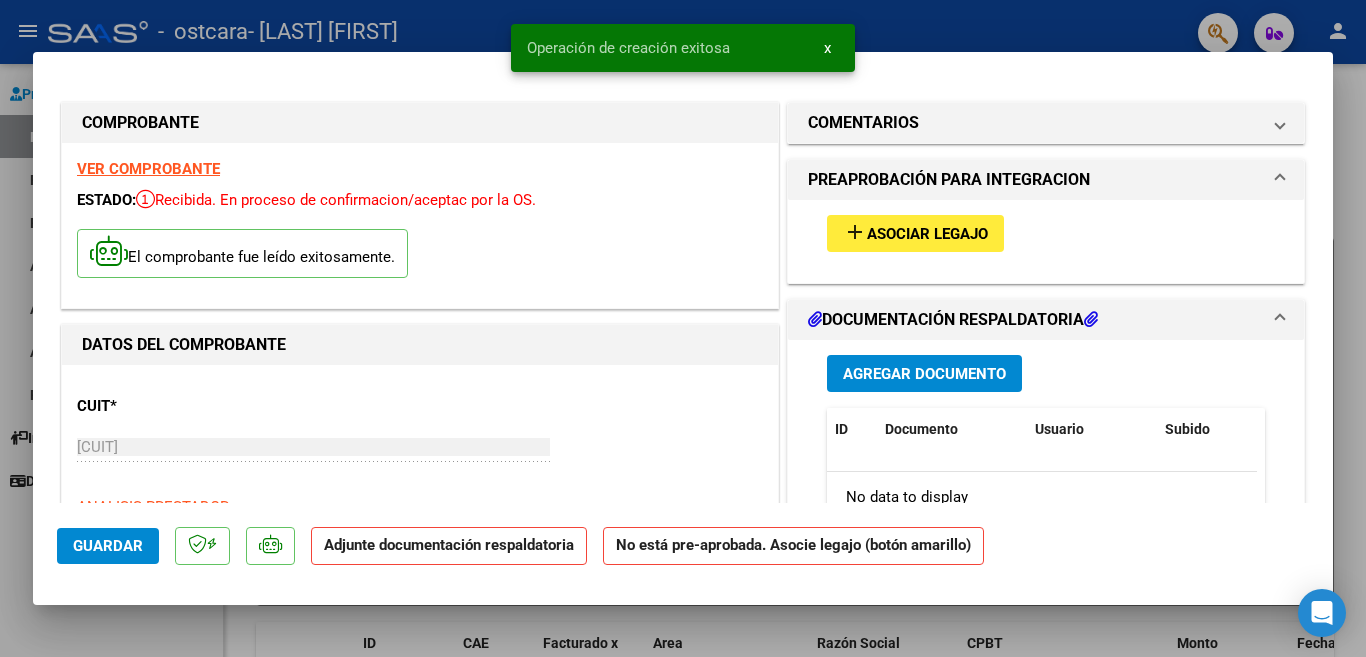 click on "Asociar Legajo" at bounding box center [927, 234] 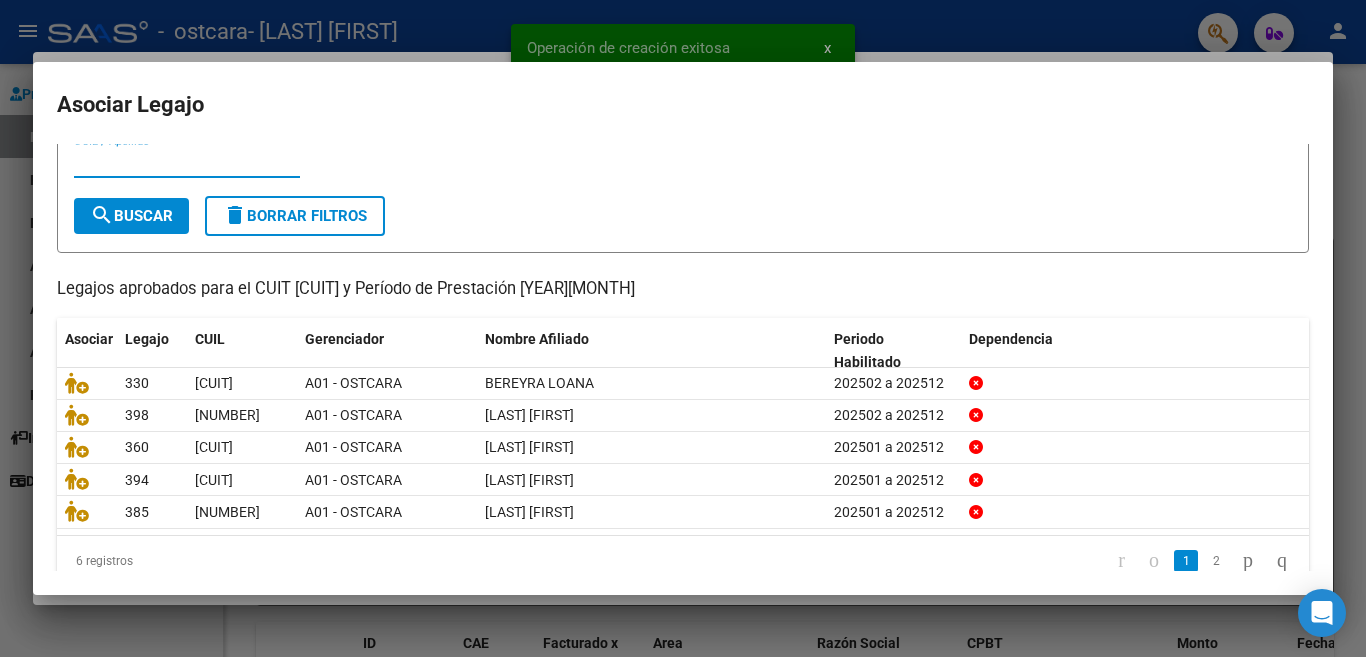 scroll, scrollTop: 94, scrollLeft: 0, axis: vertical 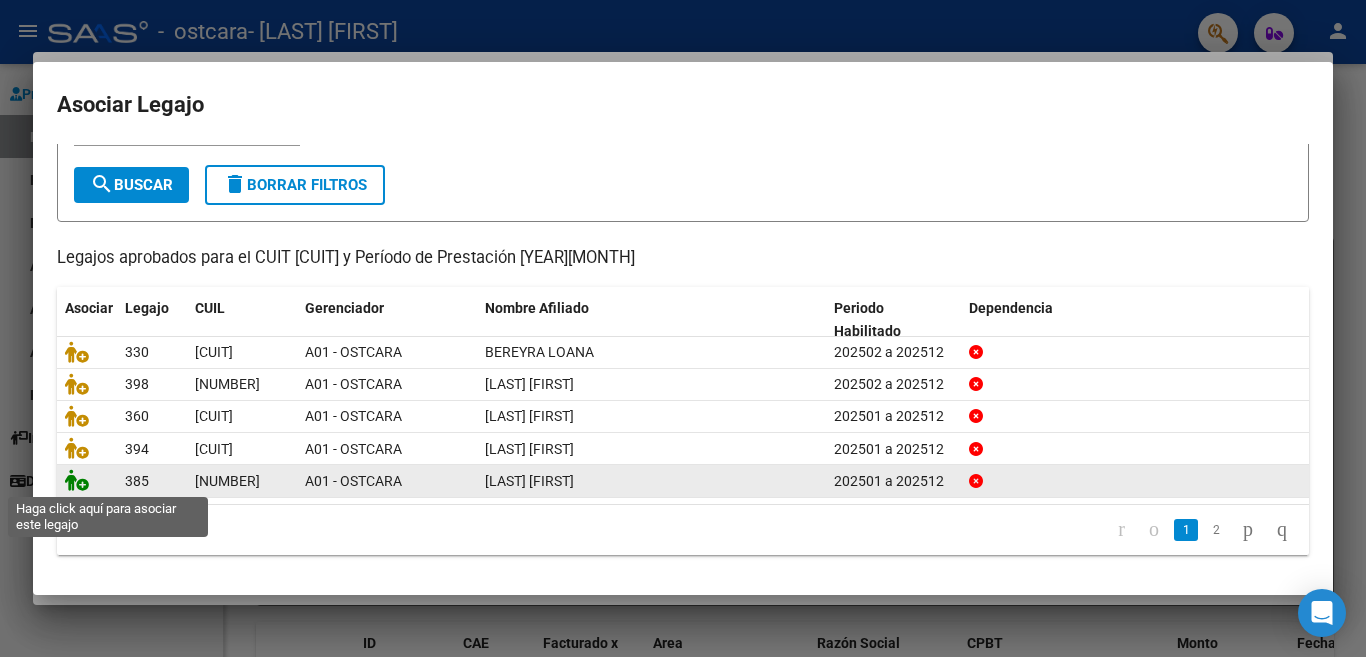 click 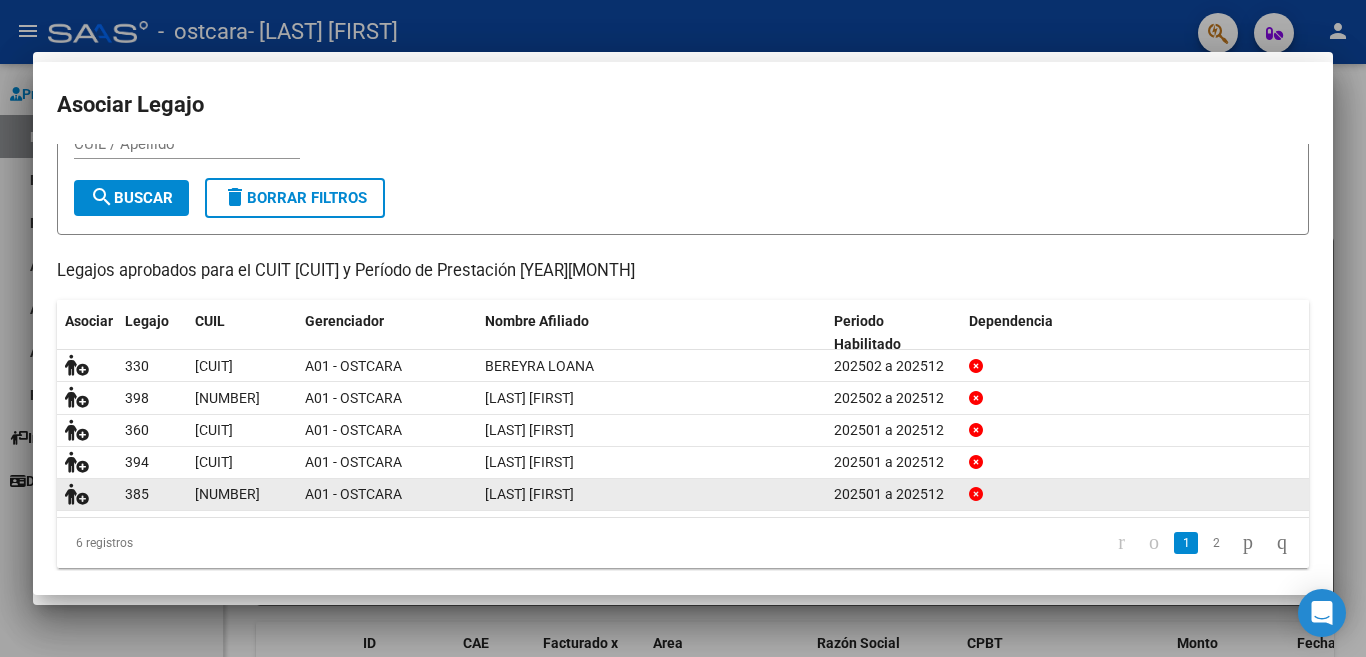 scroll, scrollTop: 108, scrollLeft: 0, axis: vertical 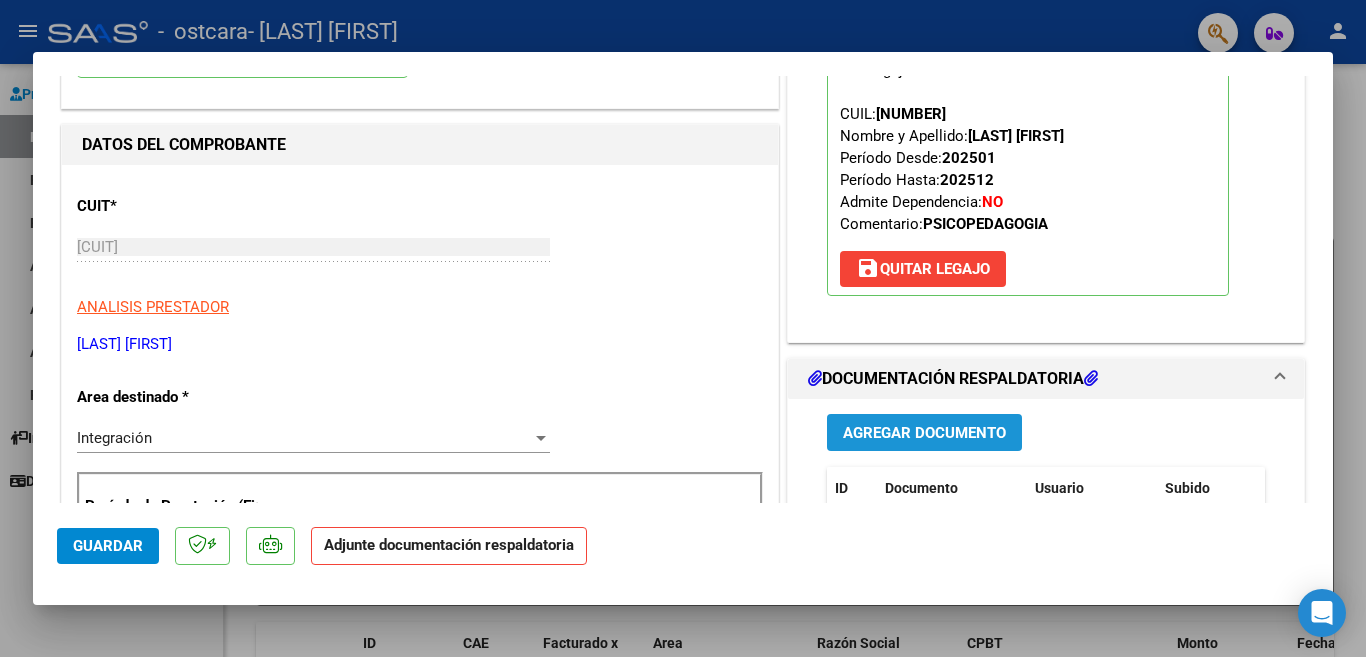 click on "Agregar Documento" at bounding box center (924, 433) 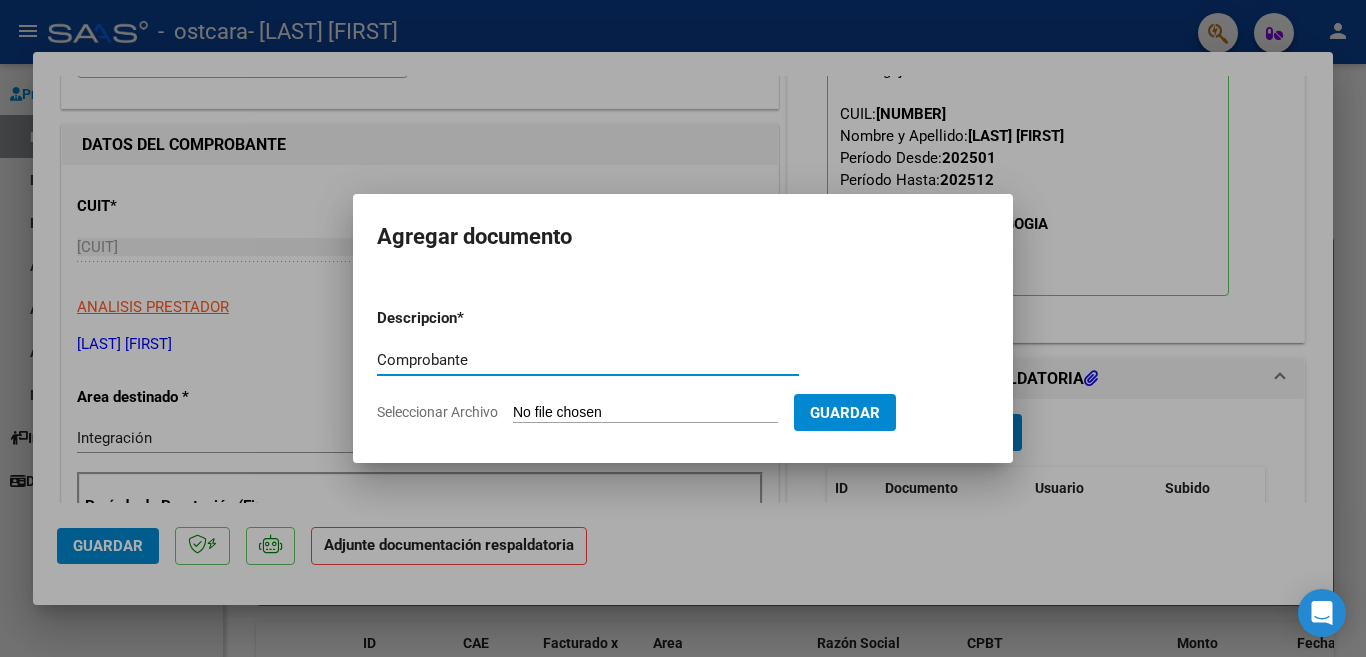 type on "Comprobante" 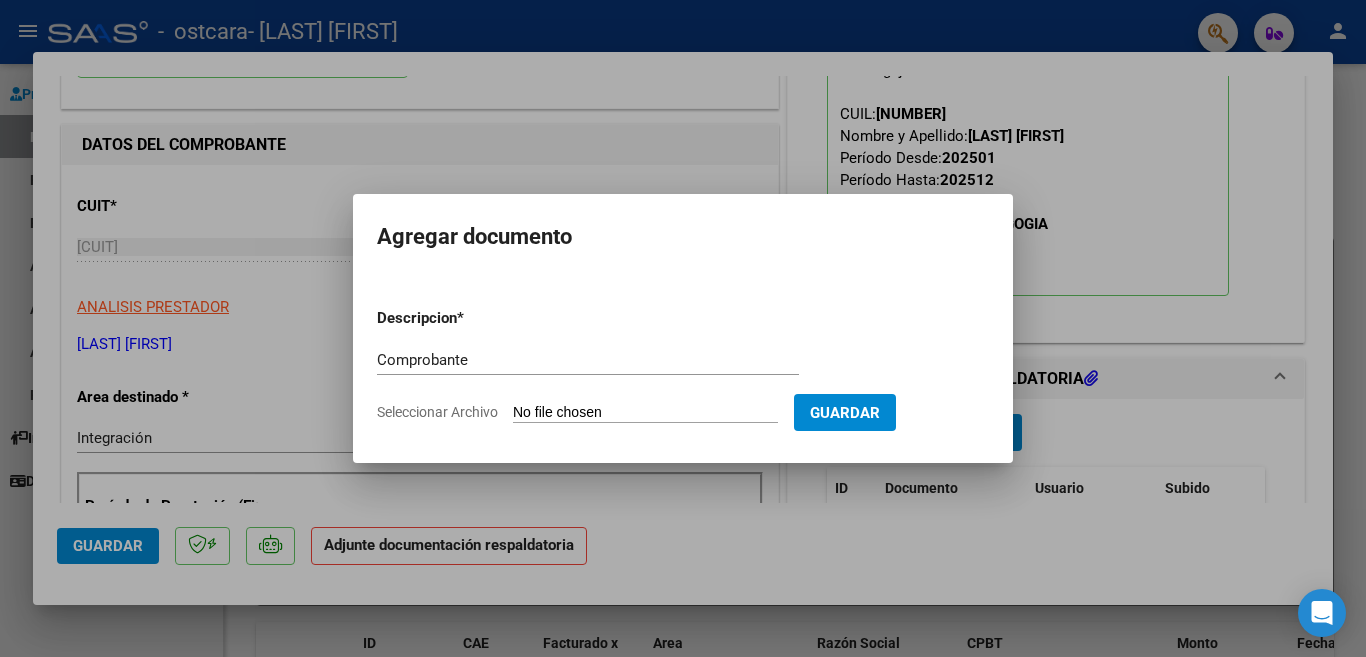 type on "C:\fakepath\Mateo Cirigliano factura julio 2025.pdf" 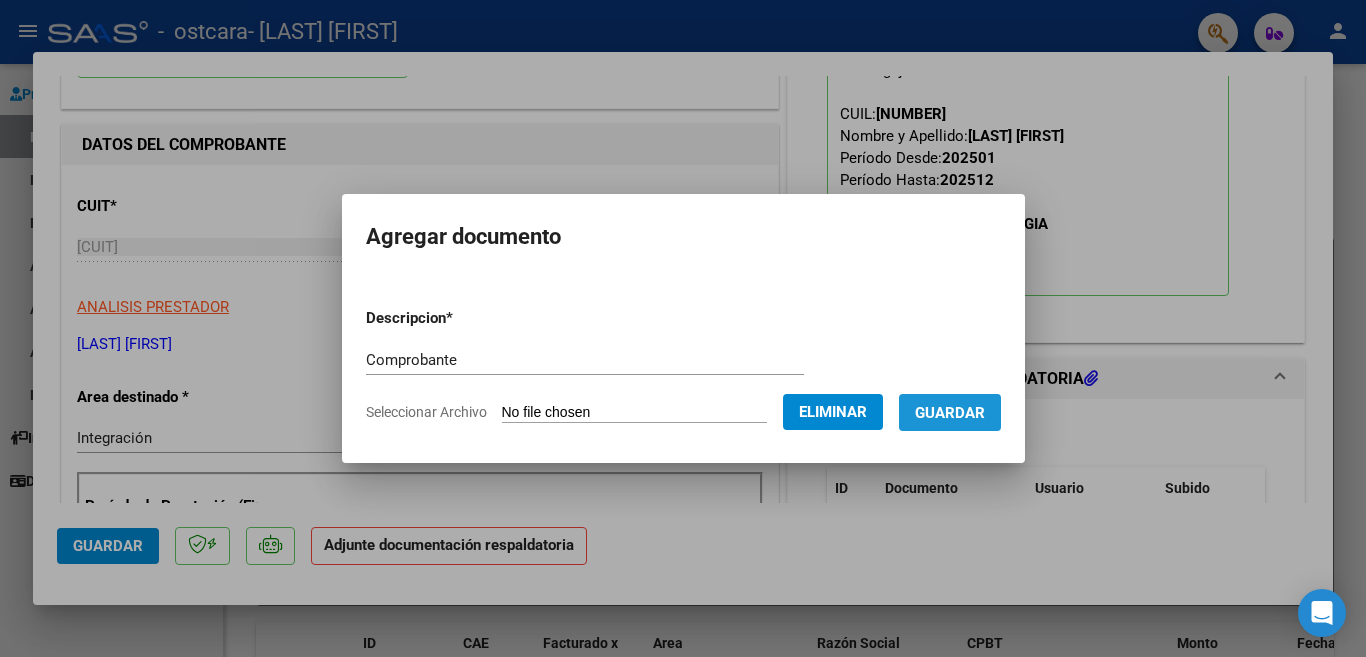 click on "Guardar" at bounding box center [950, 413] 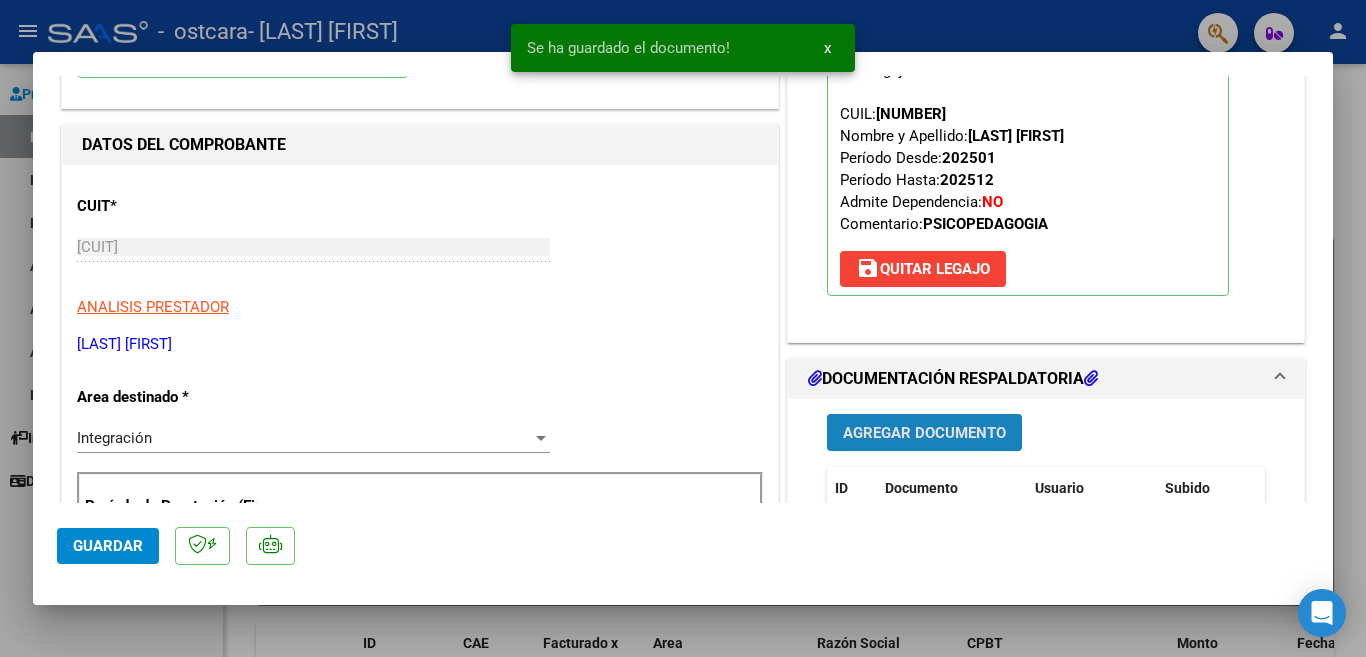 click on "Agregar Documento" at bounding box center [924, 433] 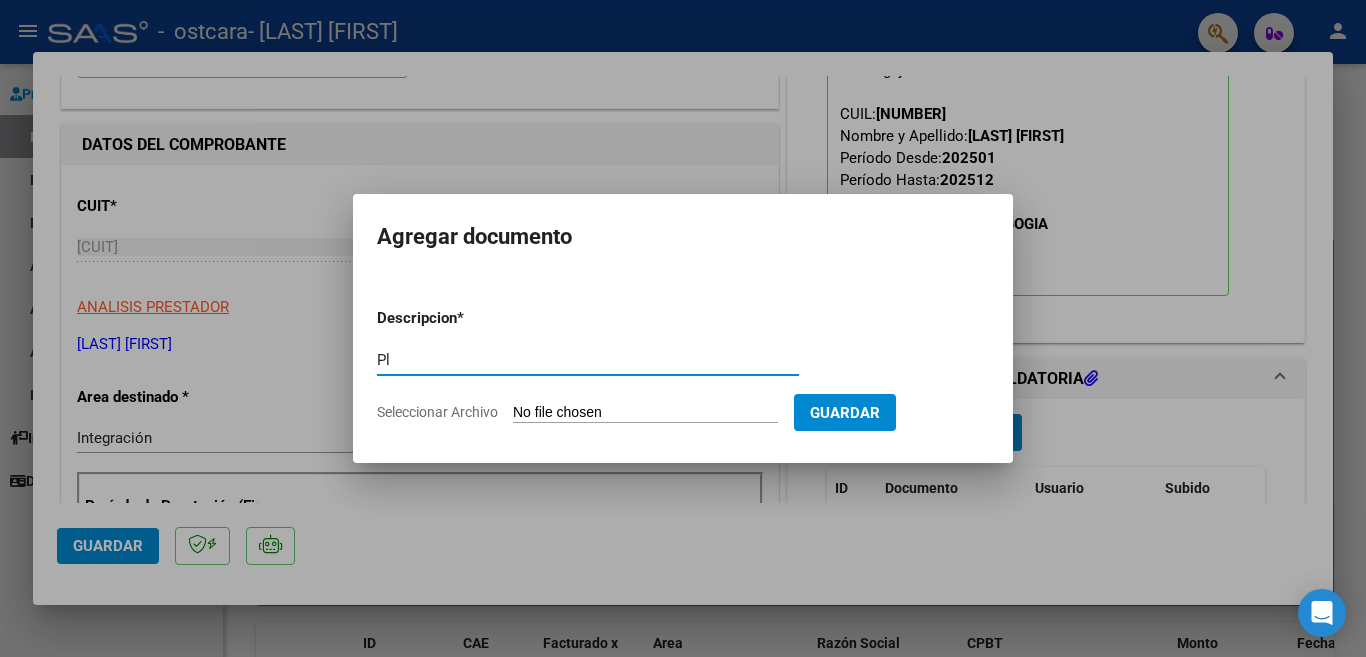 type on "Planilla de asistencia" 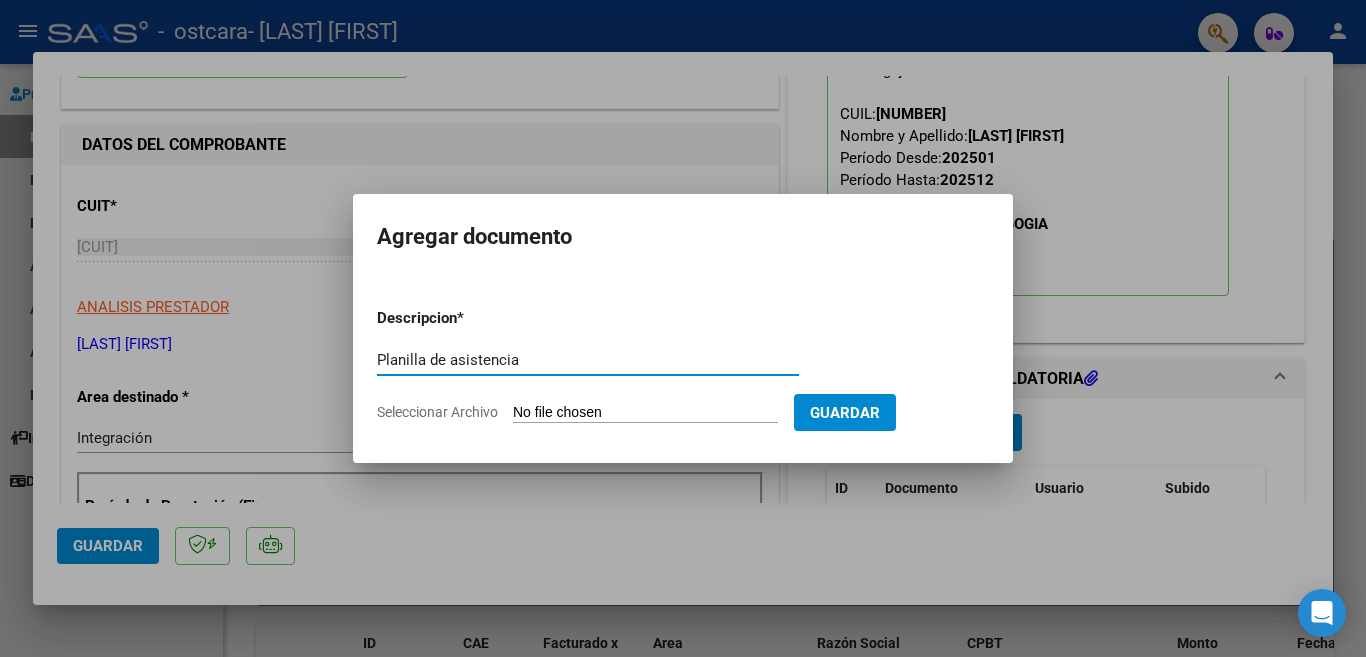 click on "Seleccionar Archivo" at bounding box center [645, 413] 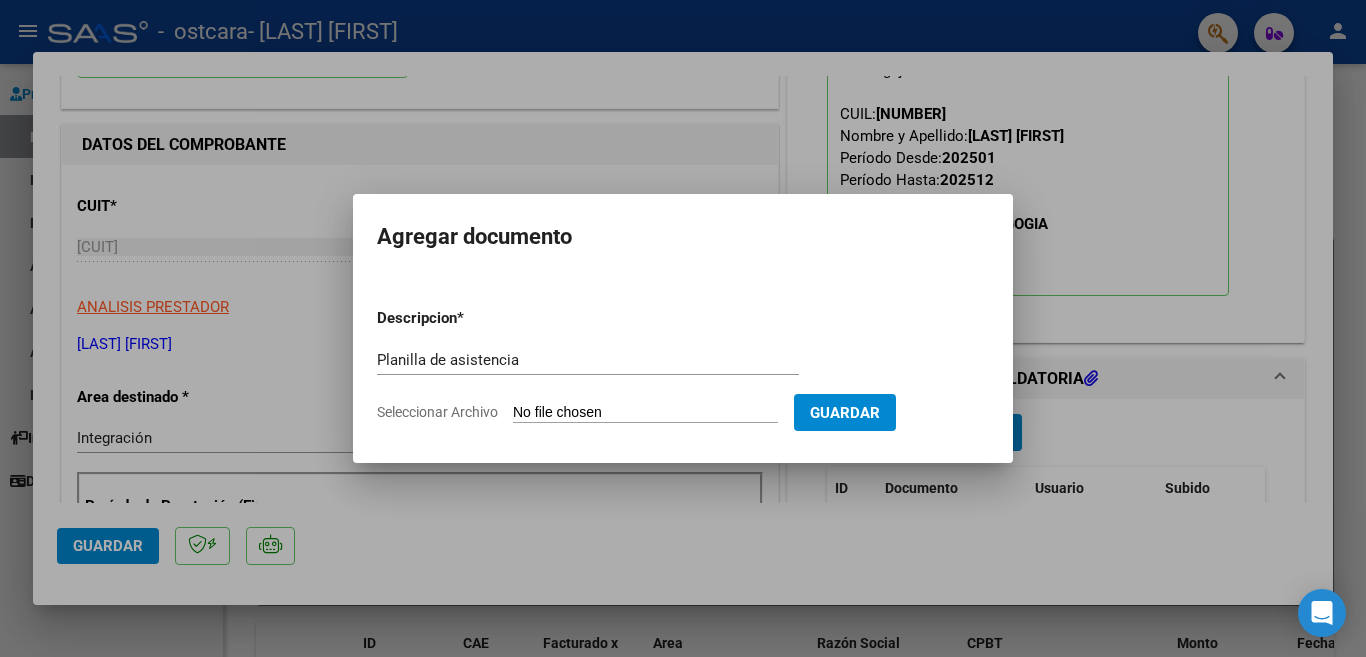 type on "C:\fakepath\Mateo cirigliano asistencia julio 2025.pdf" 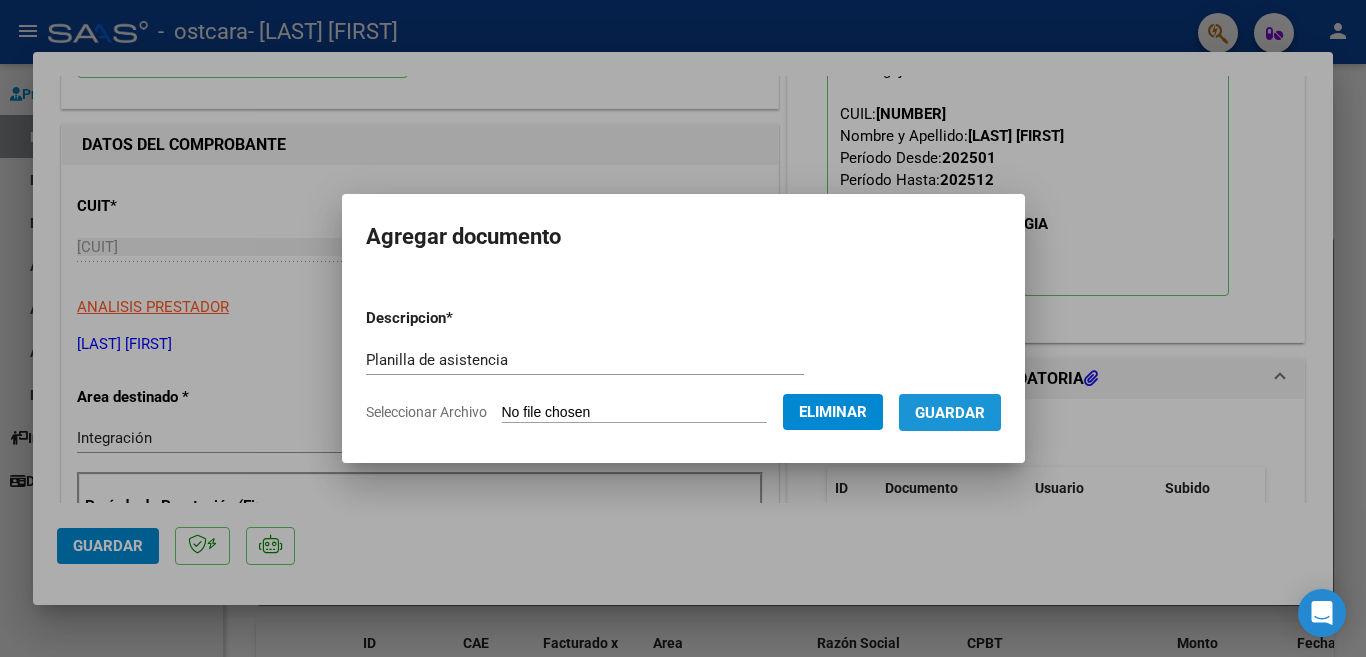 click on "Guardar" at bounding box center (950, 412) 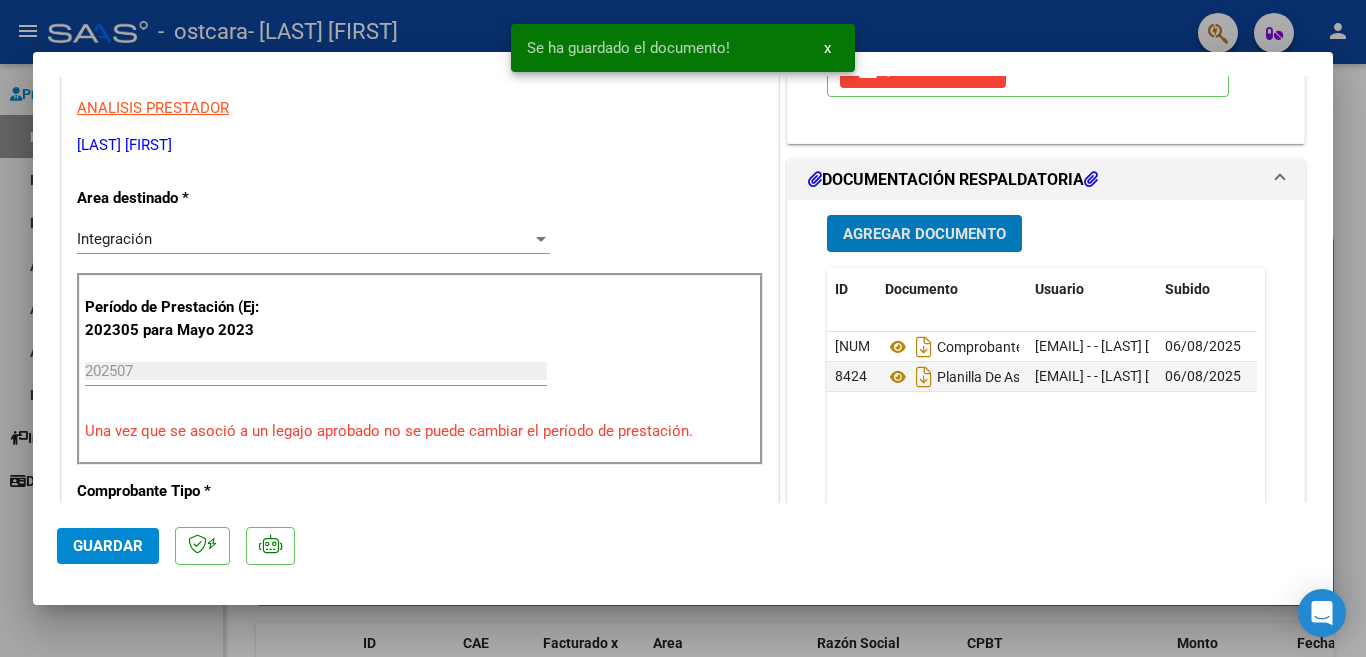 scroll, scrollTop: 400, scrollLeft: 0, axis: vertical 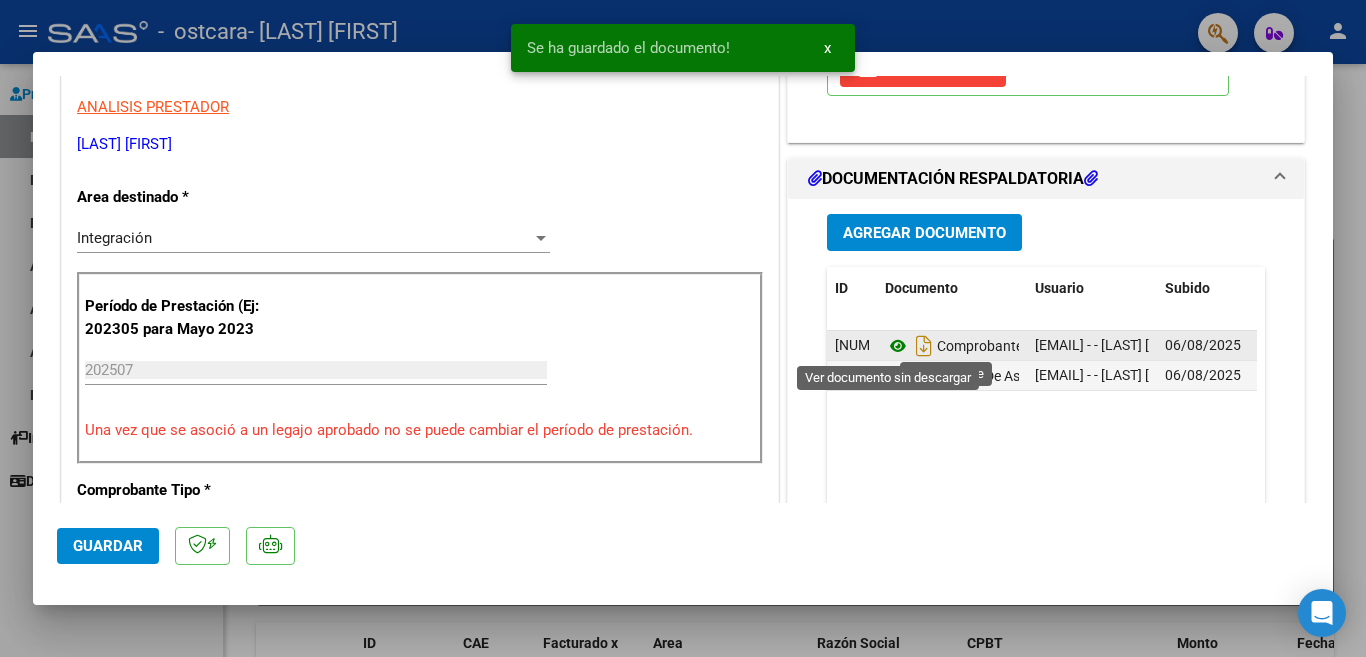 click 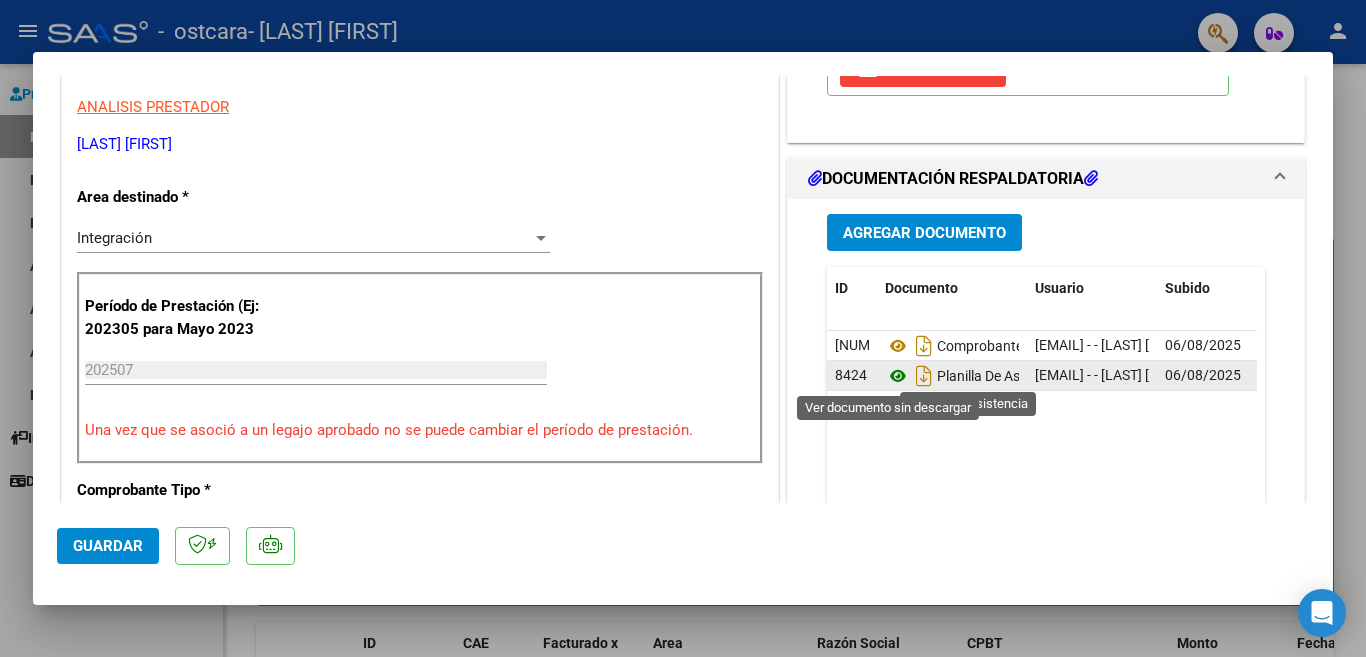 click 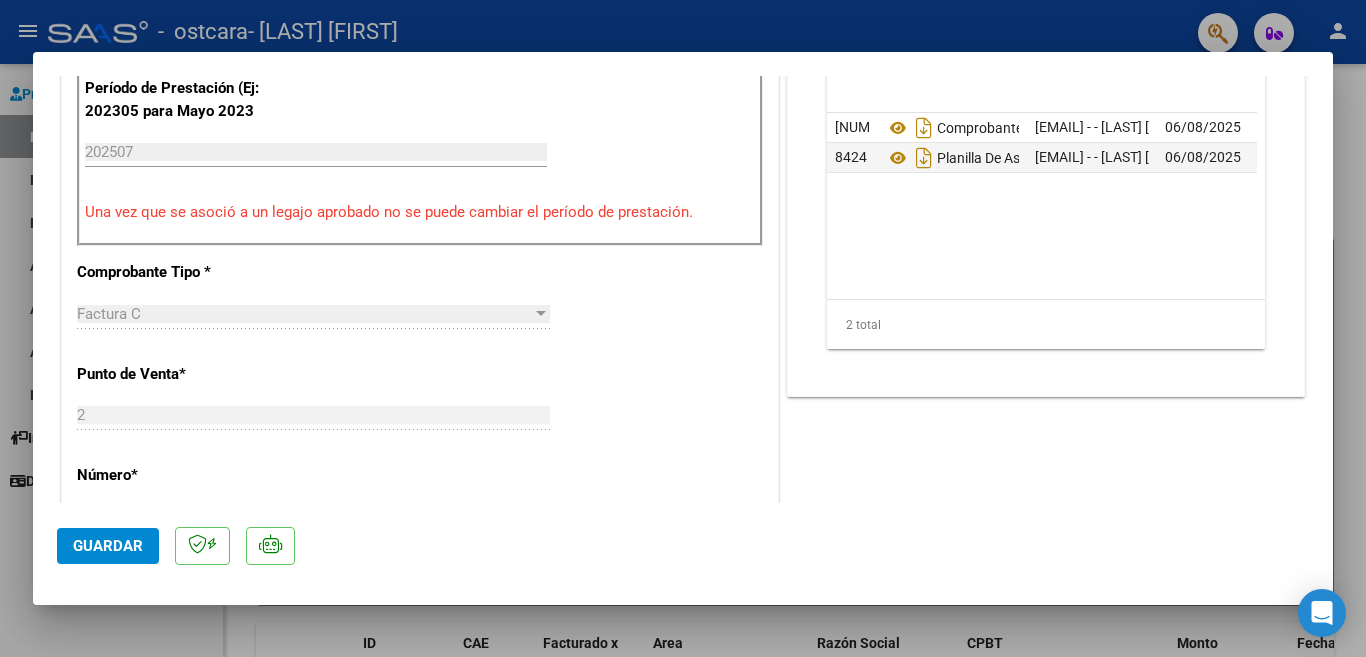 scroll, scrollTop: 1000, scrollLeft: 0, axis: vertical 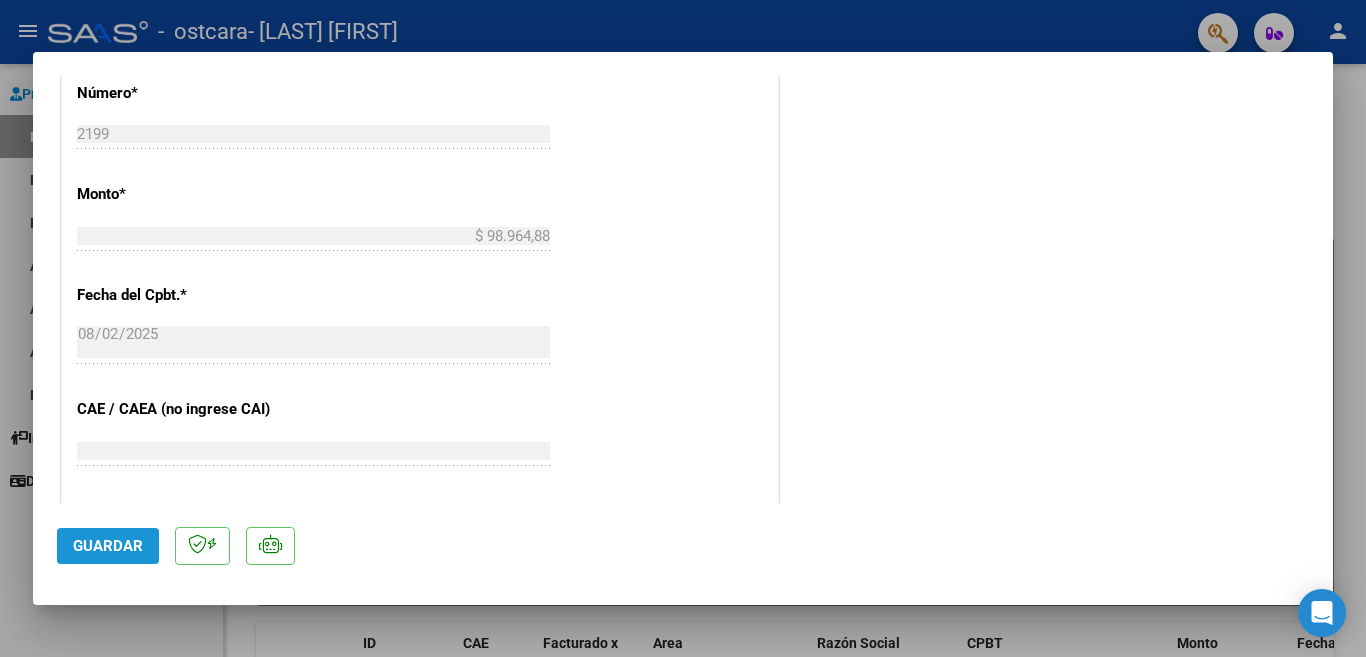 click on "Guardar" 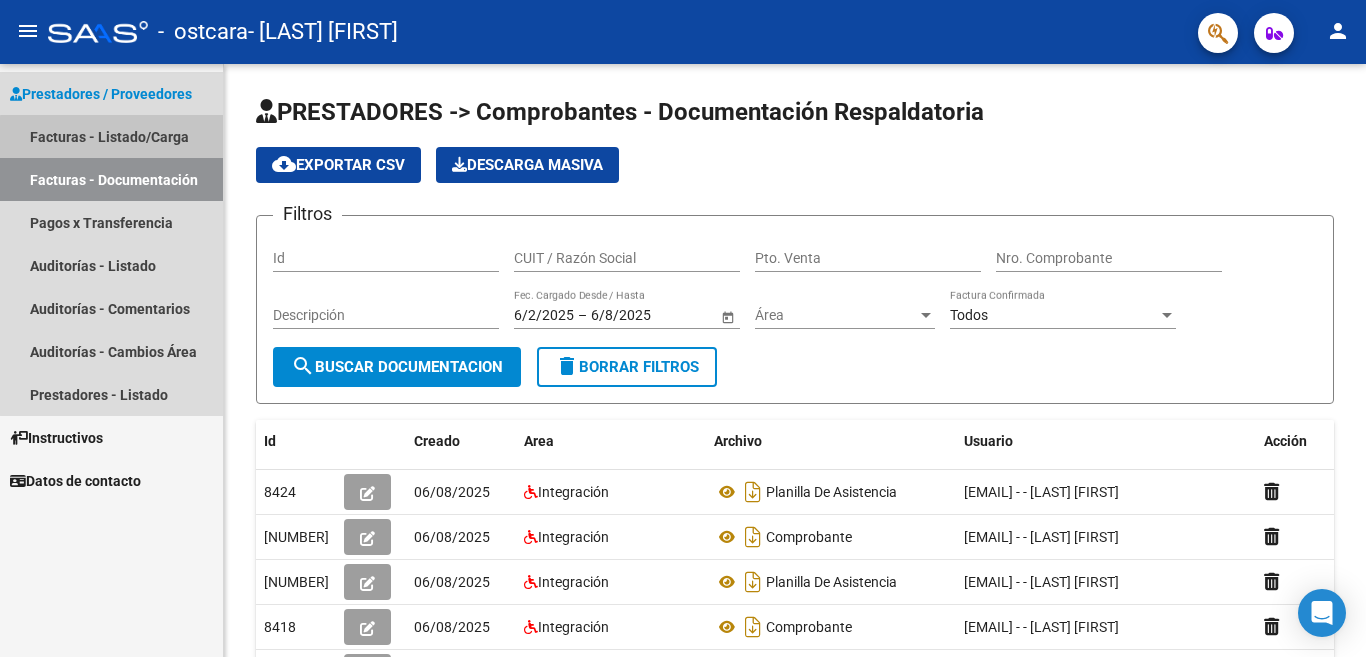 click on "Facturas - Listado/Carga" at bounding box center (111, 136) 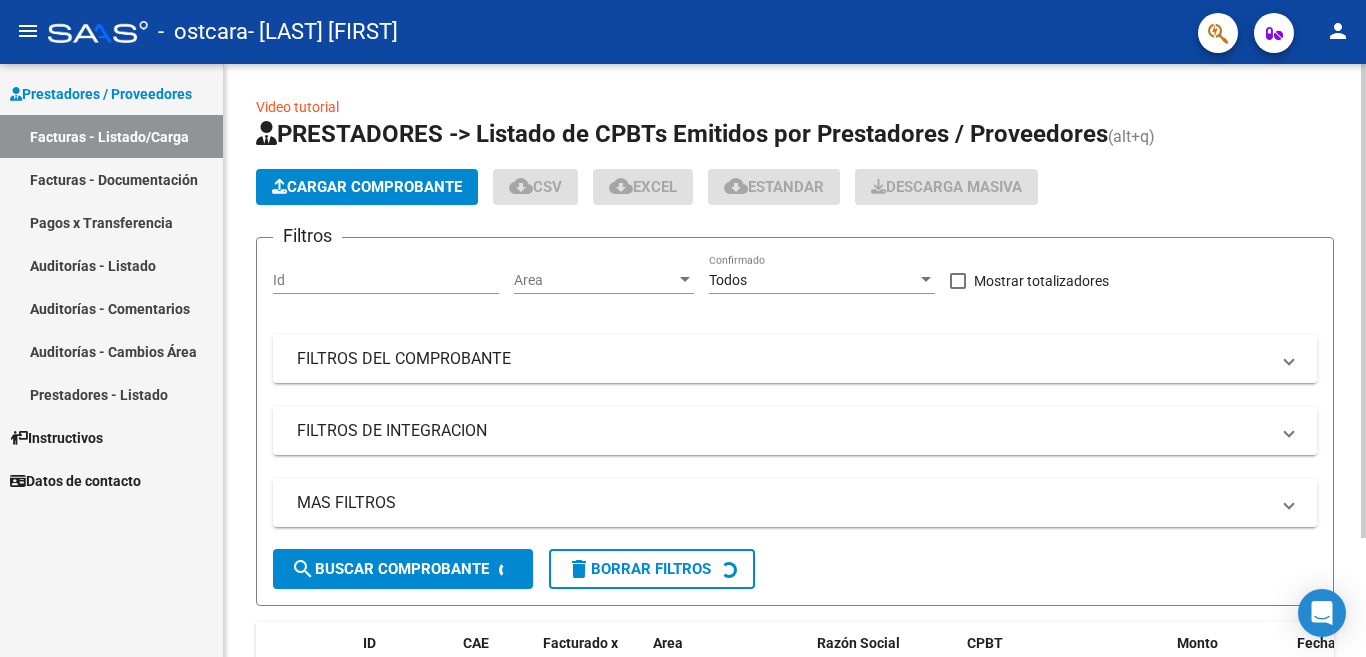click on "Cargar Comprobante" 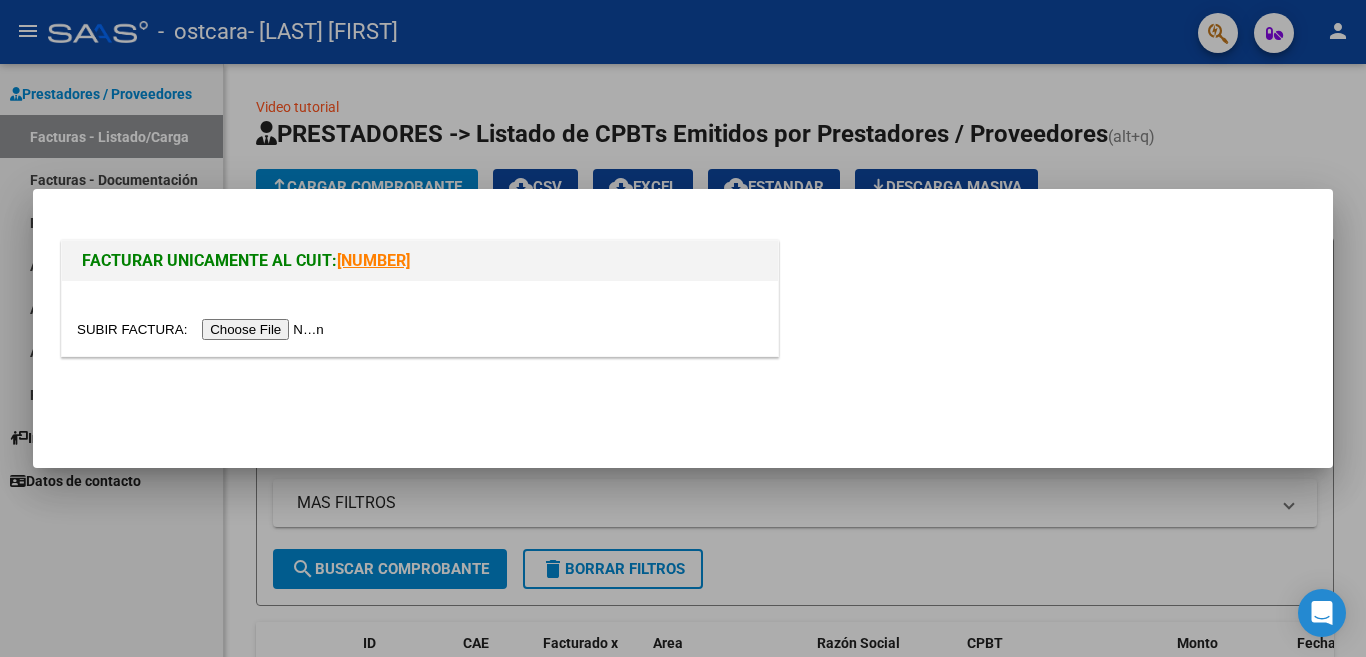 click at bounding box center (203, 329) 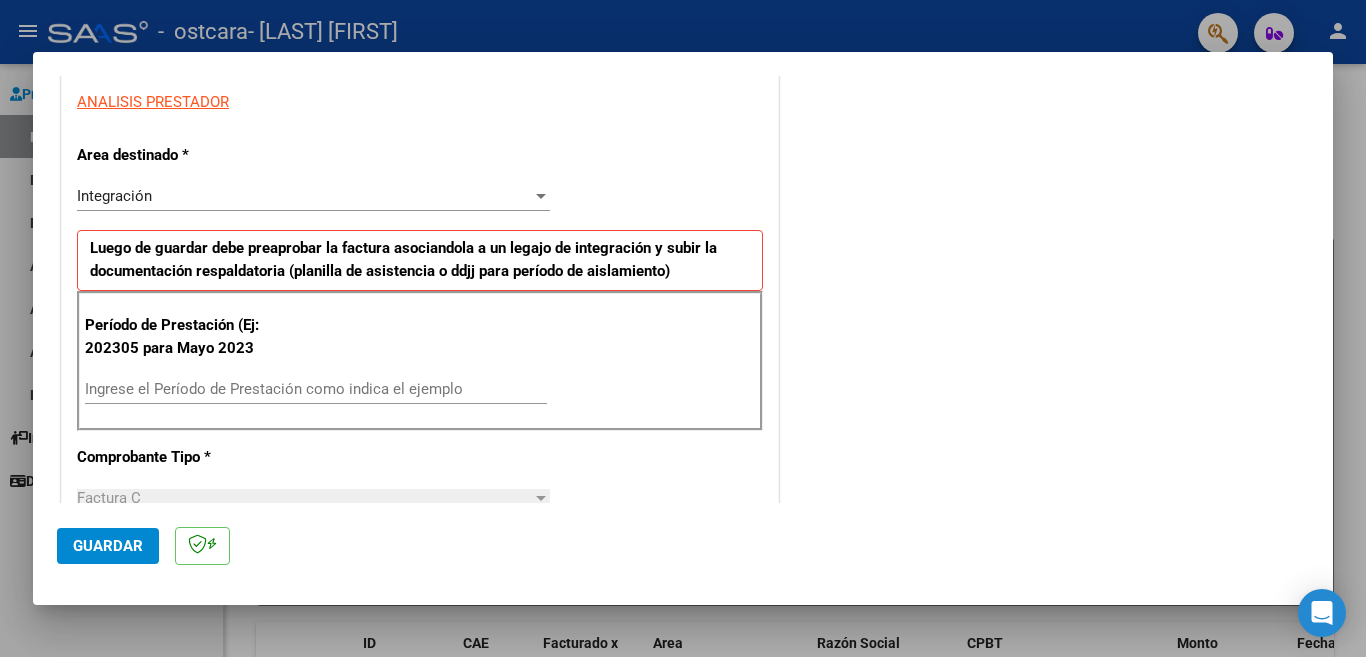 scroll, scrollTop: 400, scrollLeft: 0, axis: vertical 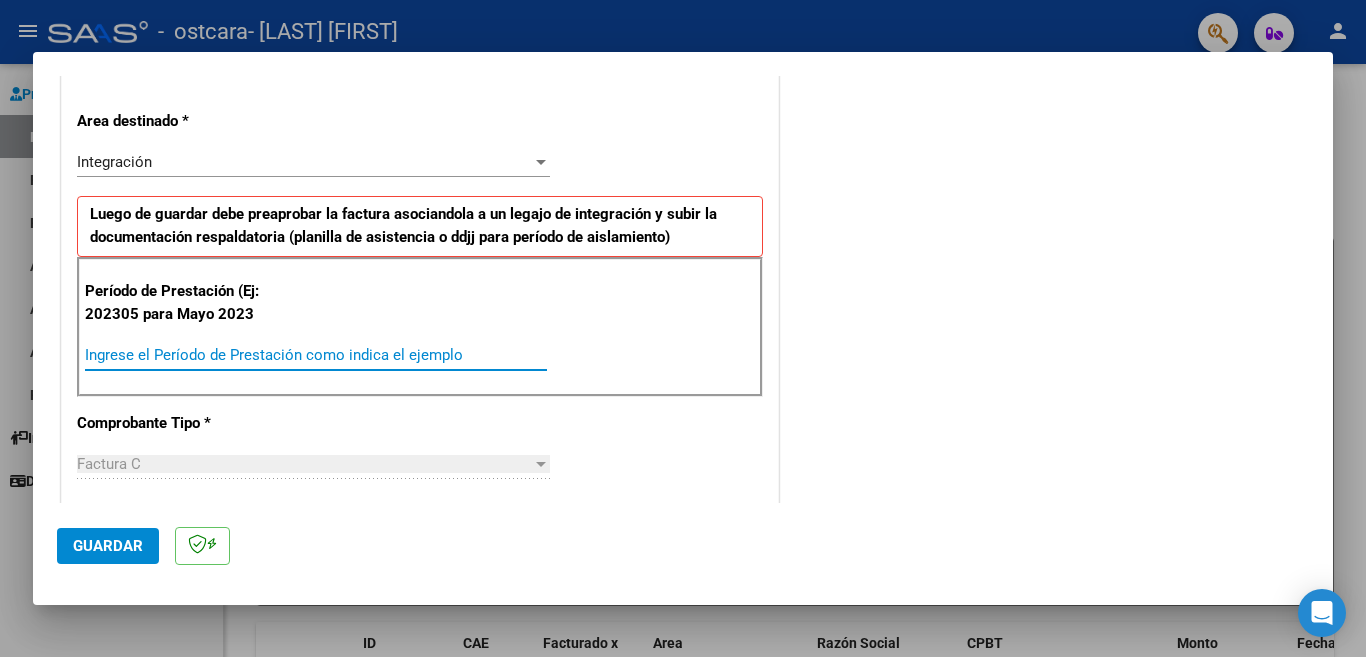 click on "Ingrese el Período de Prestación como indica el ejemplo" at bounding box center [316, 355] 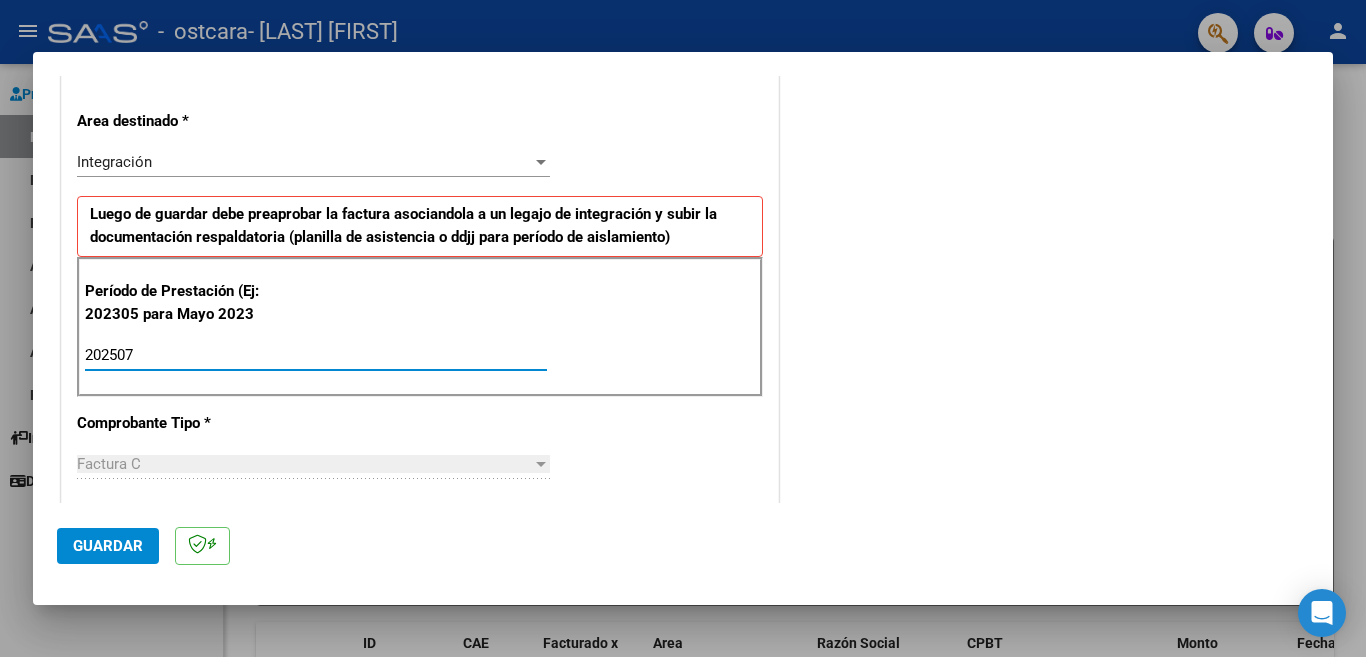 type on "202507" 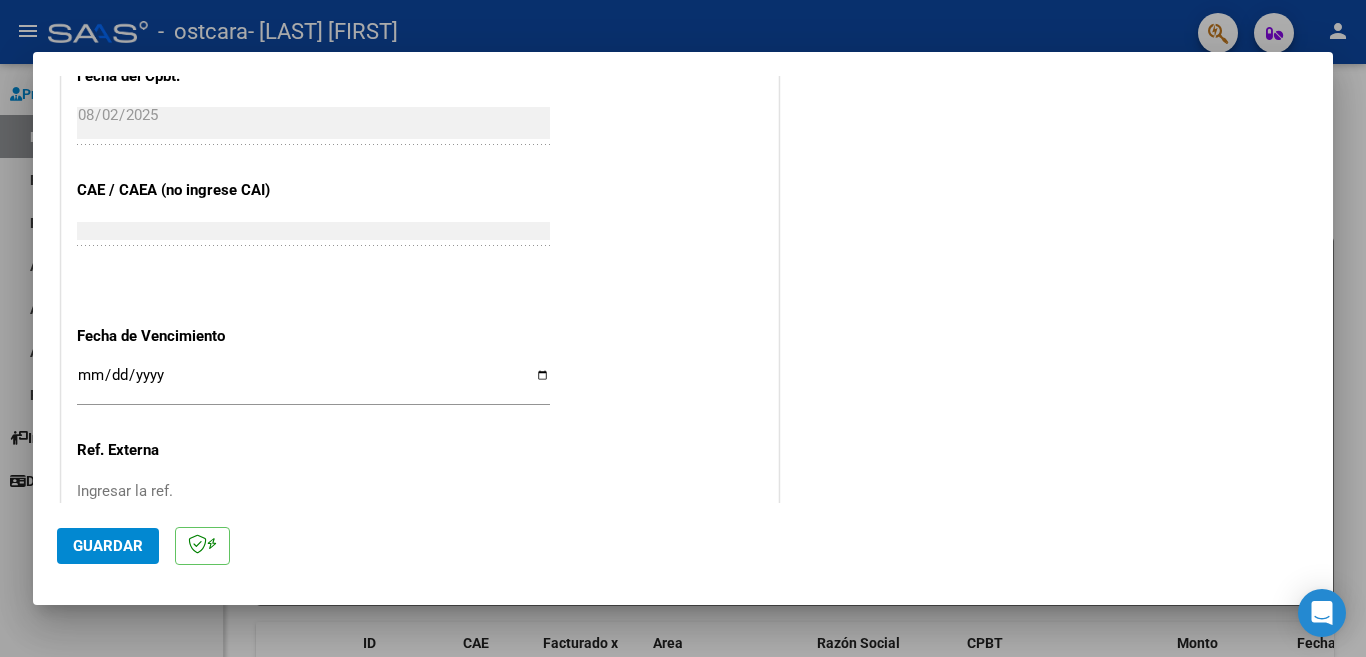 scroll, scrollTop: 1170, scrollLeft: 0, axis: vertical 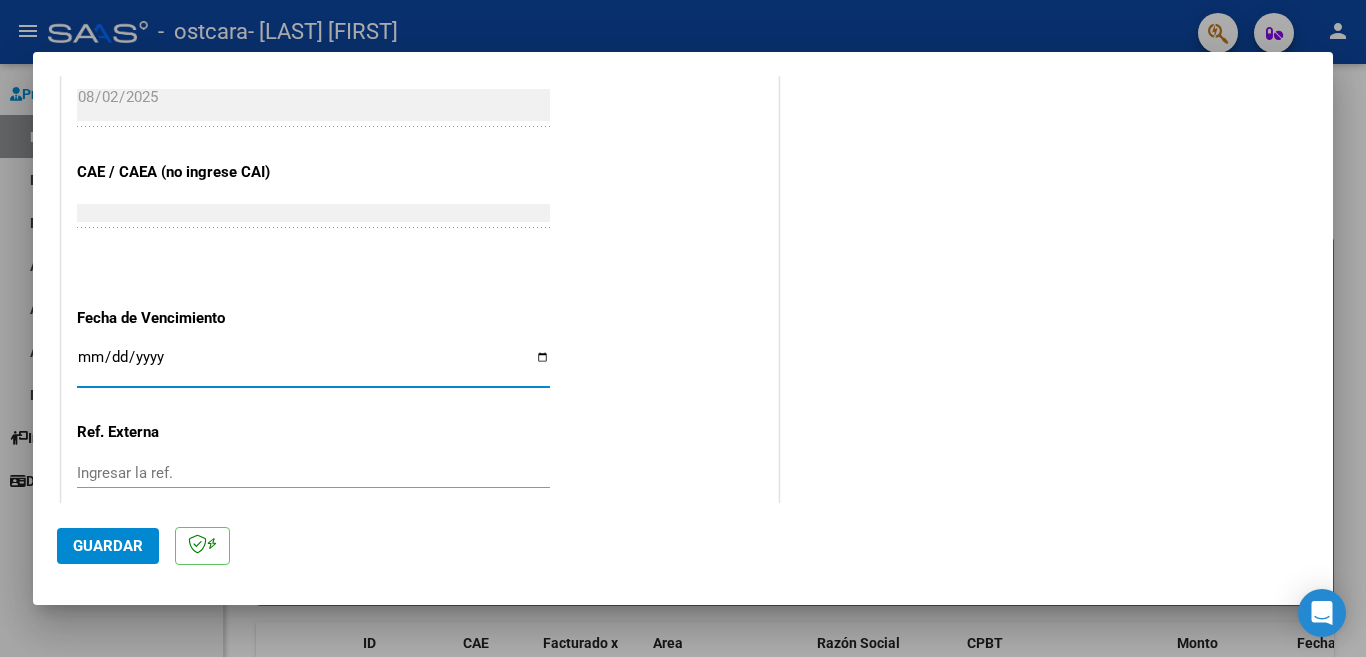click on "Ingresar la fecha" at bounding box center (313, 365) 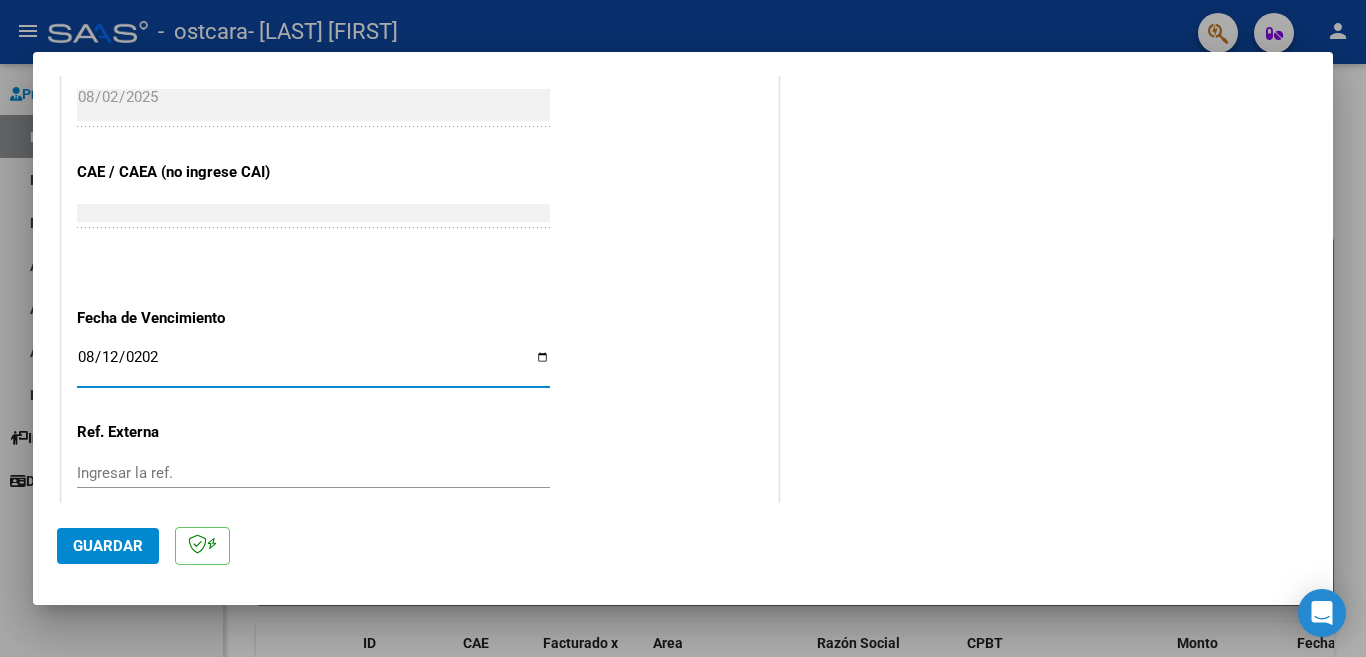 type on "2025-08-12" 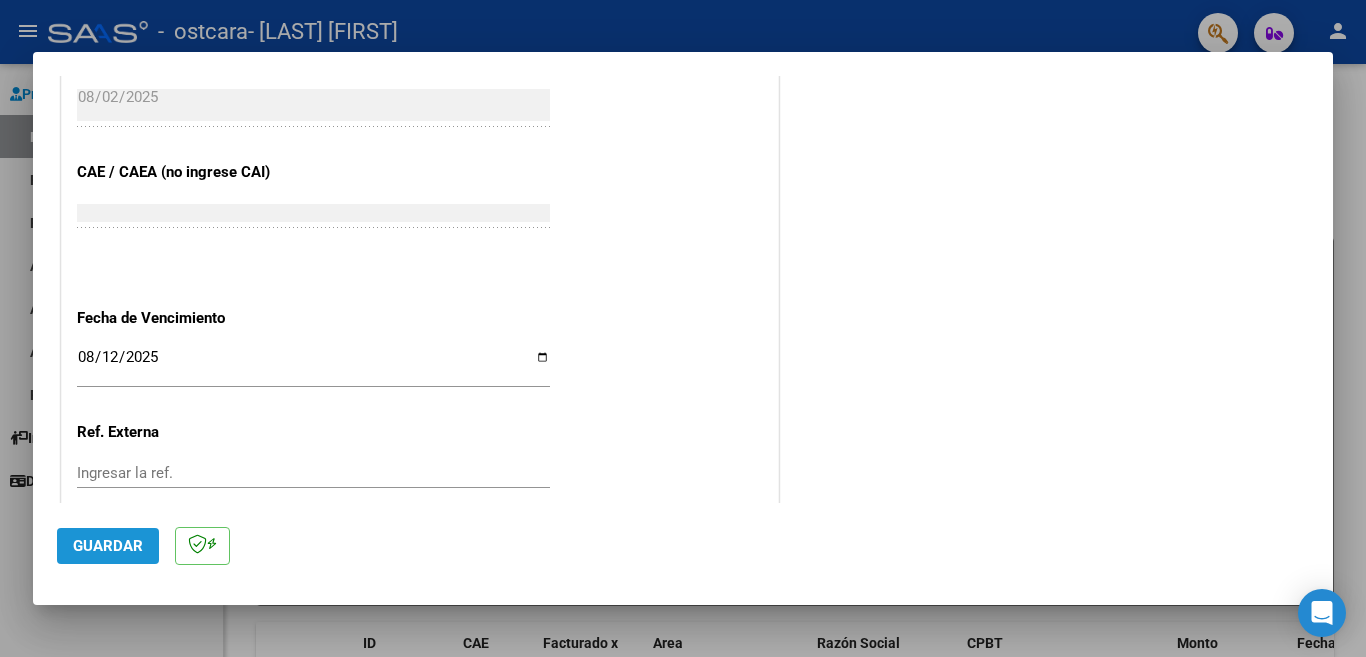 click on "Guardar" 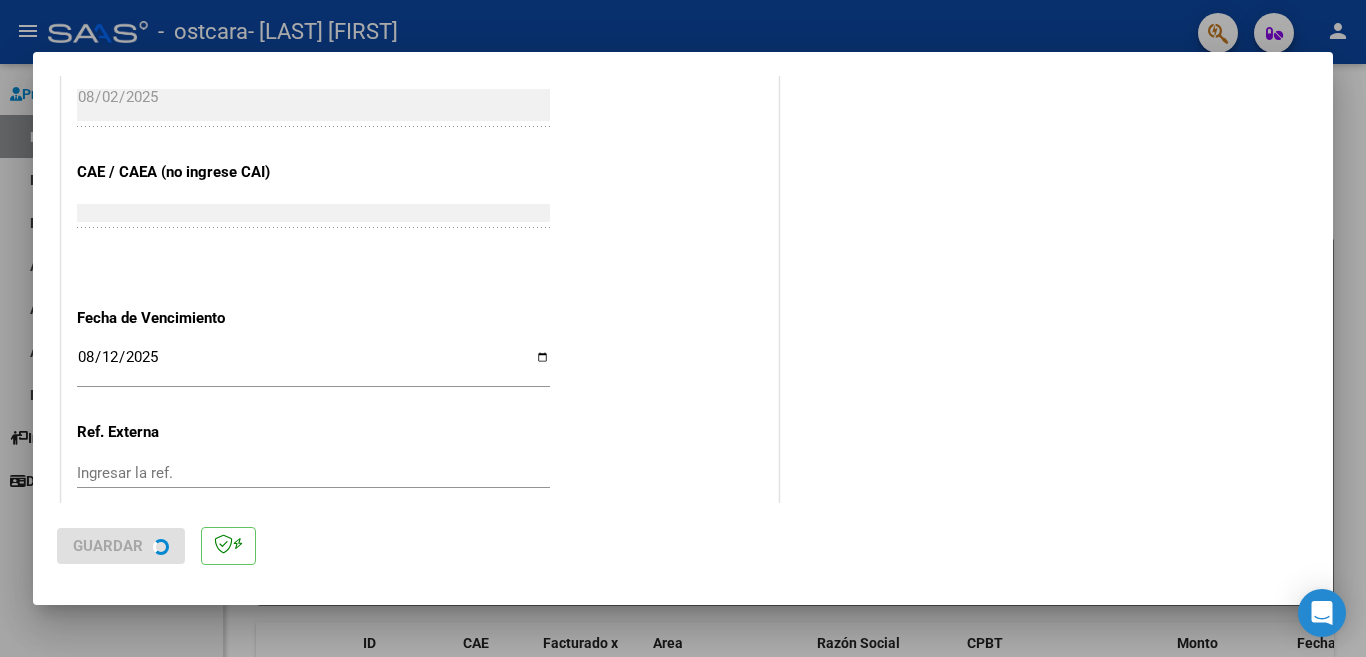 scroll, scrollTop: 0, scrollLeft: 0, axis: both 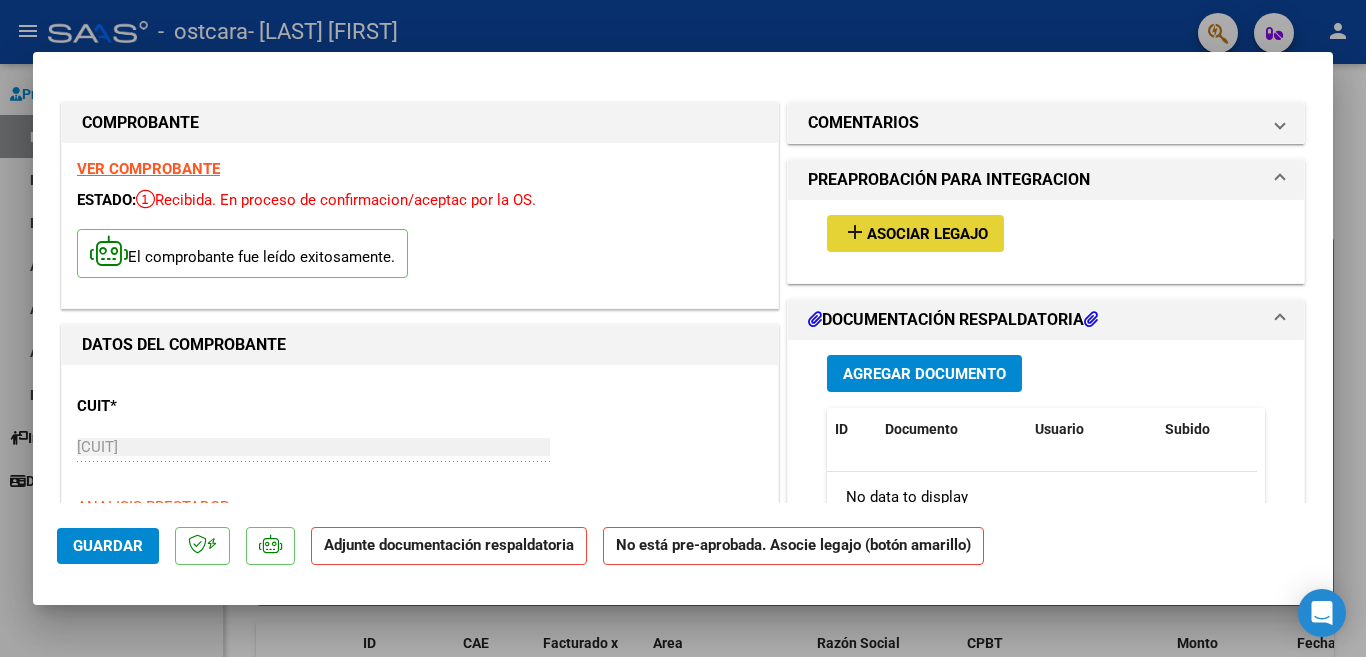 click on "Asociar Legajo" at bounding box center [927, 234] 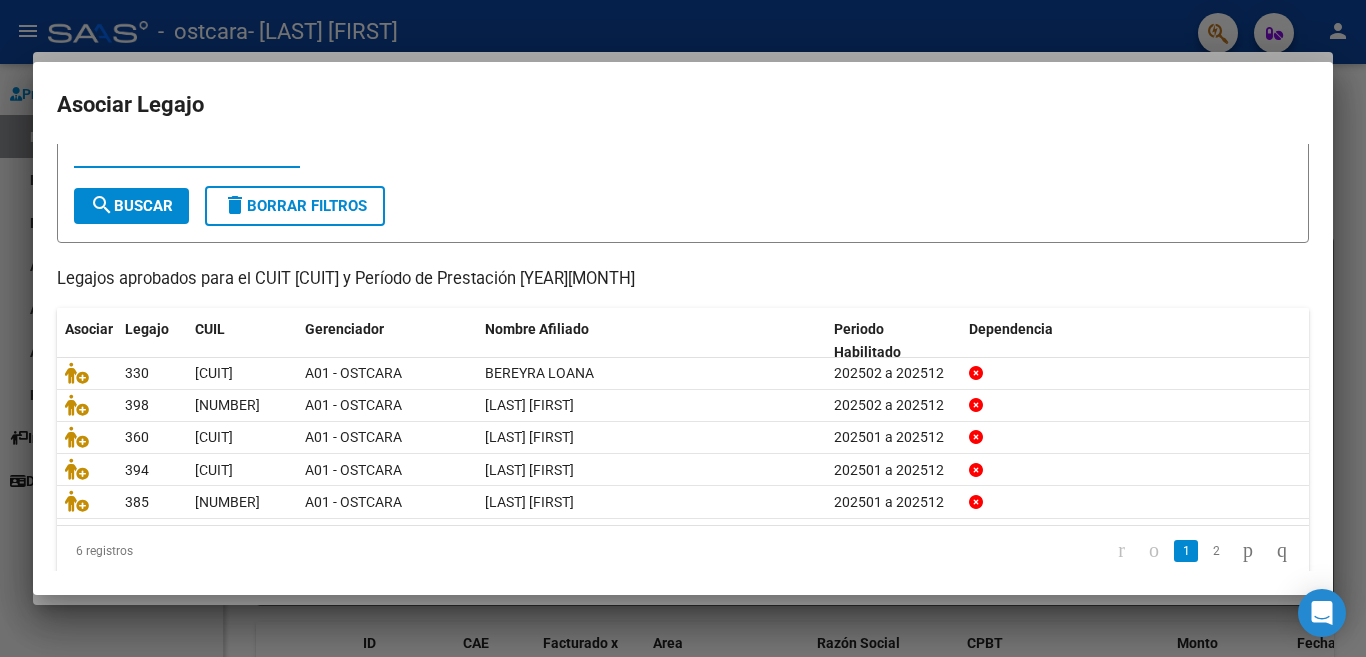 scroll, scrollTop: 94, scrollLeft: 0, axis: vertical 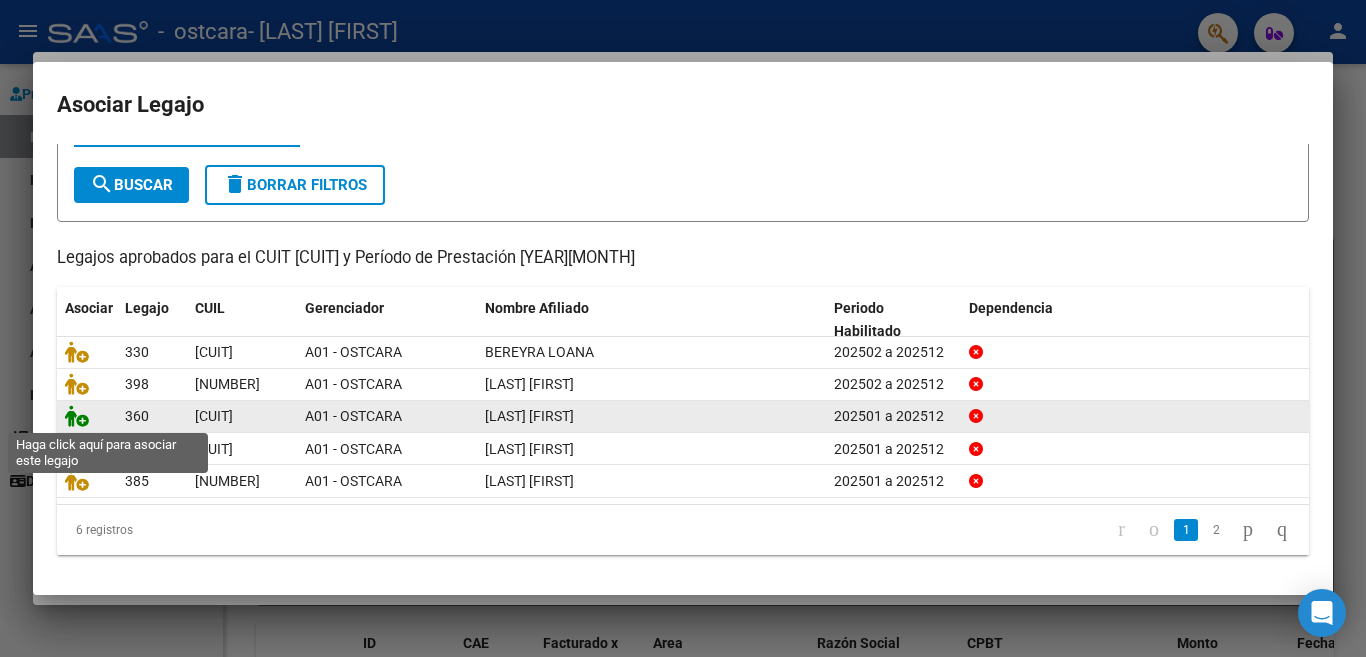 click 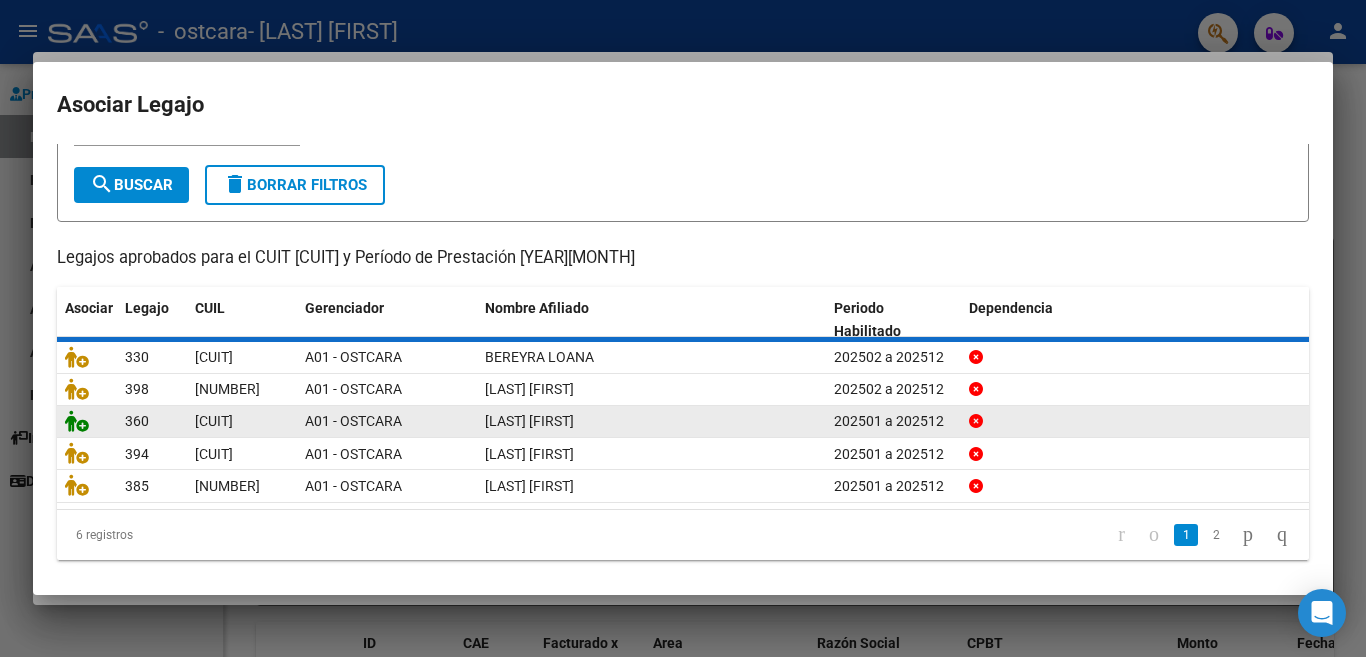 scroll, scrollTop: 0, scrollLeft: 0, axis: both 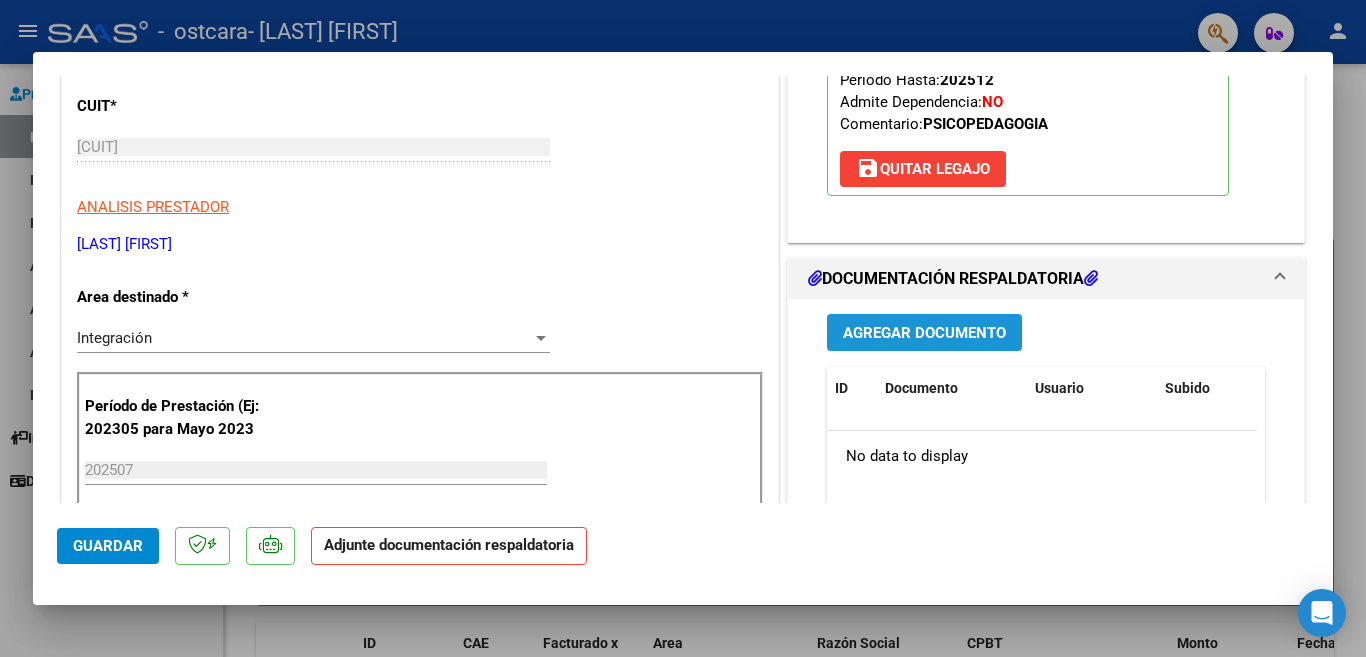 click on "Agregar Documento" at bounding box center [924, 333] 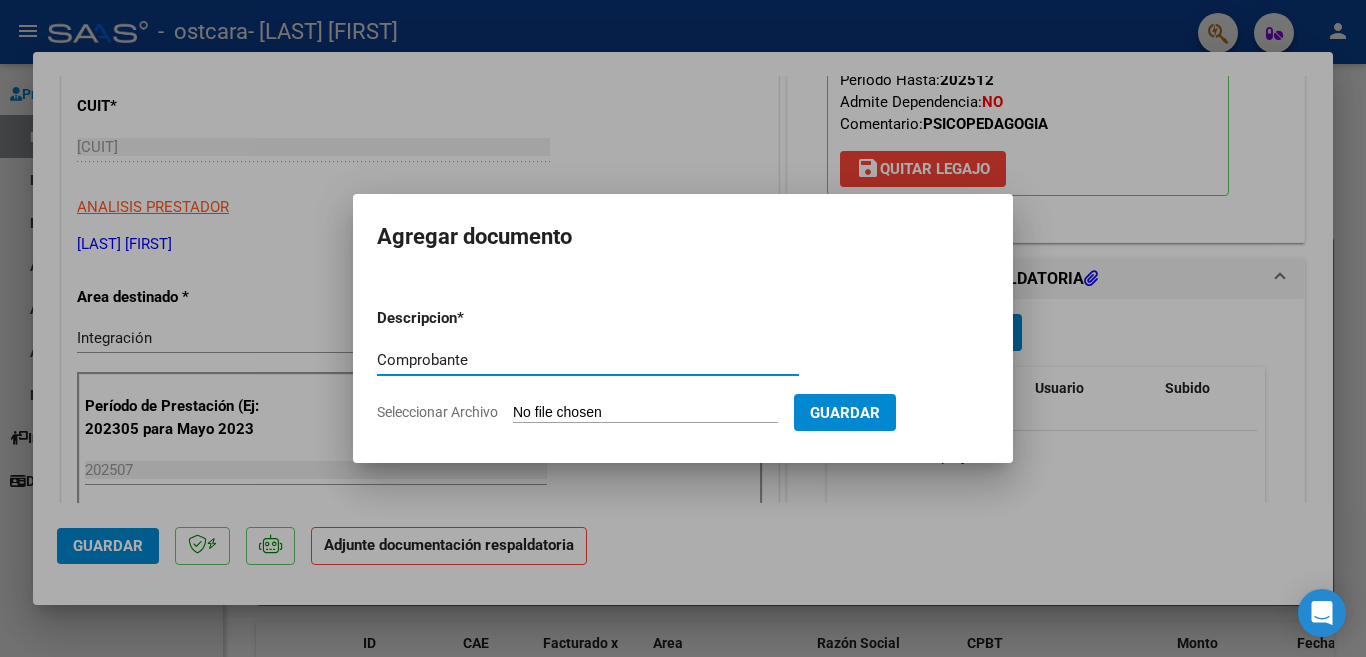 type on "Comprobante" 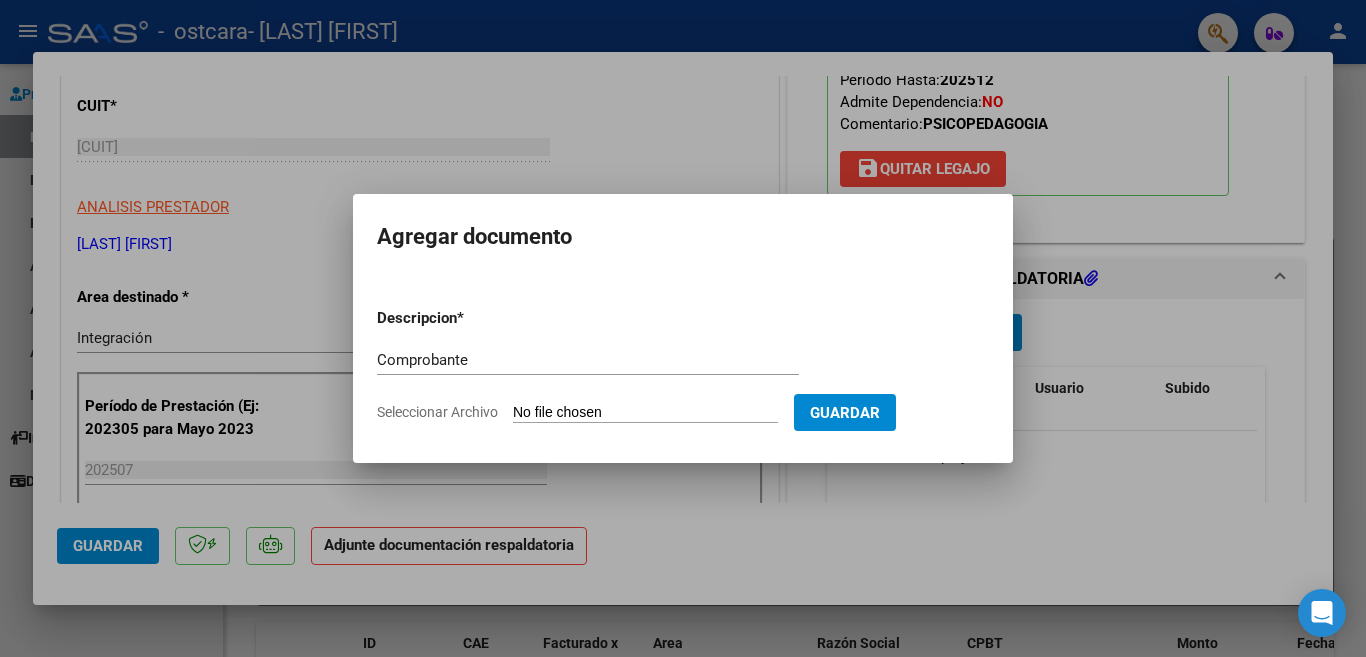 click on "Seleccionar Archivo" at bounding box center [645, 413] 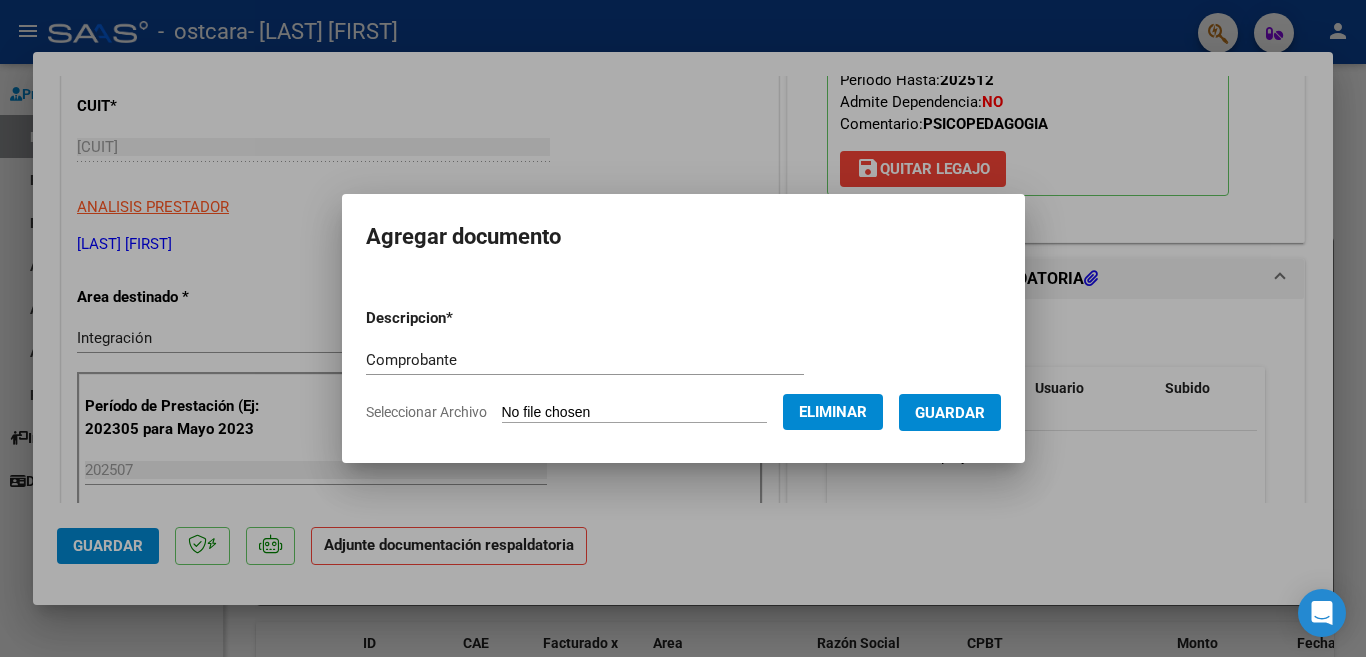click on "Guardar" at bounding box center (950, 413) 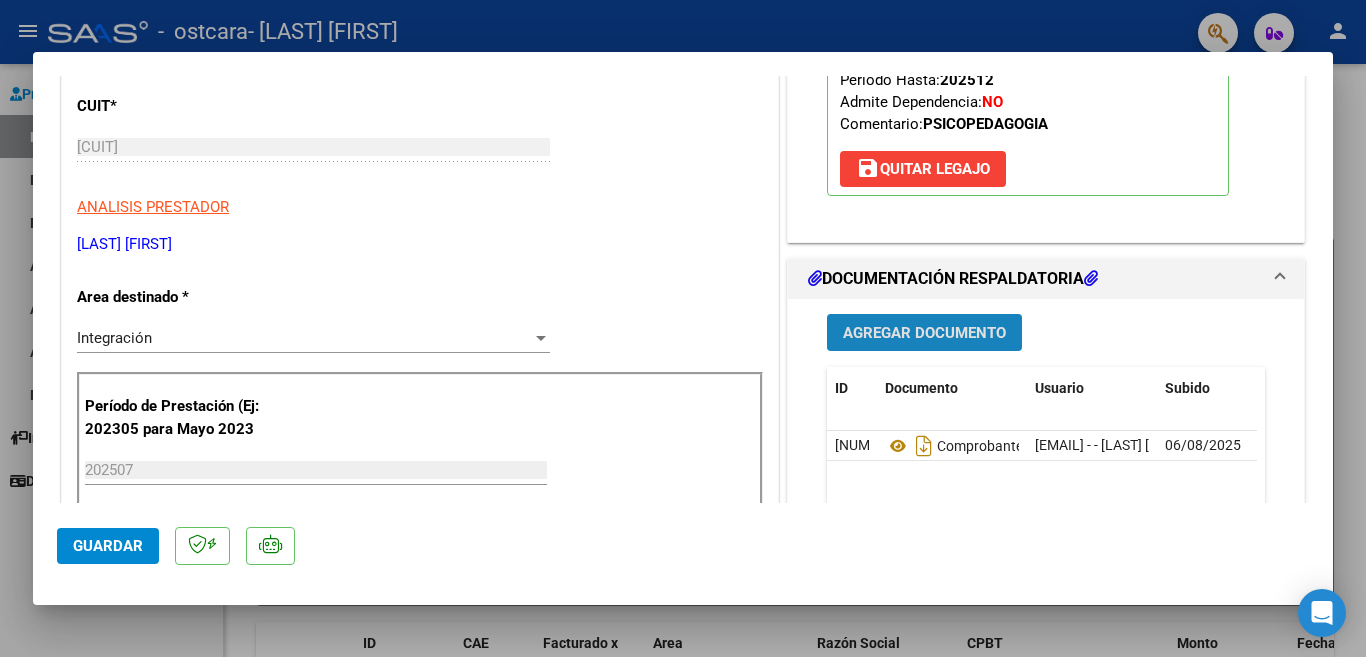 click on "Agregar Documento" at bounding box center [924, 333] 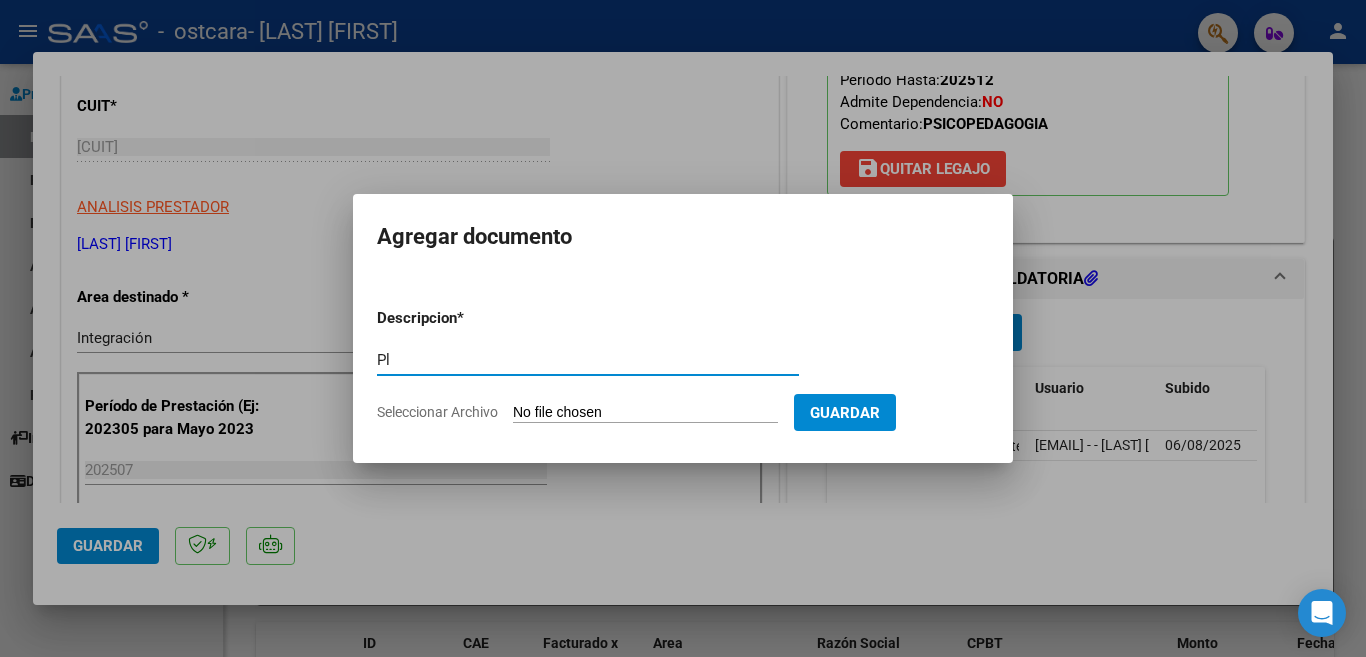 type on "Planilla de asistencia" 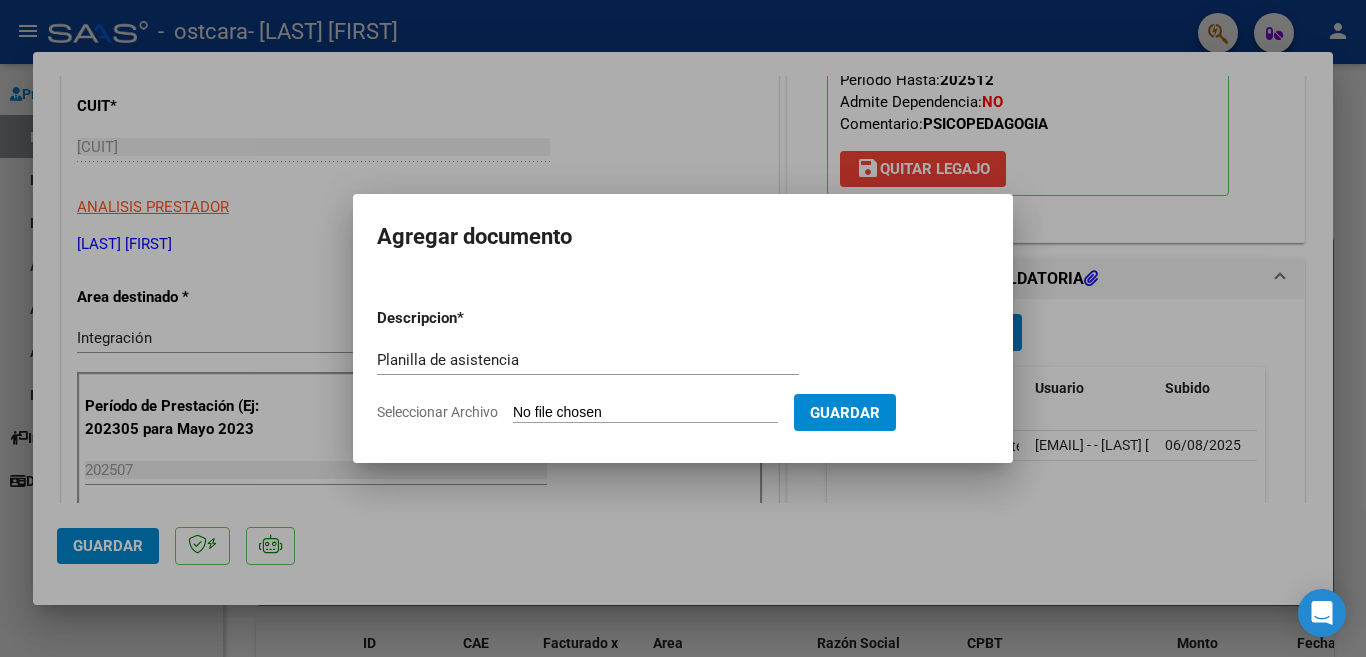 click on "Seleccionar Archivo" at bounding box center [645, 413] 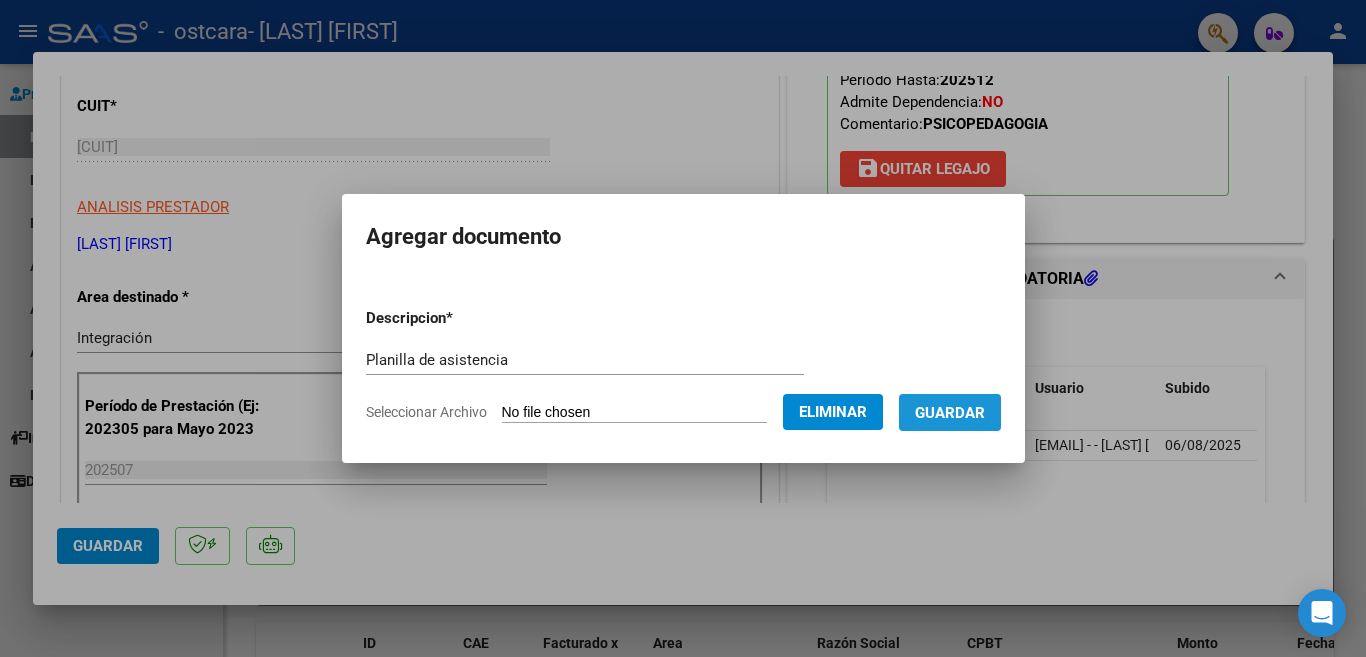 click on "Guardar" at bounding box center [950, 412] 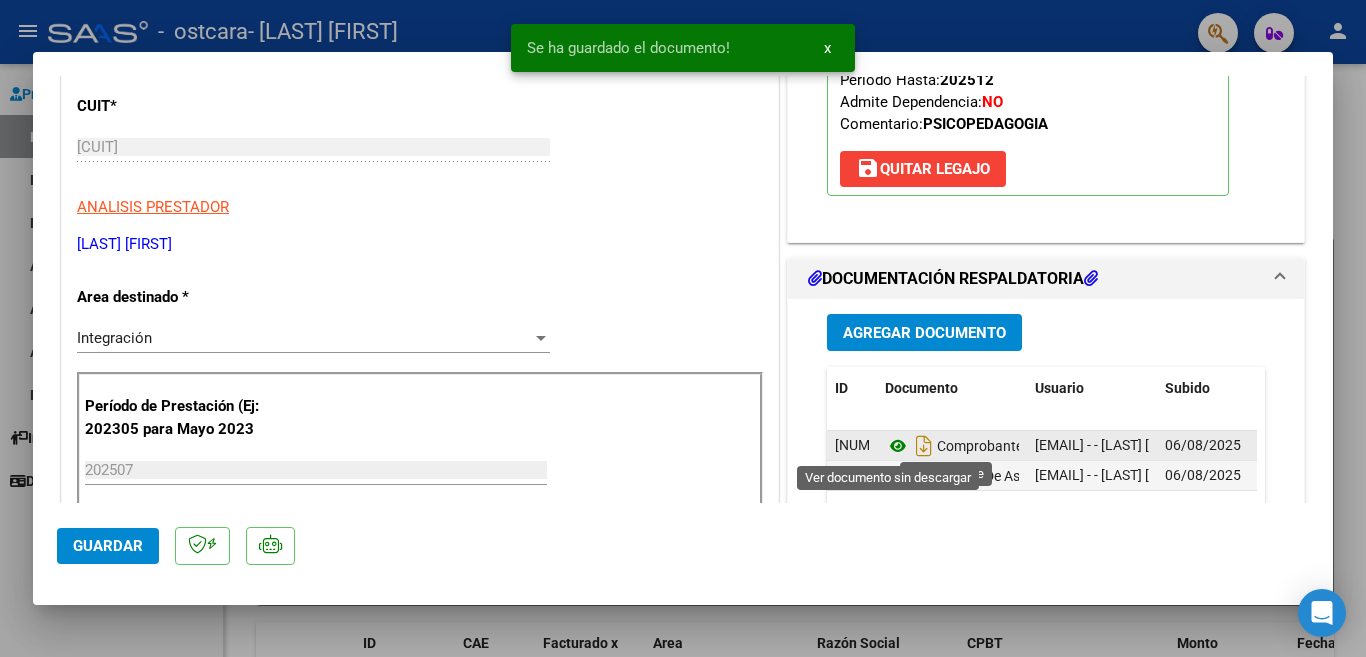 click 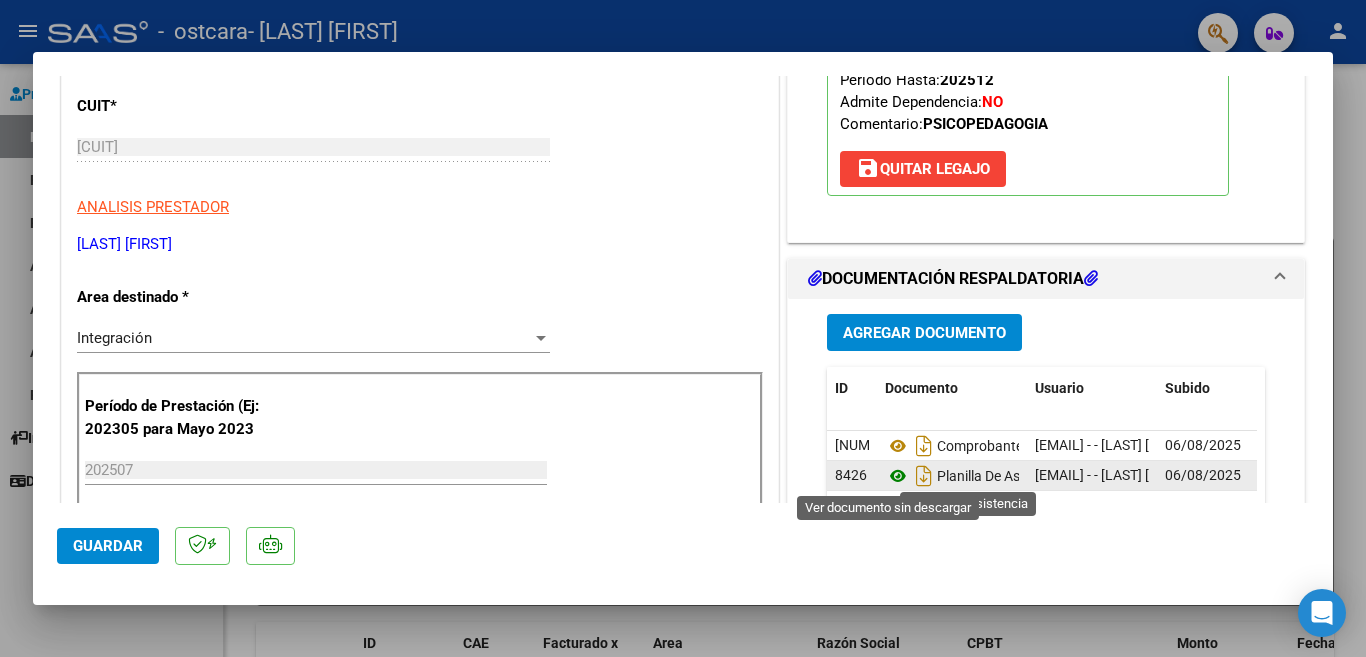 click 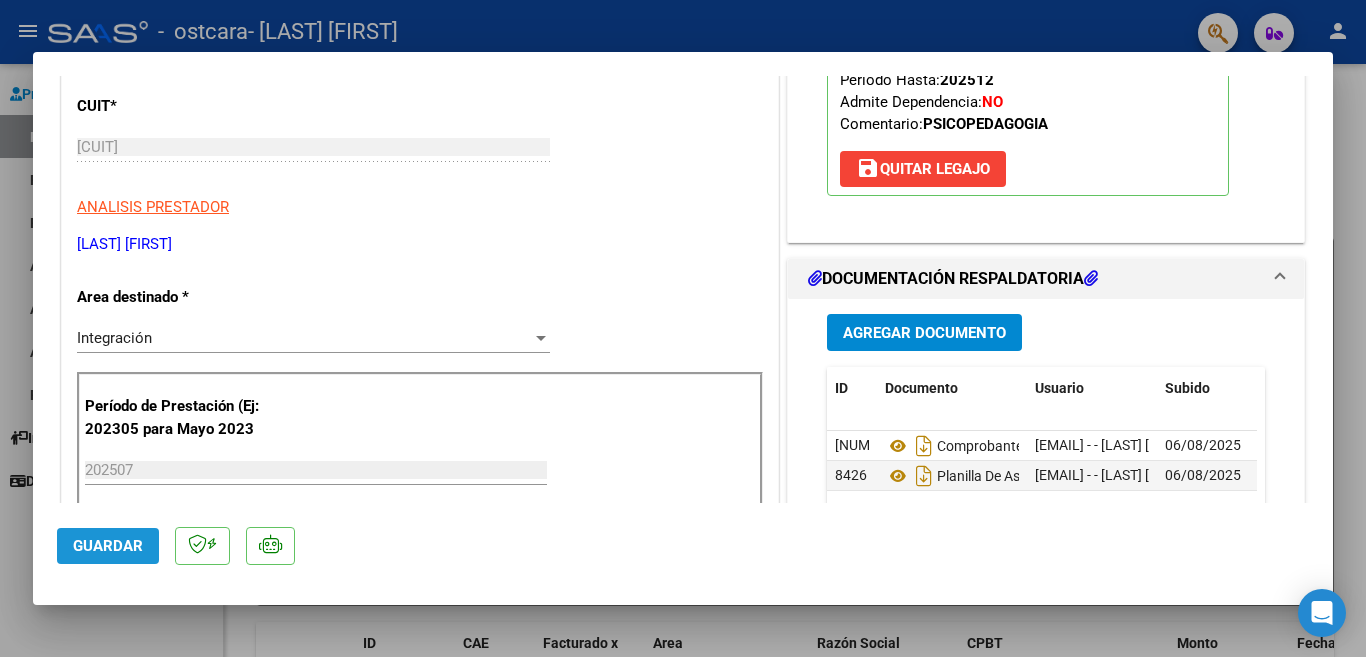 click on "Guardar" 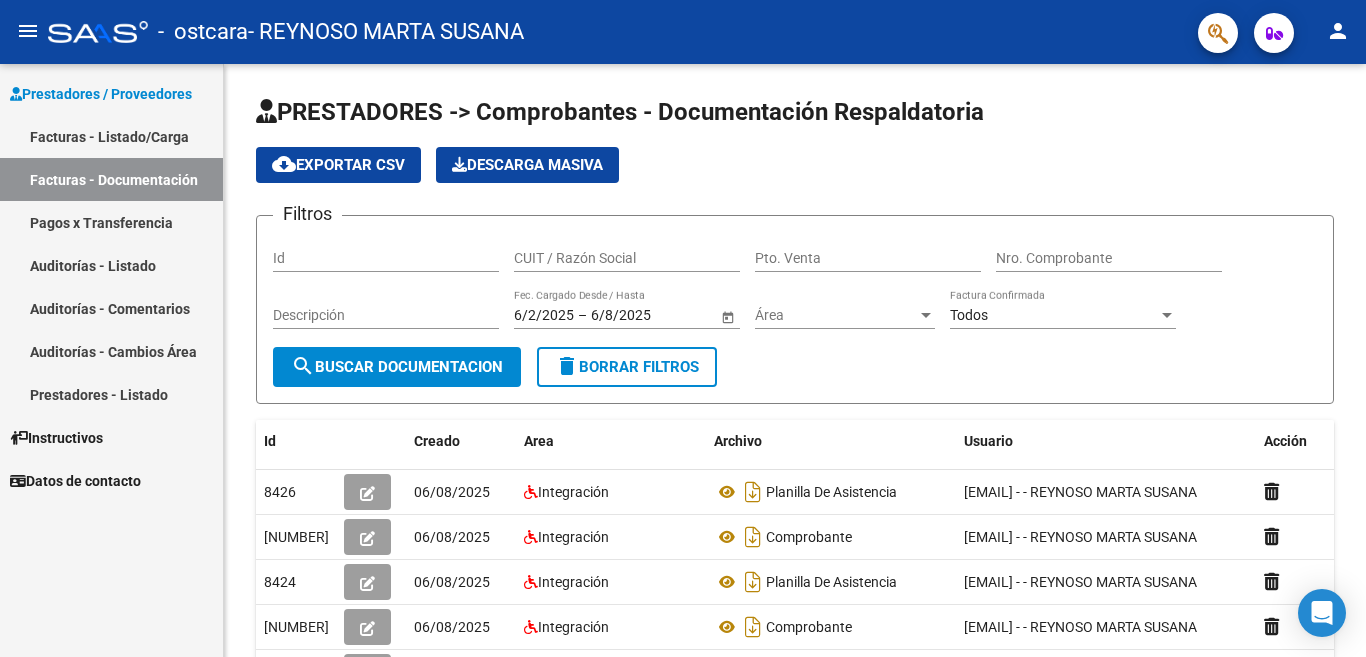 scroll, scrollTop: 0, scrollLeft: 0, axis: both 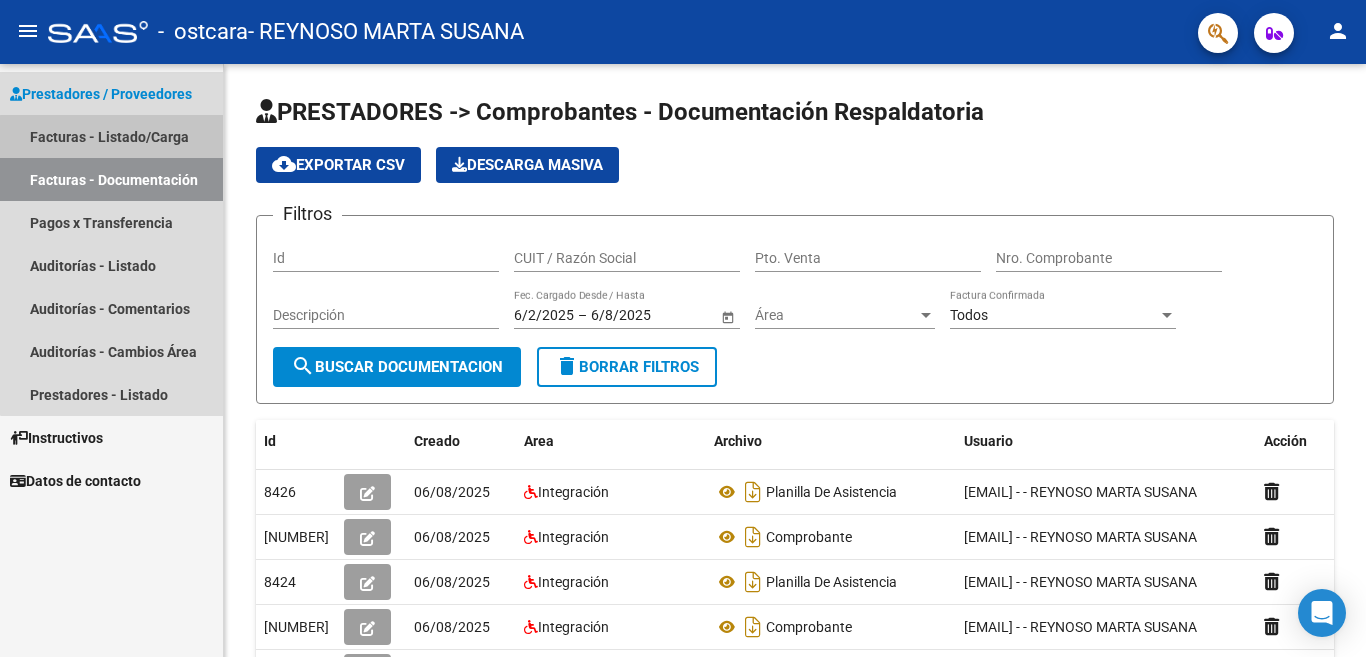 click on "Facturas - Listado/Carga" at bounding box center [111, 136] 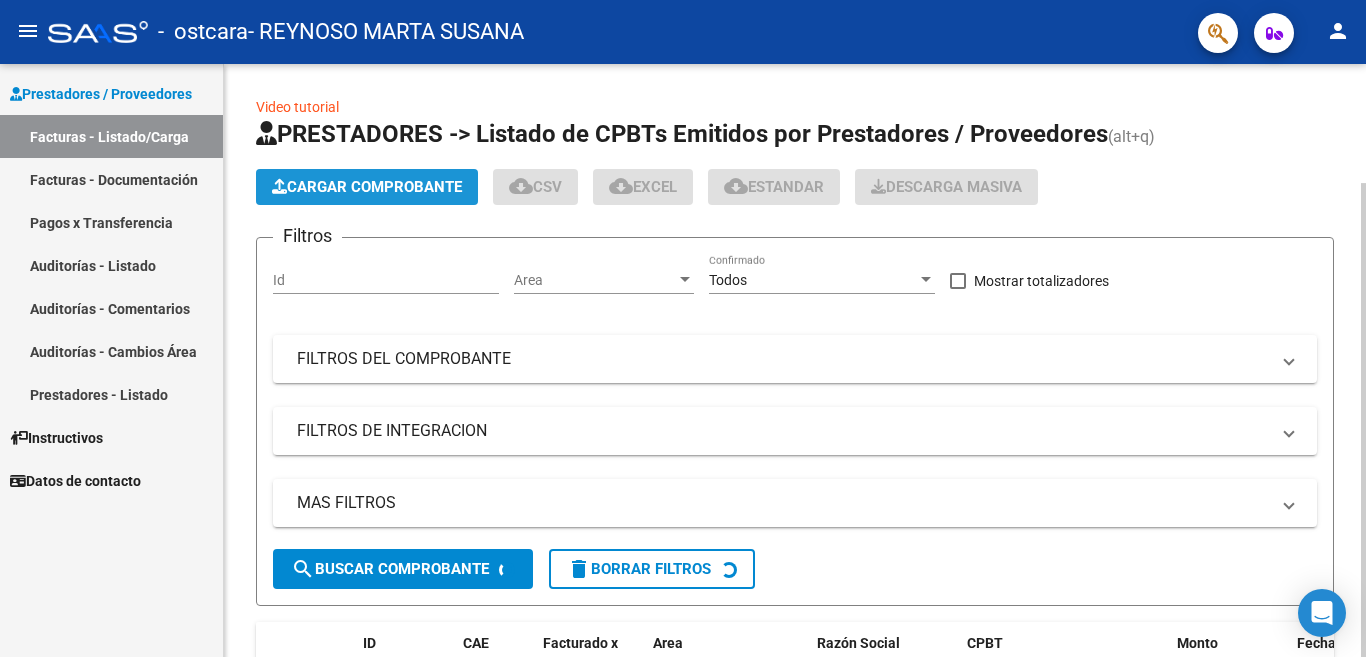 click on "Cargar Comprobante" 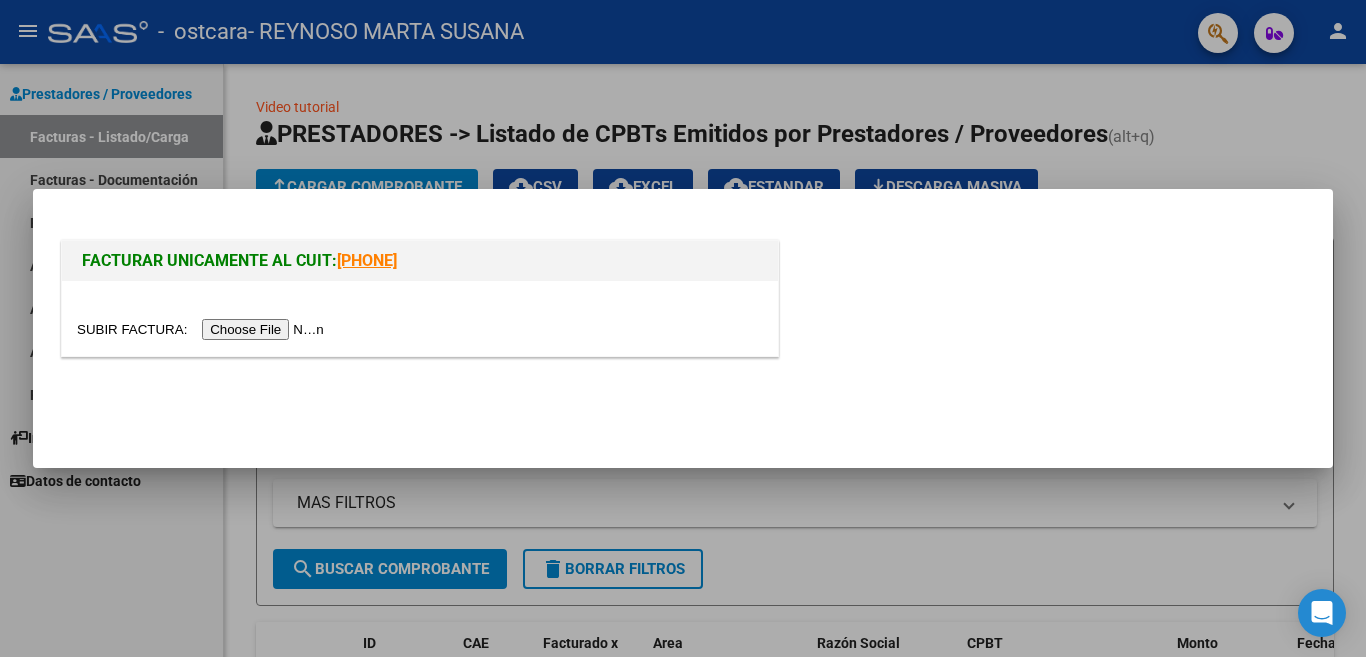 click at bounding box center (203, 329) 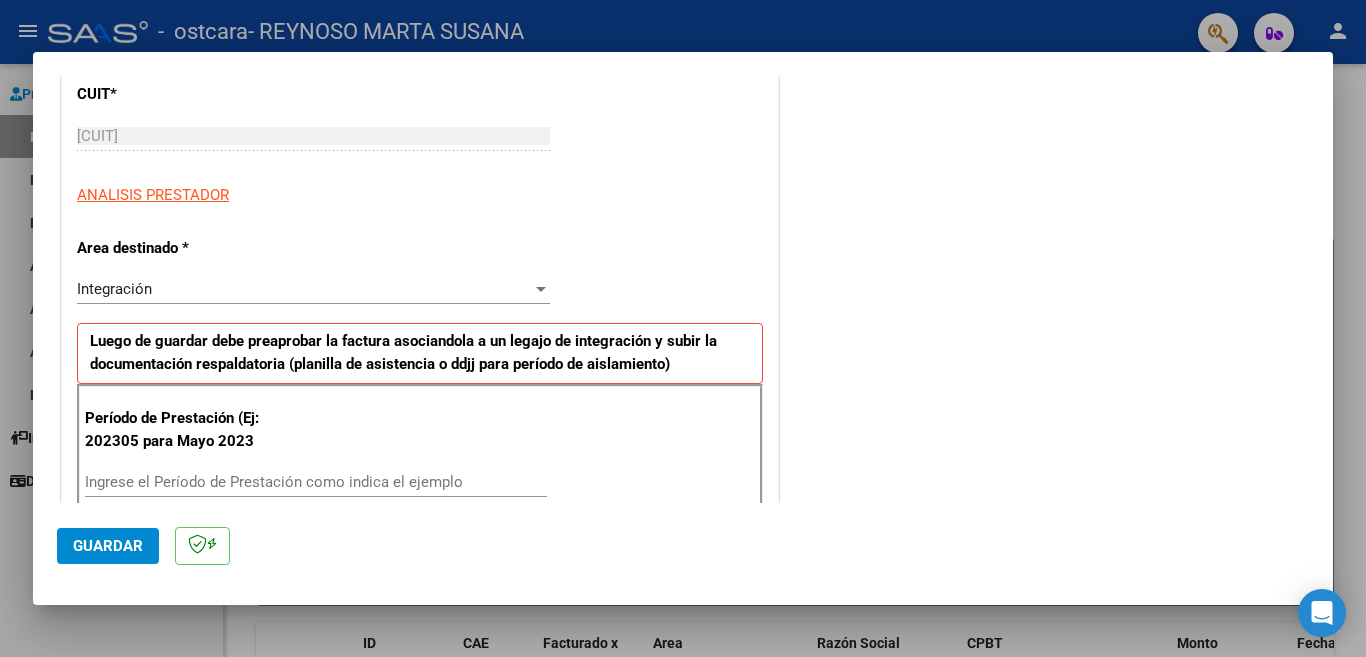 scroll, scrollTop: 300, scrollLeft: 0, axis: vertical 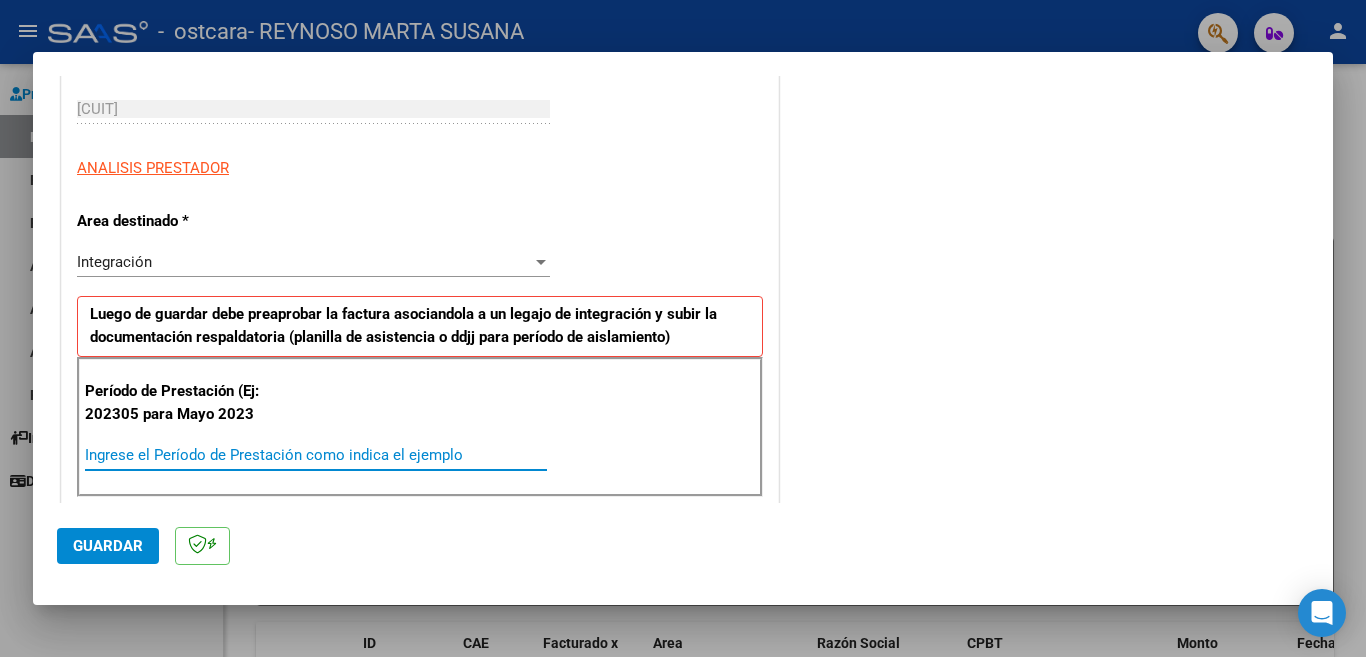click on "Ingrese el Período de Prestación como indica el ejemplo" at bounding box center (316, 455) 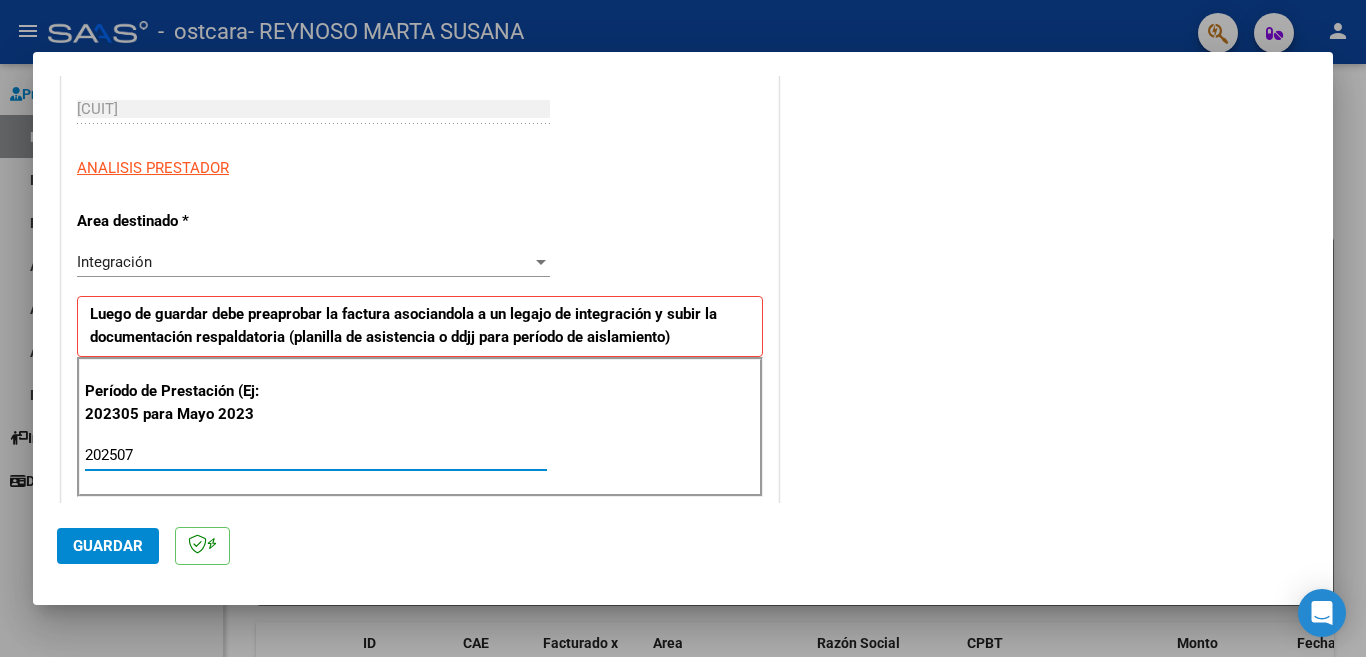 type on "202507" 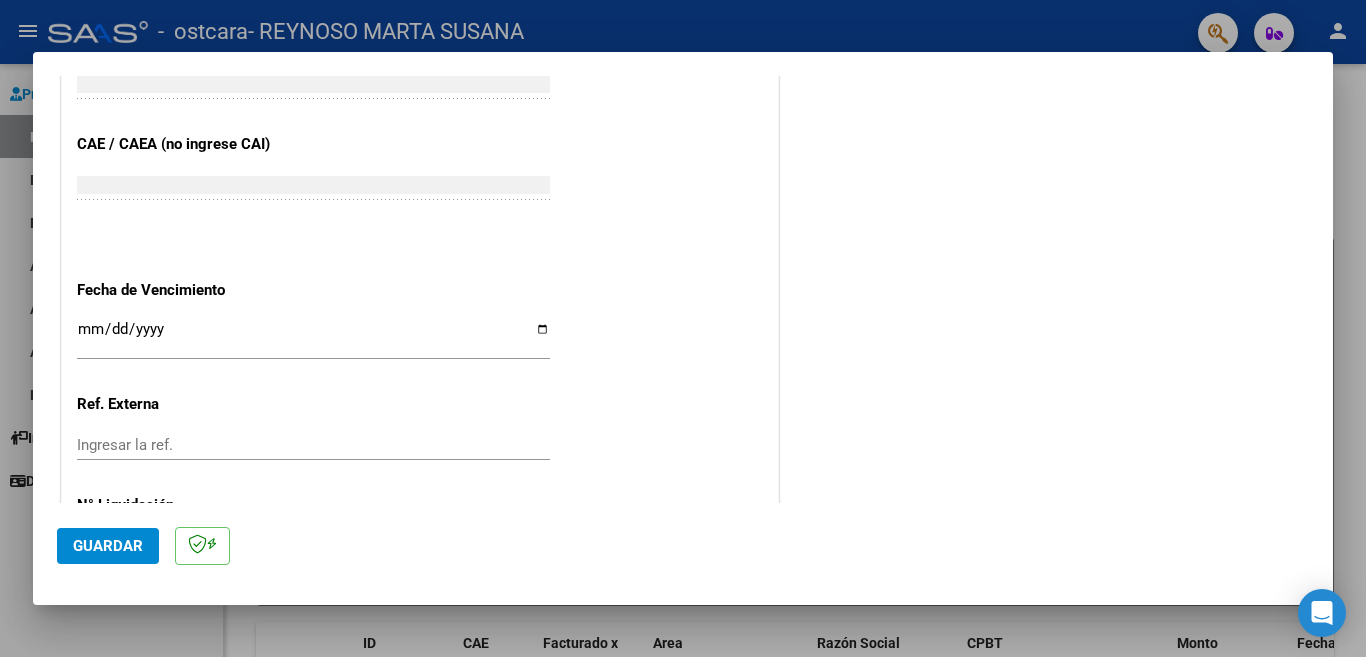 scroll, scrollTop: 1200, scrollLeft: 0, axis: vertical 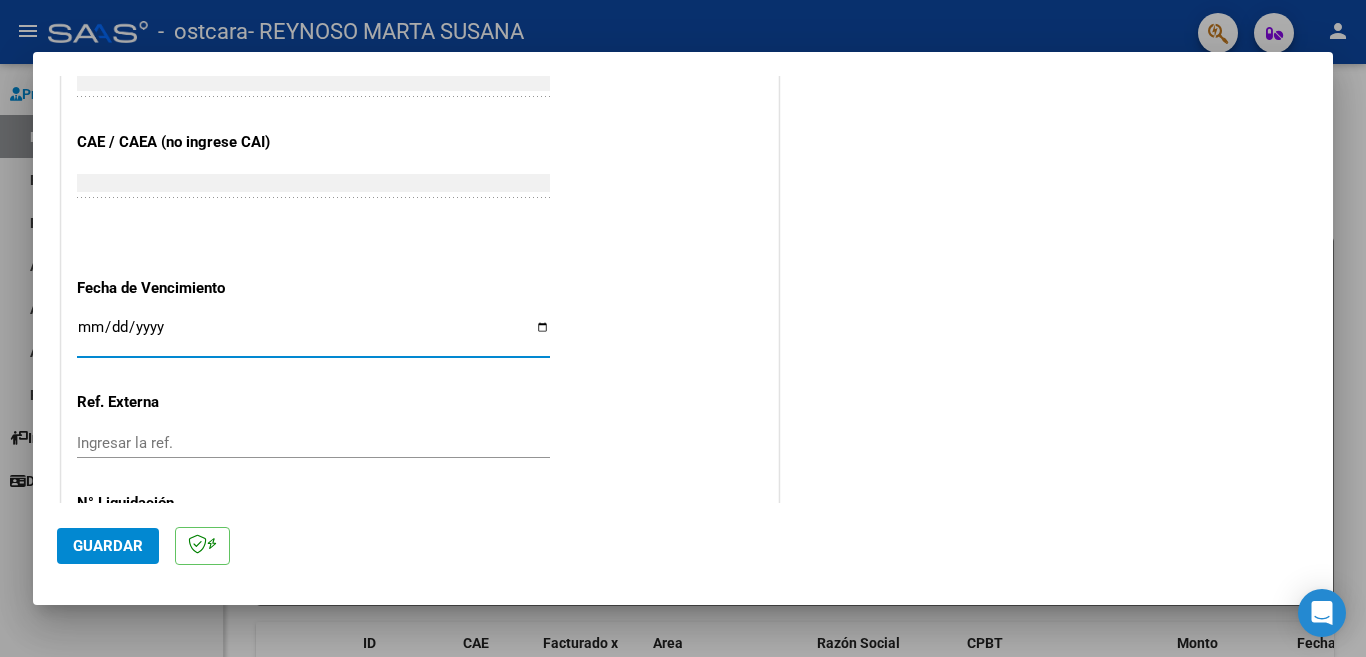 click on "Ingresar la fecha" at bounding box center [313, 335] 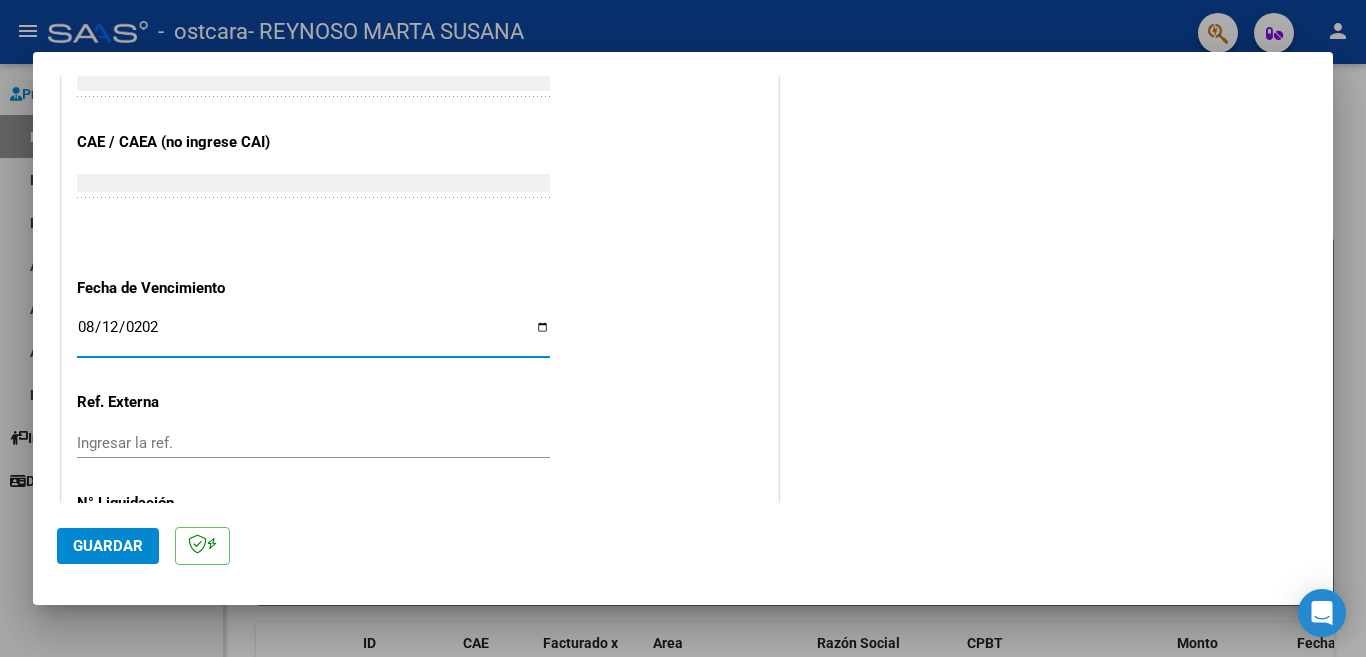 type on "2025-08-12" 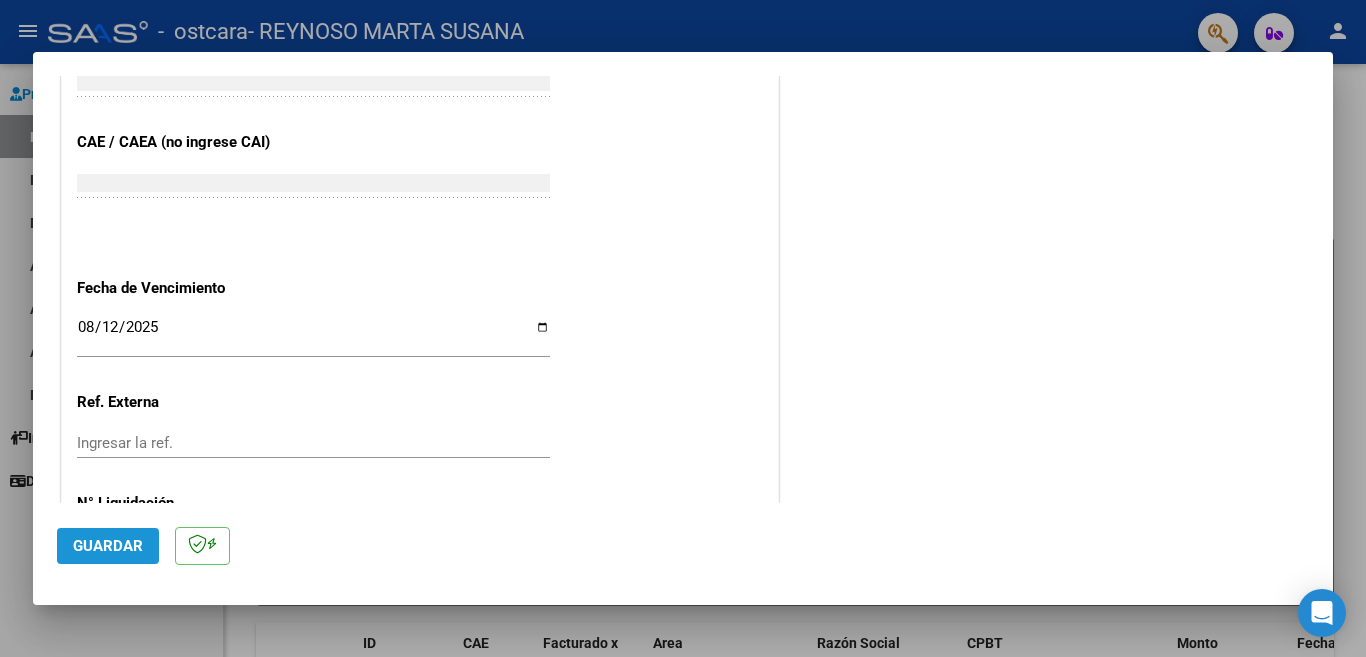 click on "Guardar" 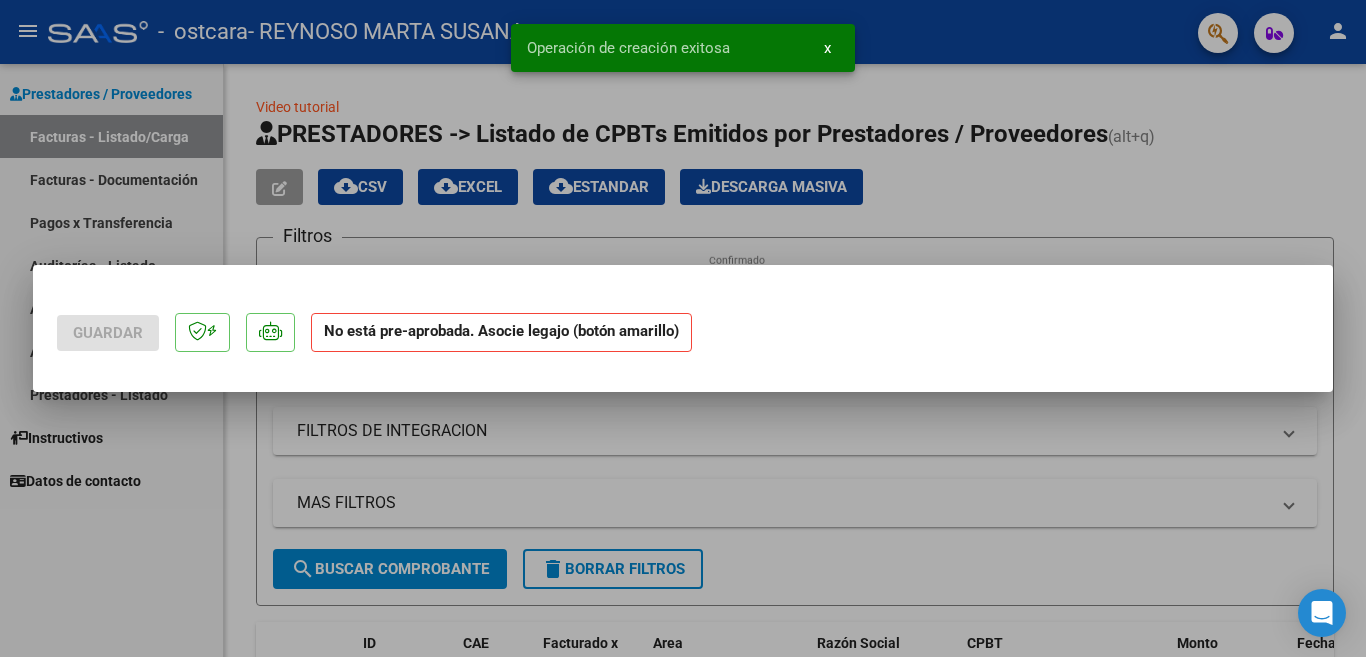scroll, scrollTop: 0, scrollLeft: 0, axis: both 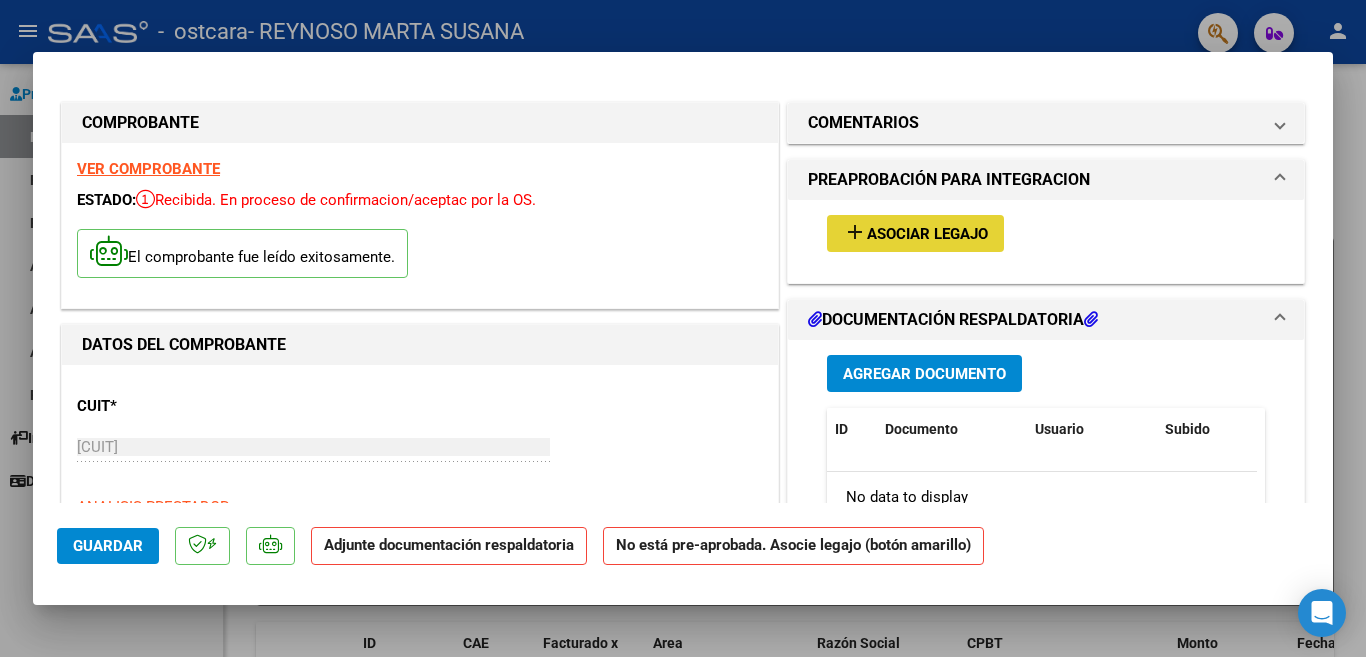 click on "Asociar Legajo" at bounding box center [927, 234] 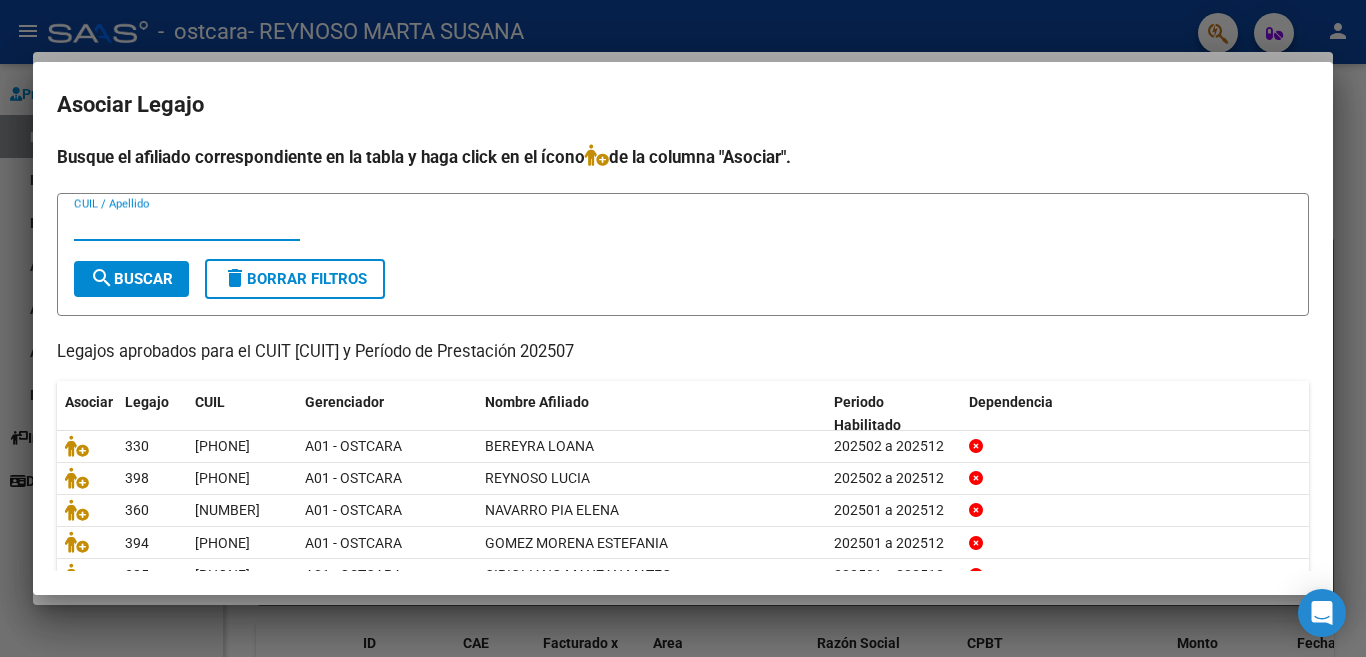 scroll, scrollTop: 94, scrollLeft: 0, axis: vertical 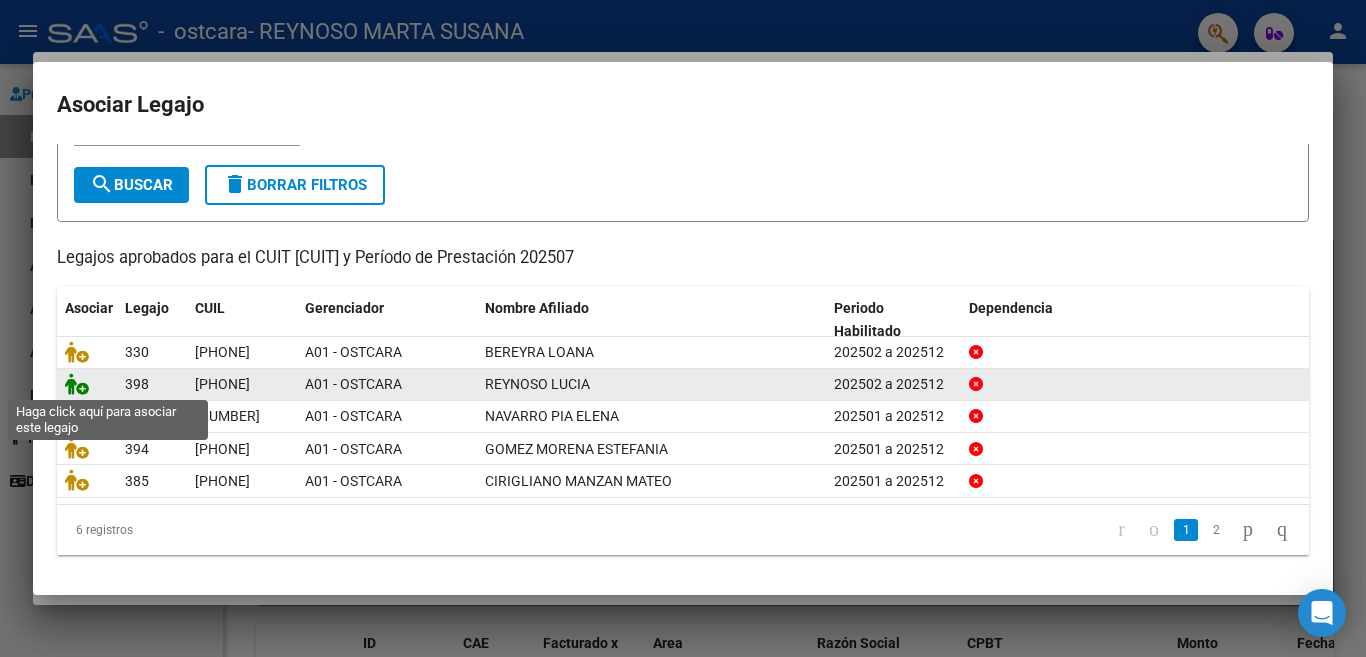 click 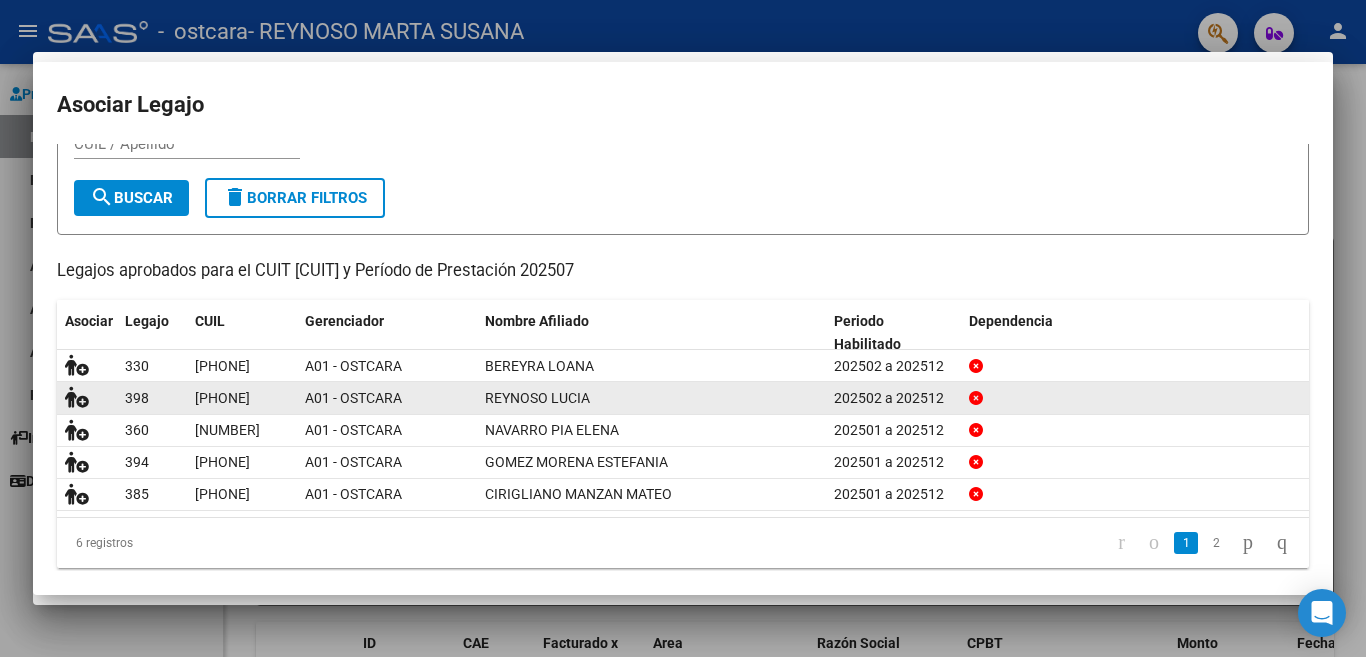 scroll, scrollTop: 0, scrollLeft: 0, axis: both 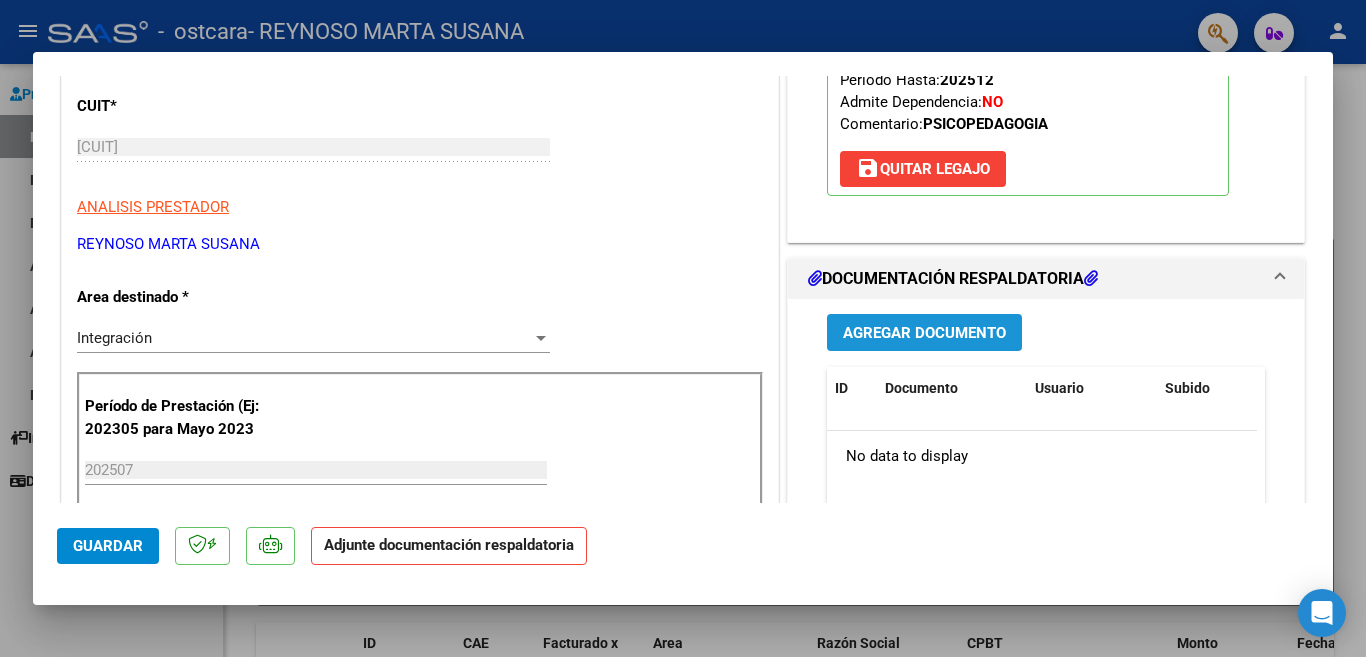 click on "Agregar Documento" at bounding box center [924, 333] 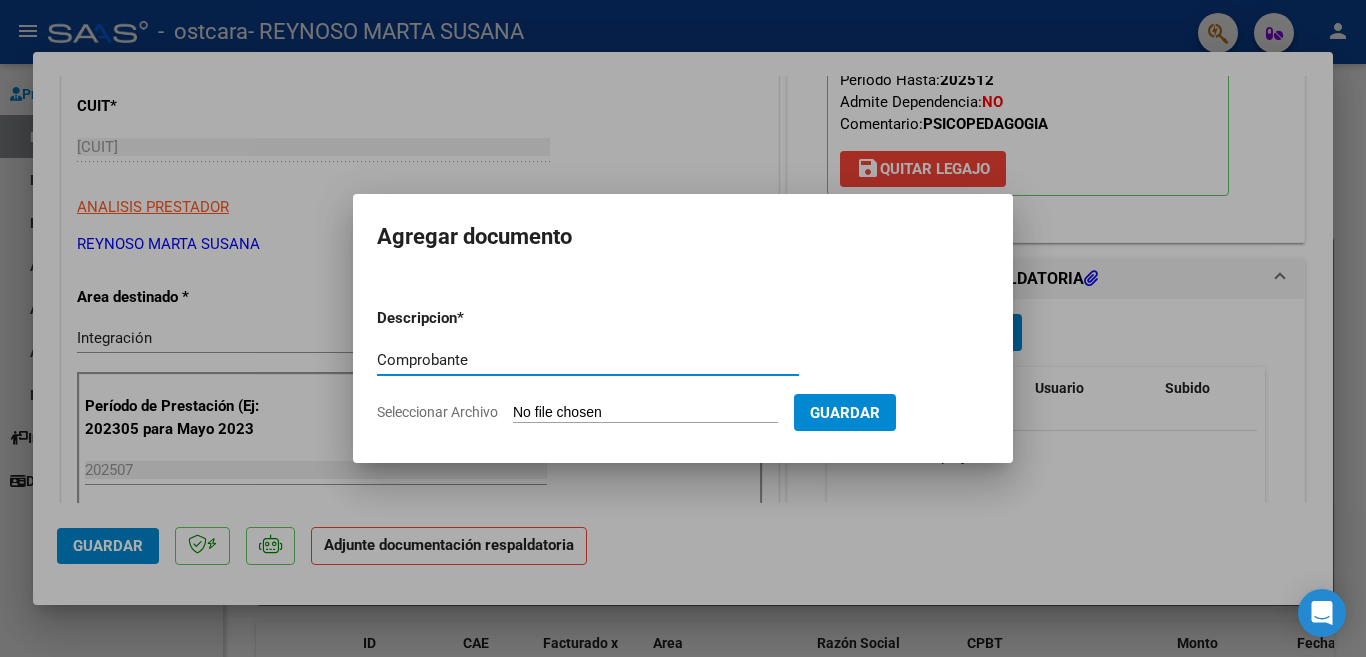 type on "Comprobante" 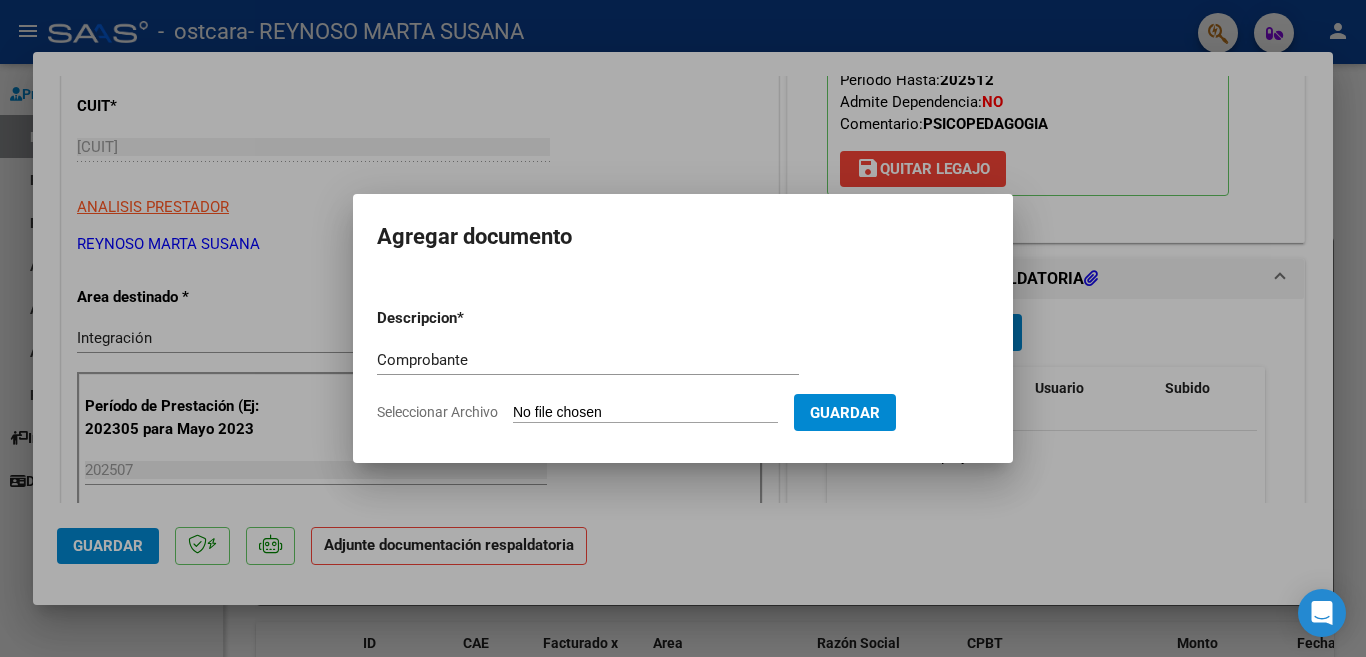 click on "Seleccionar Archivo" at bounding box center (645, 413) 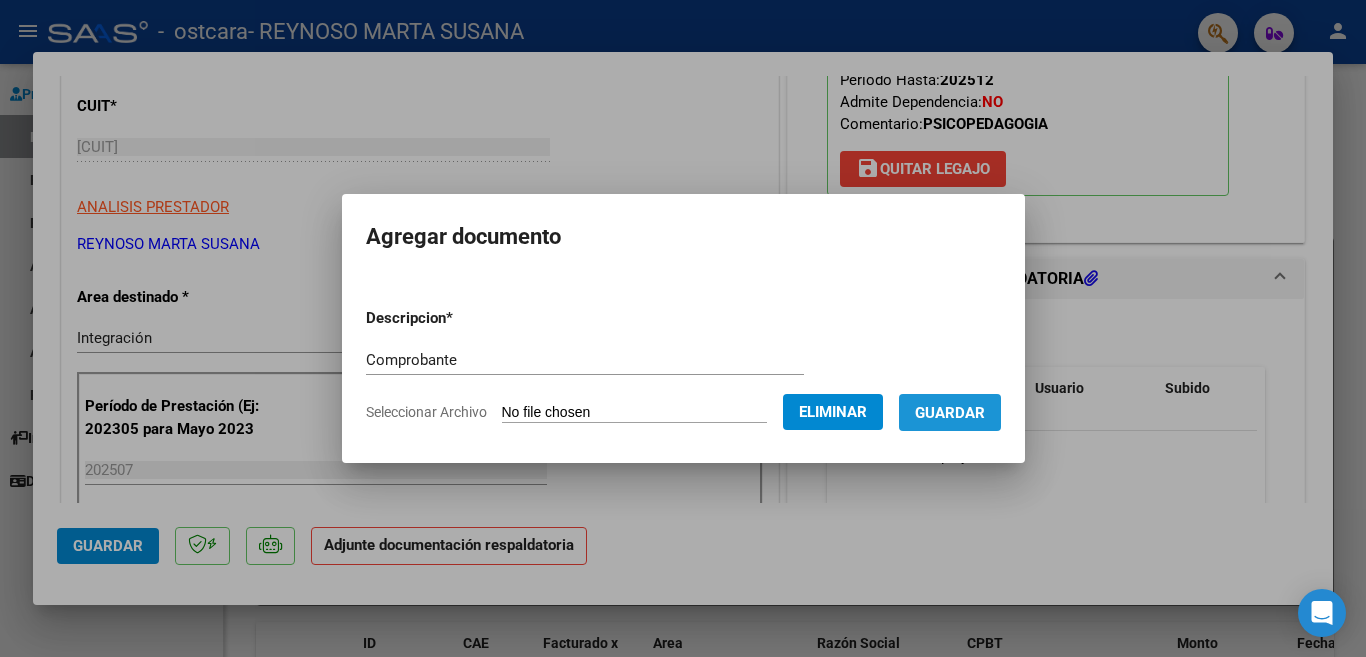 click on "Guardar" at bounding box center [950, 413] 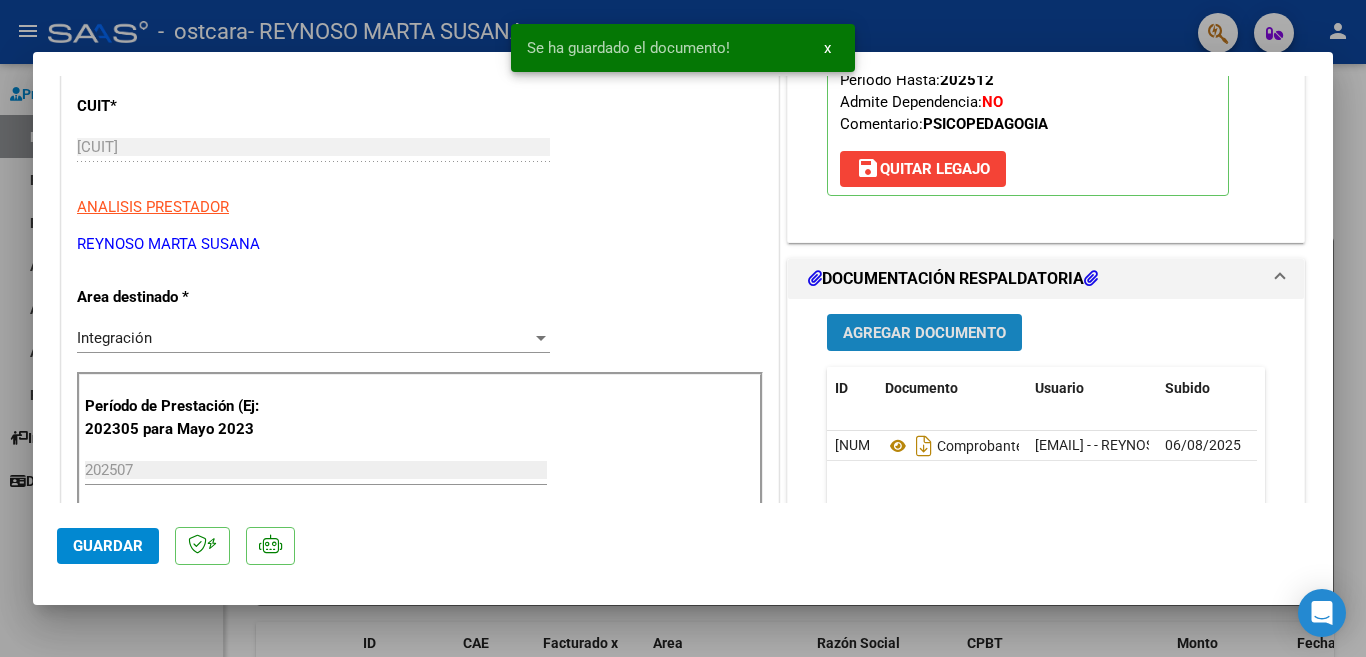 click on "Agregar Documento" at bounding box center (924, 333) 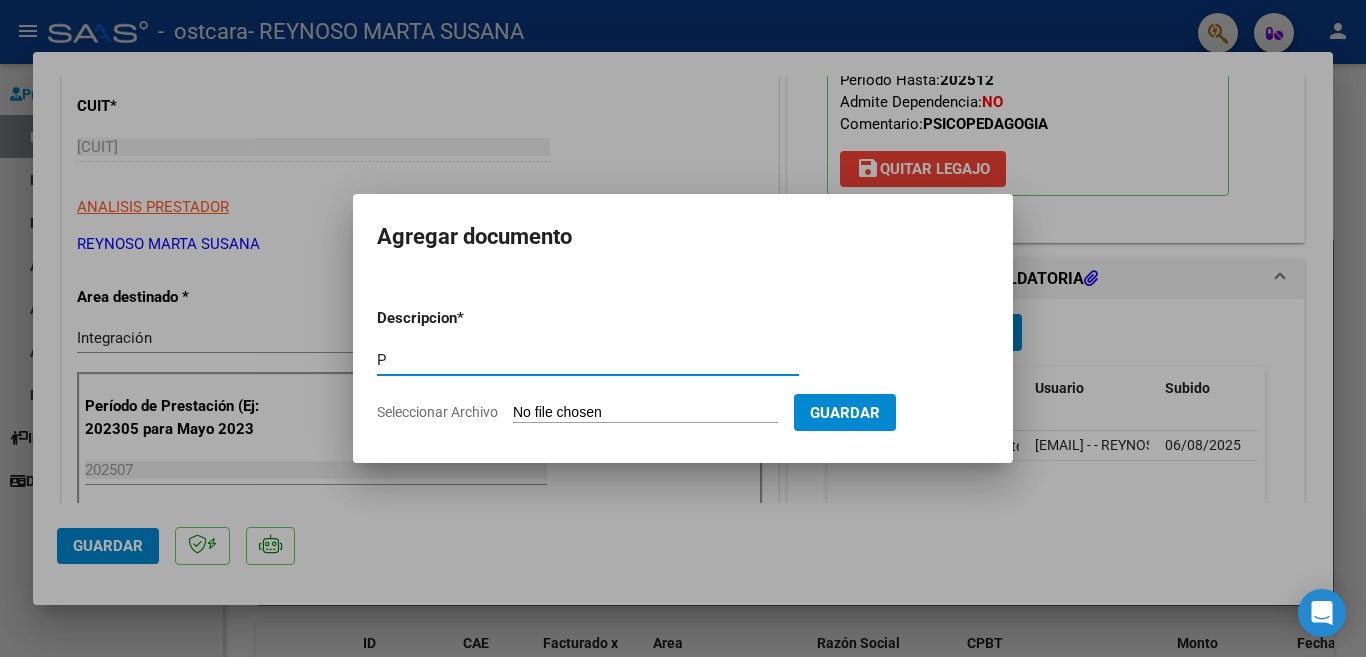 type on "Planilla de asistencia" 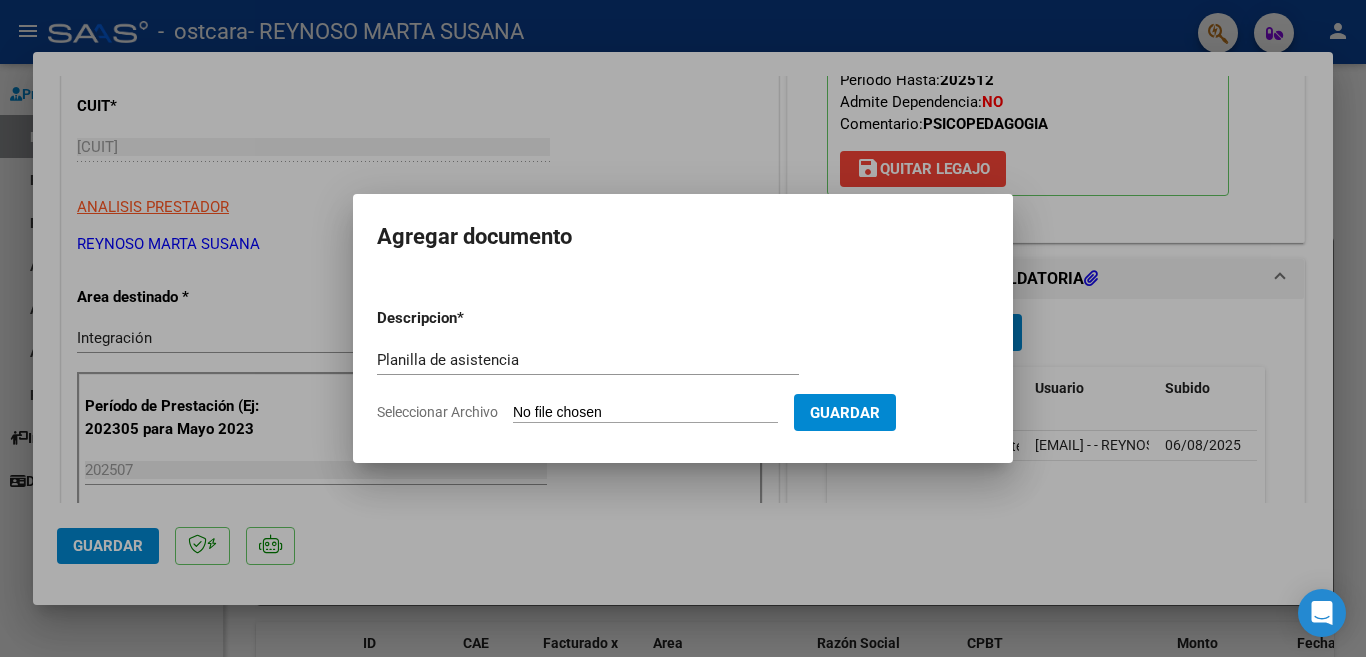 click on "Seleccionar Archivo" at bounding box center (645, 413) 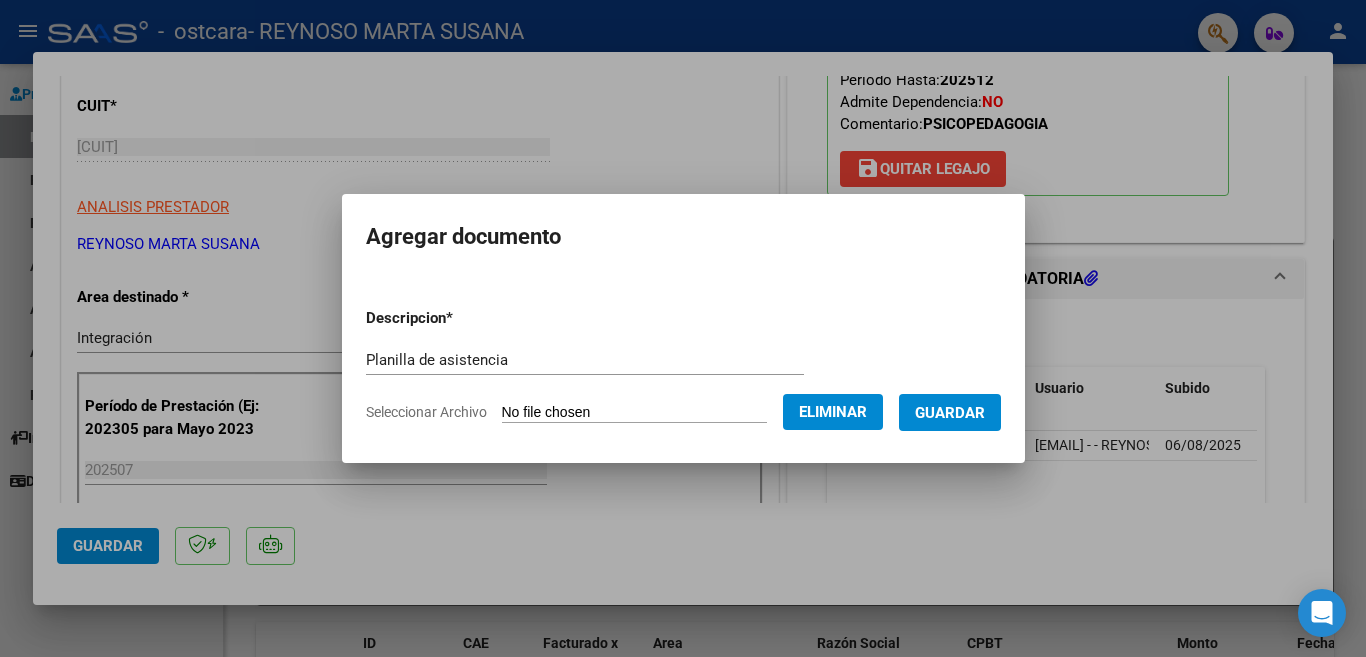 click on "Guardar" at bounding box center [950, 412] 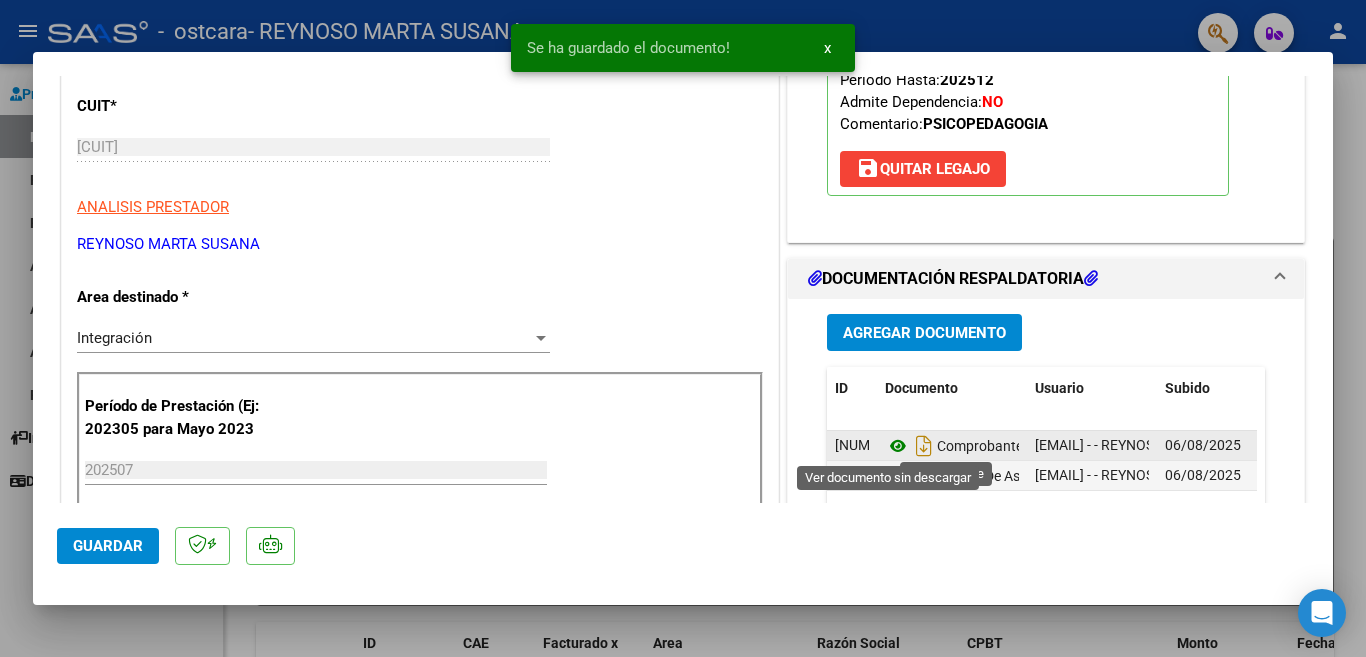 click 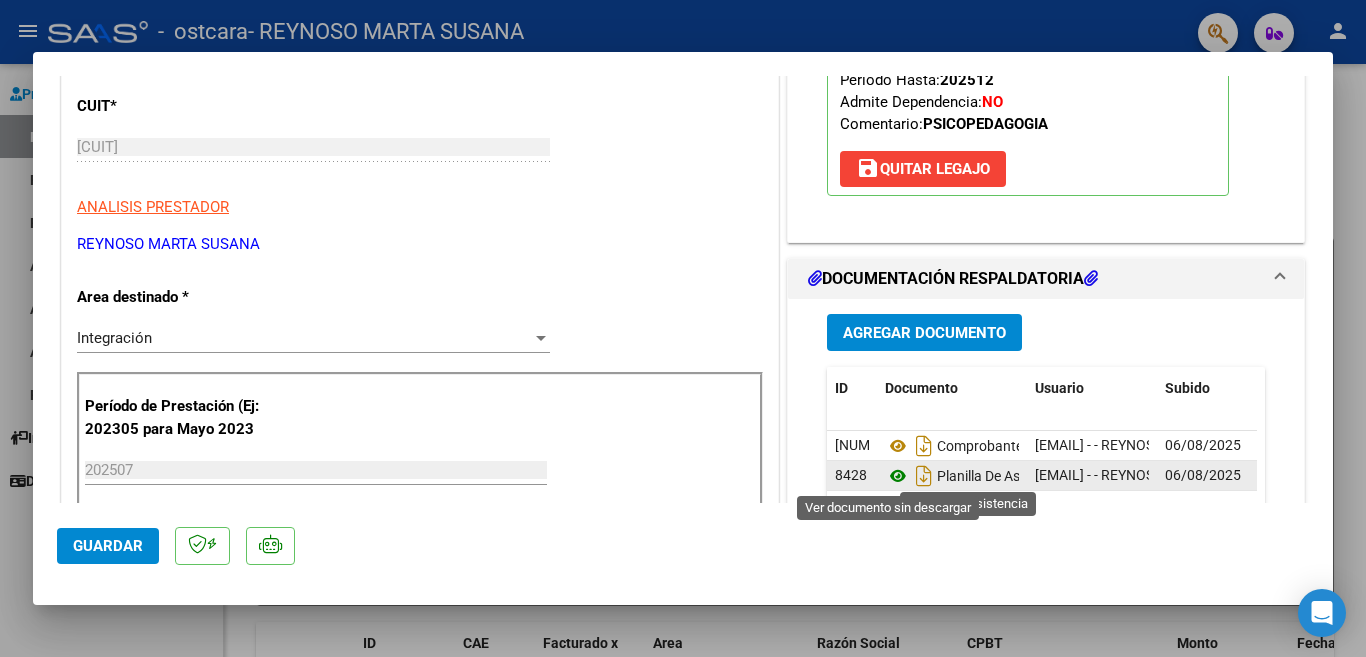 click 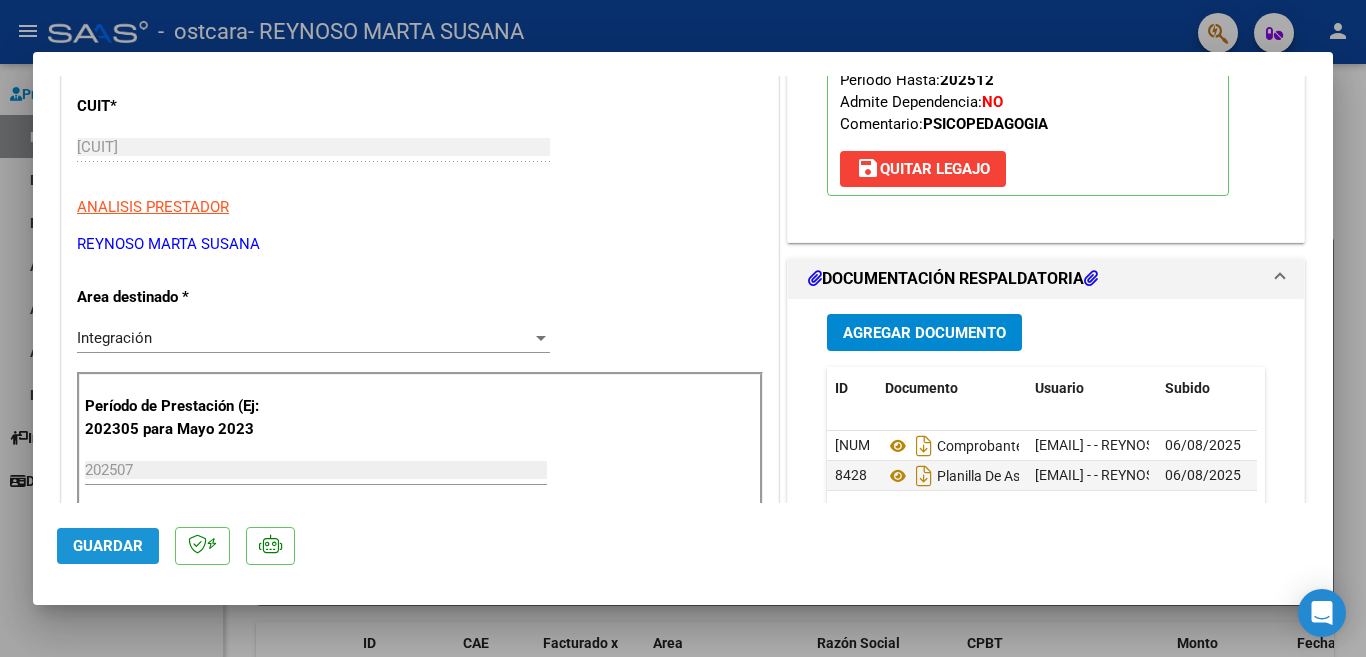 click on "Guardar" 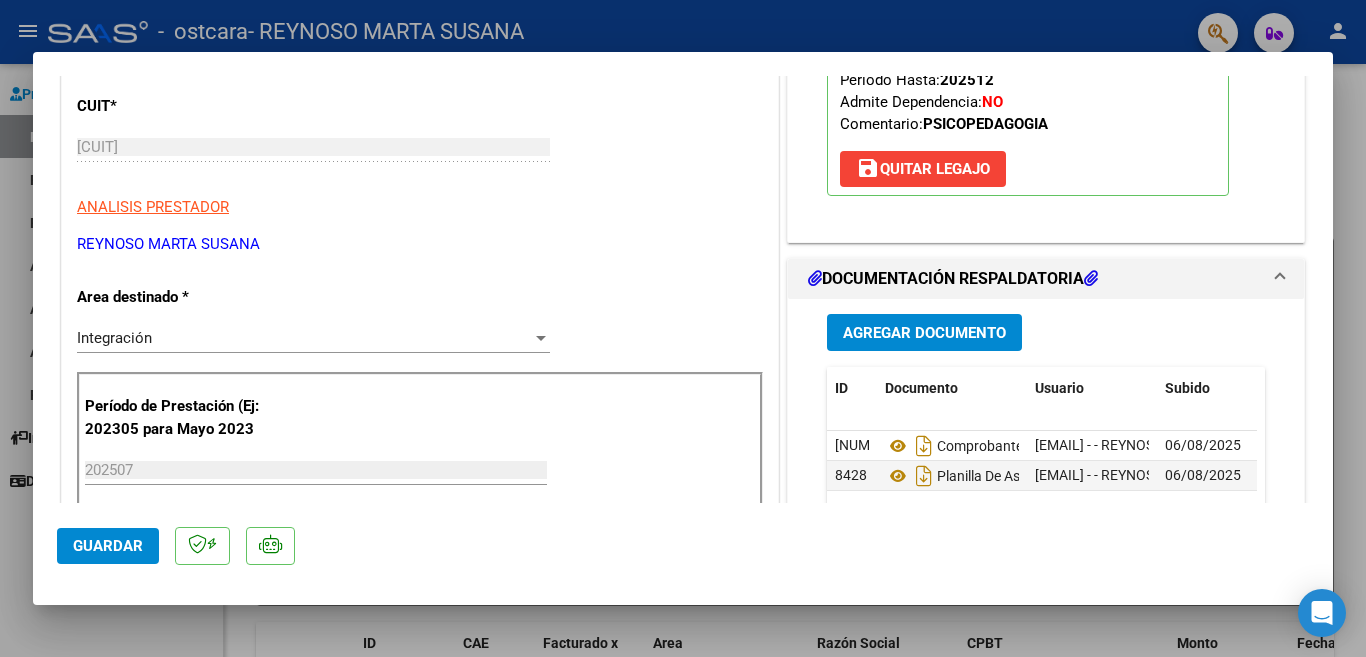 drag, startPoint x: 1178, startPoint y: 138, endPoint x: 667, endPoint y: 368, distance: 560.3758 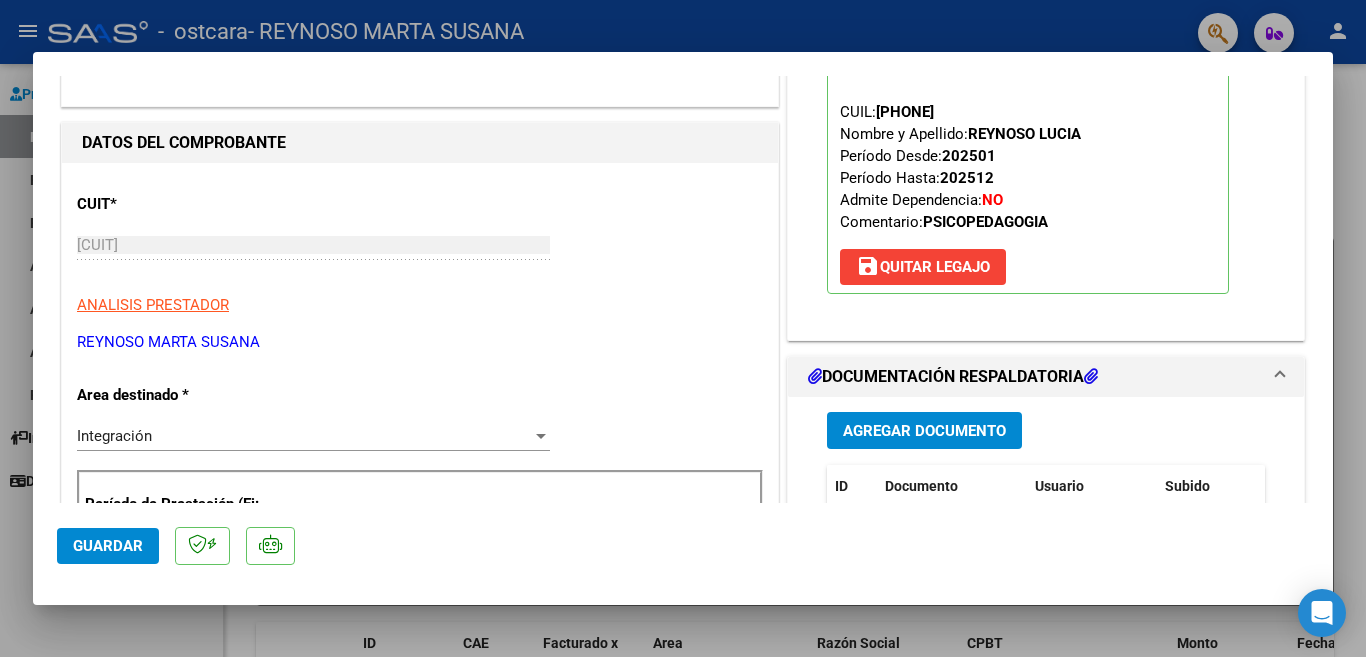 scroll, scrollTop: 300, scrollLeft: 0, axis: vertical 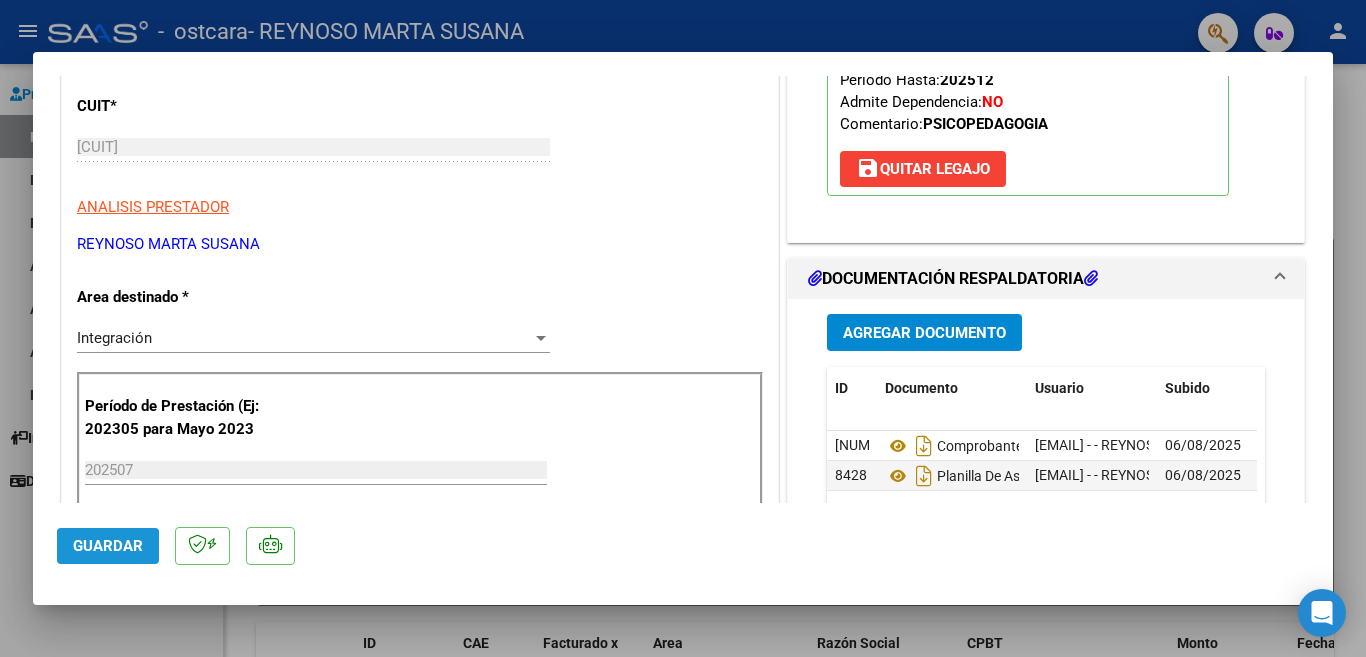 click on "Guardar" 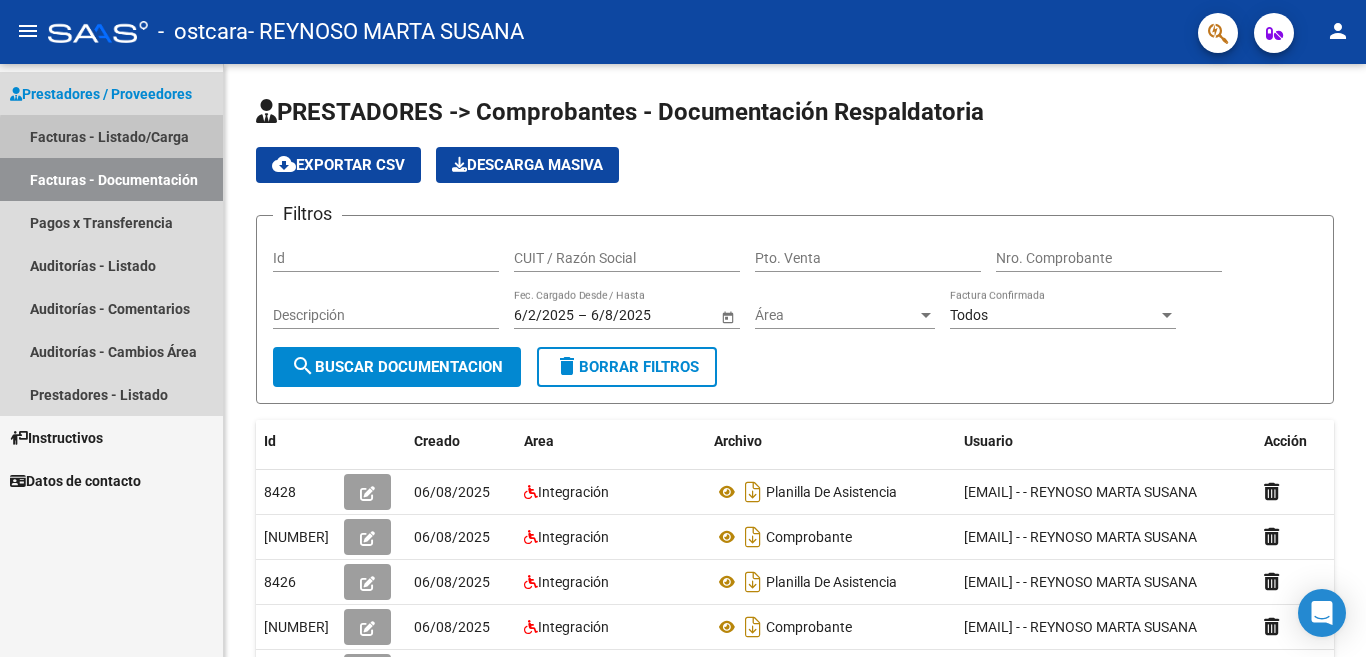 click on "Facturas - Listado/Carga" at bounding box center (111, 136) 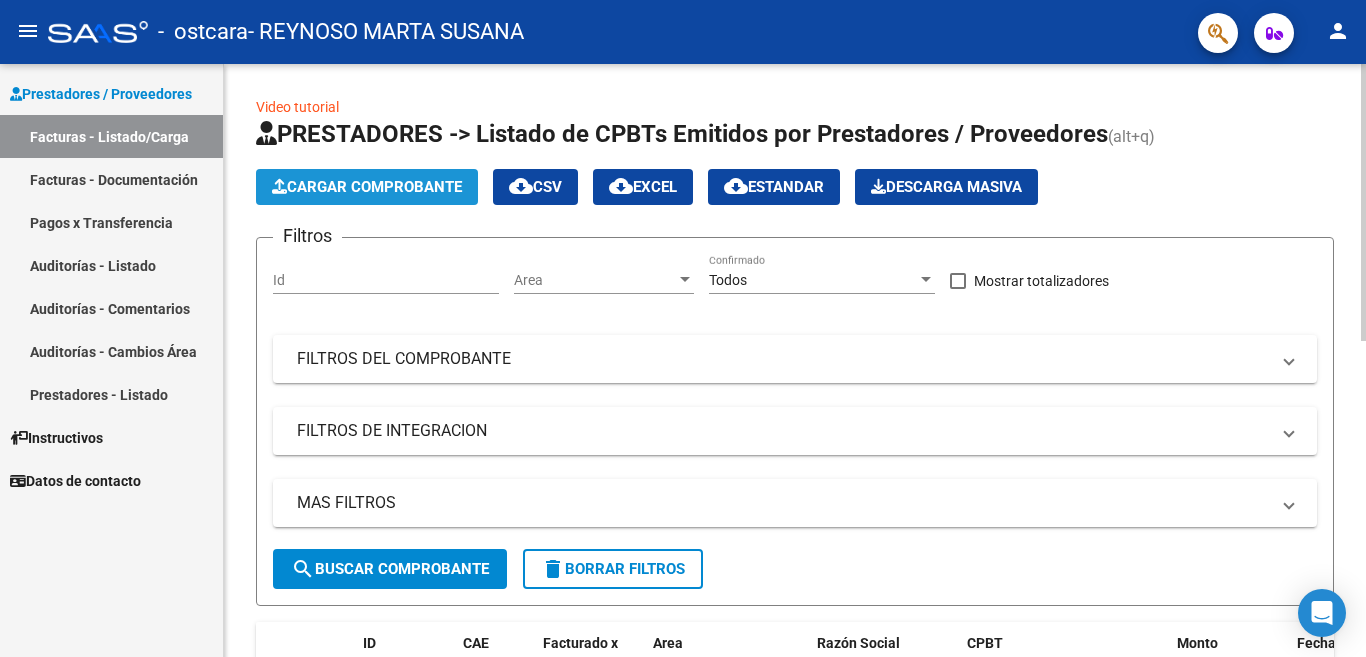 click on "Cargar Comprobante" 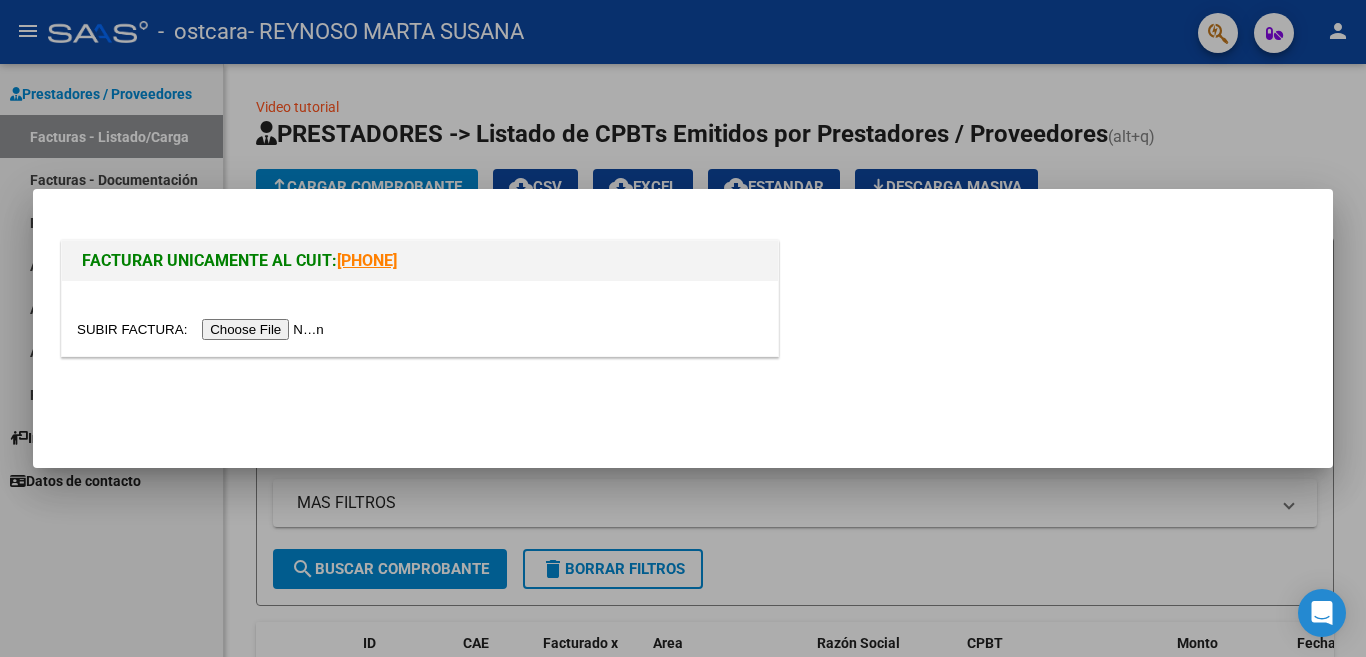 click at bounding box center [683, 328] 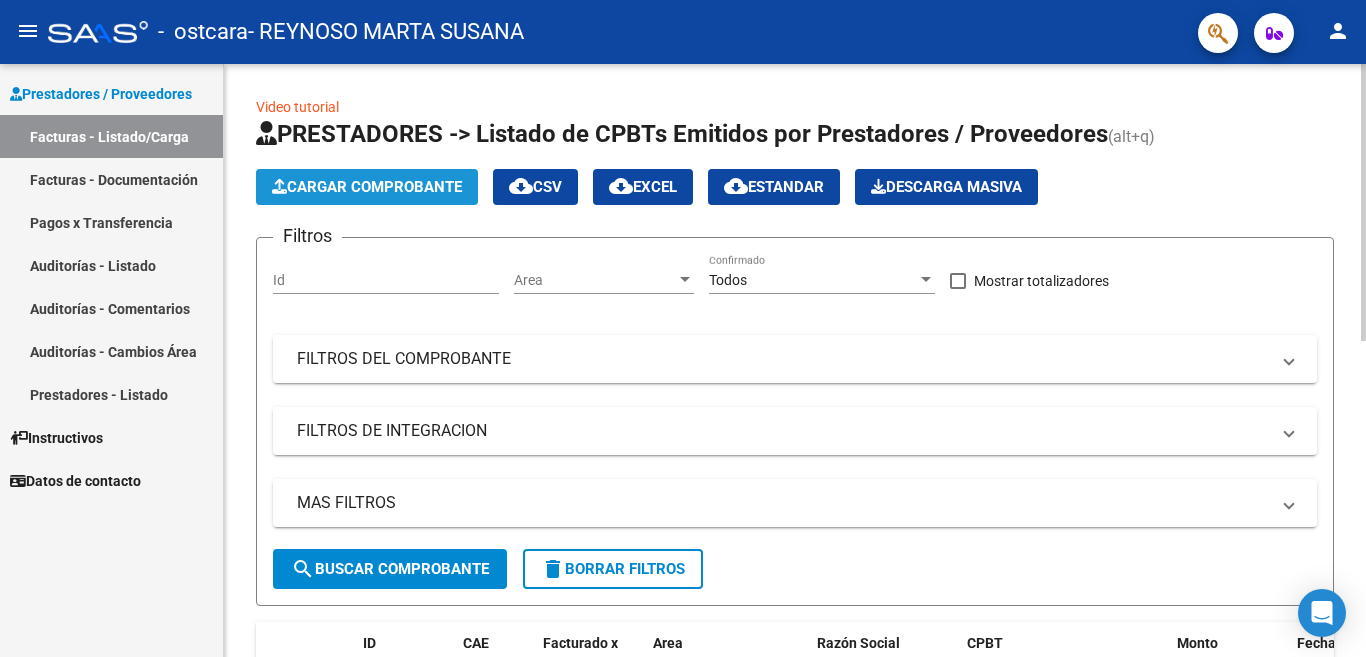 click on "Cargar Comprobante" 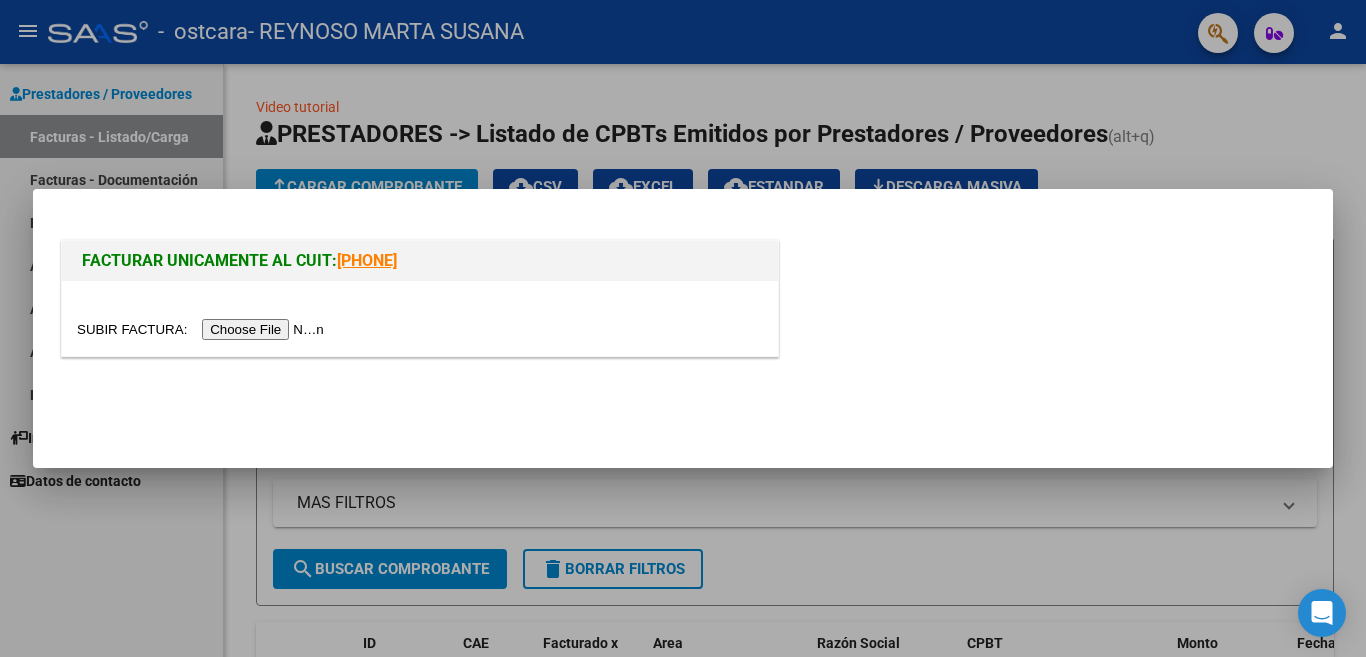 click at bounding box center [203, 329] 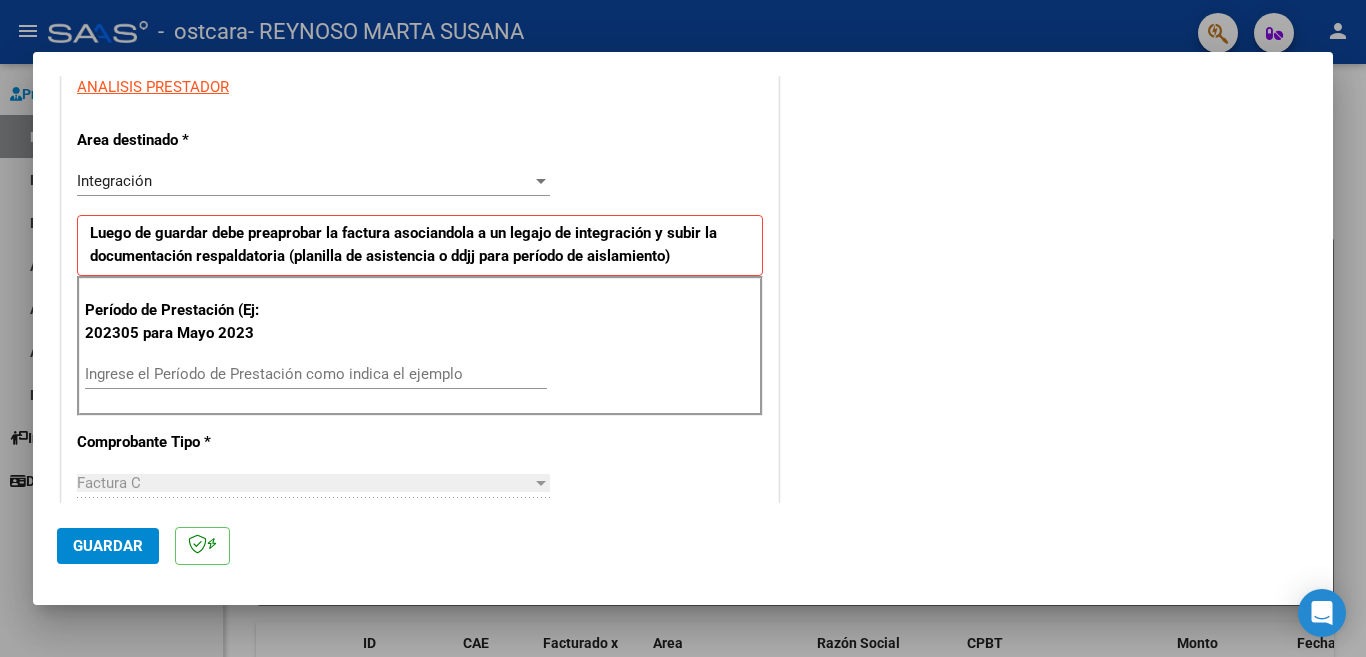 scroll, scrollTop: 400, scrollLeft: 0, axis: vertical 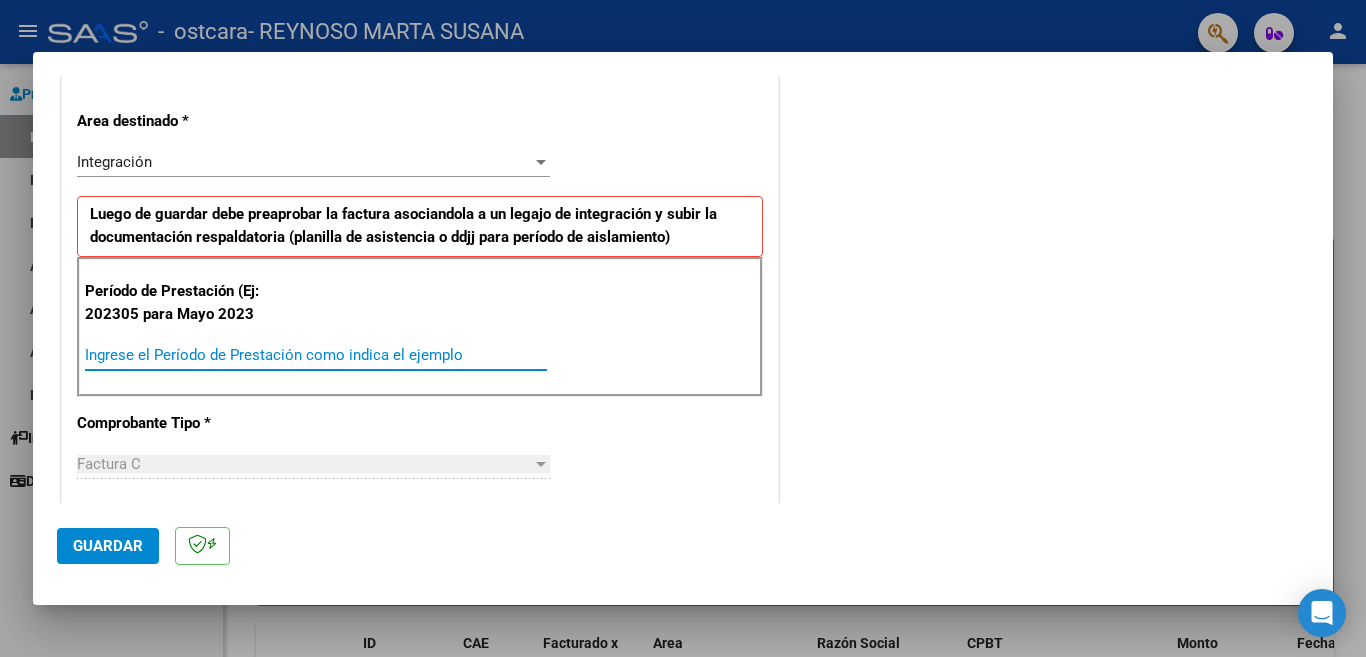click on "Ingrese el Período de Prestación como indica el ejemplo" at bounding box center [316, 355] 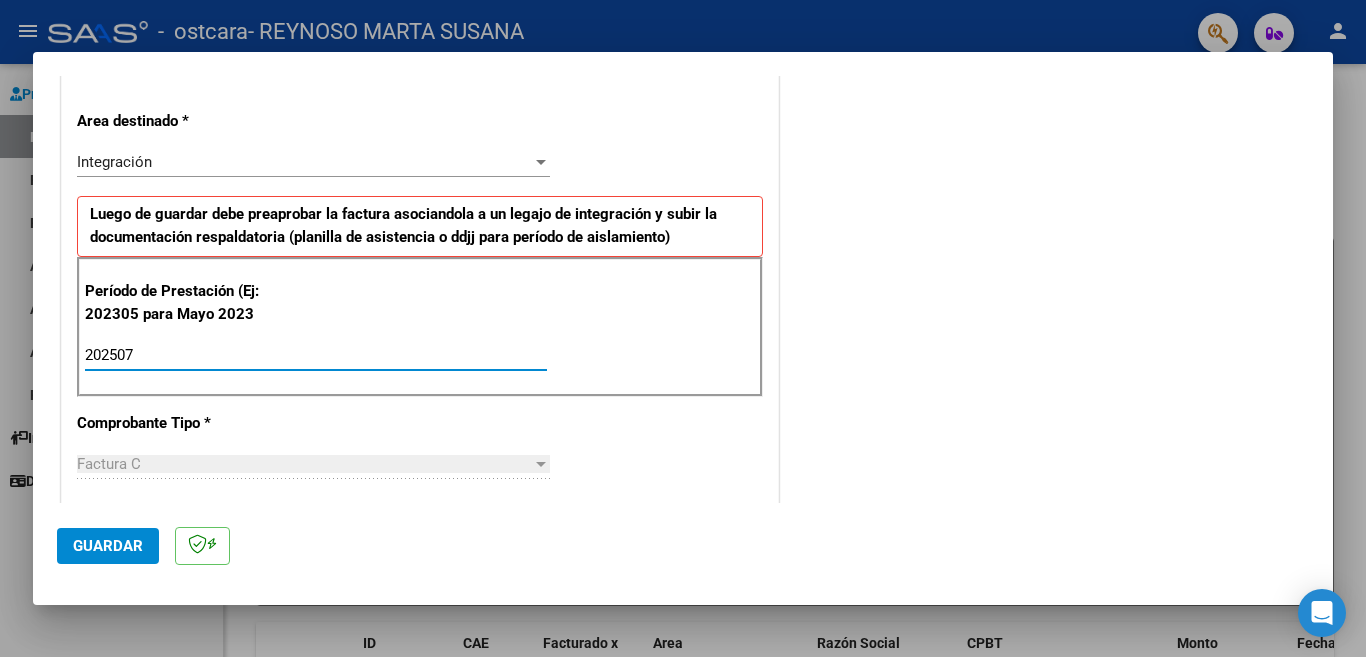 type on "202507" 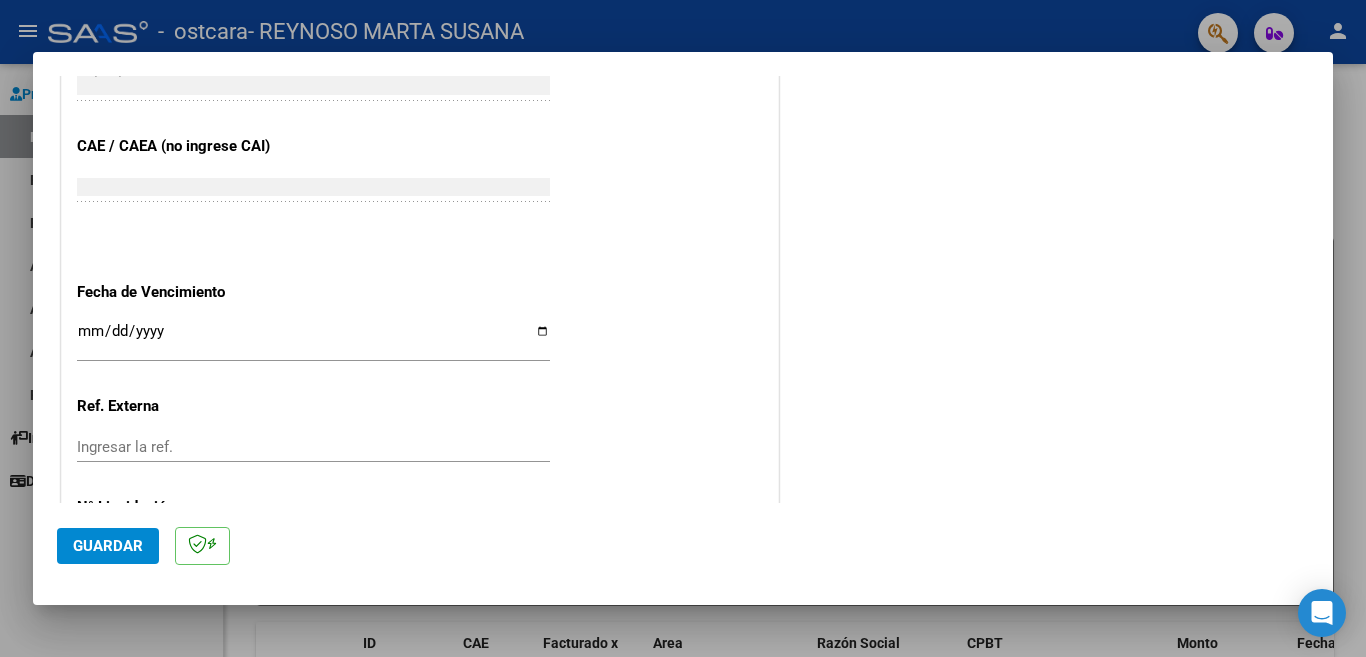 scroll, scrollTop: 1200, scrollLeft: 0, axis: vertical 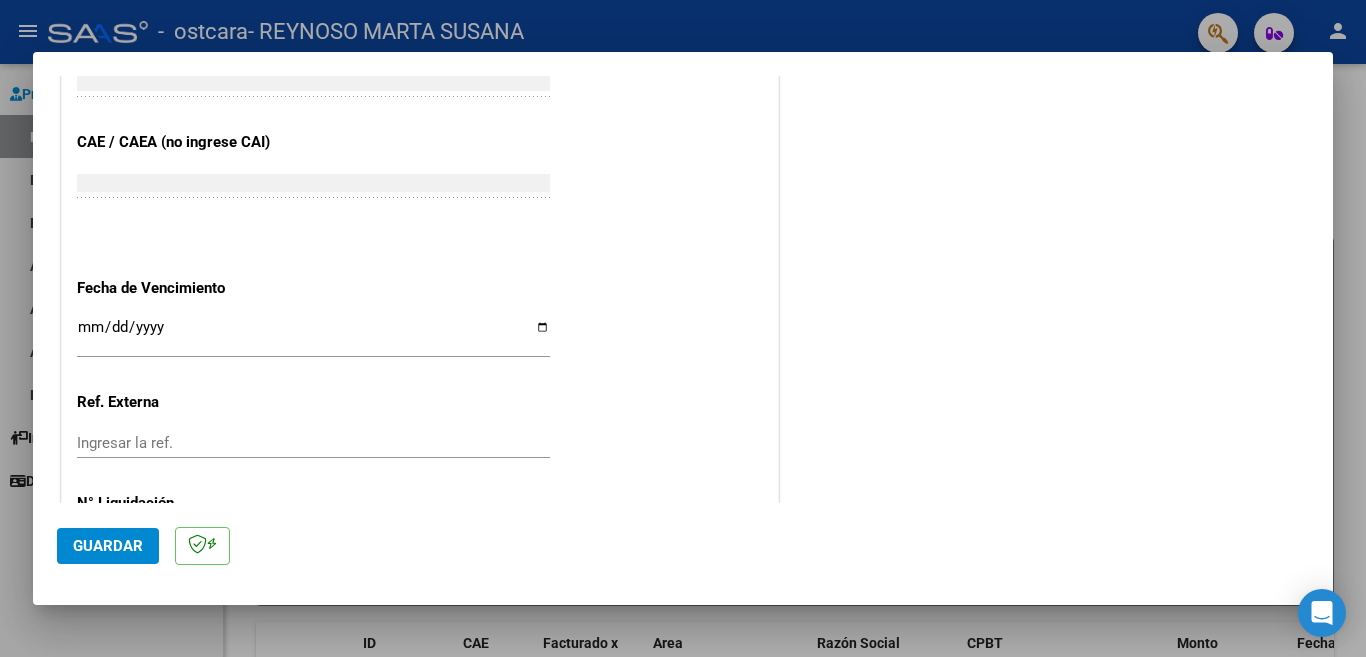 click on "Ingresar la fecha" 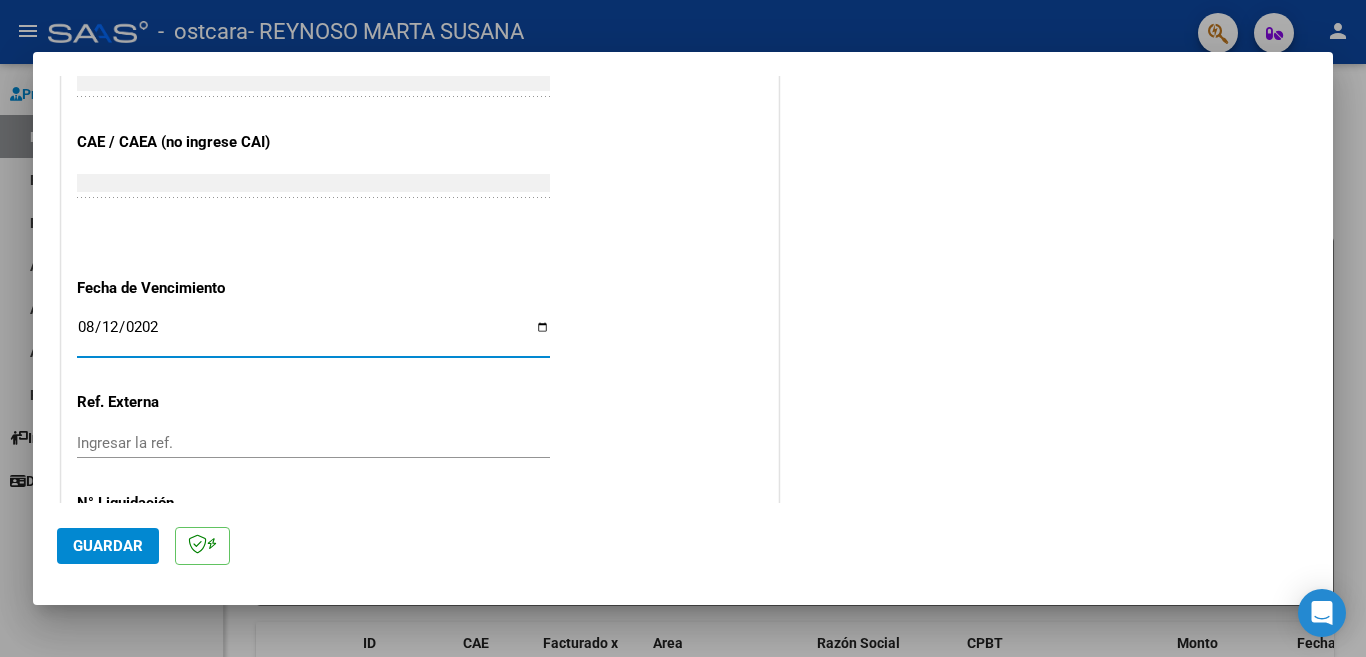 type on "2025-08-12" 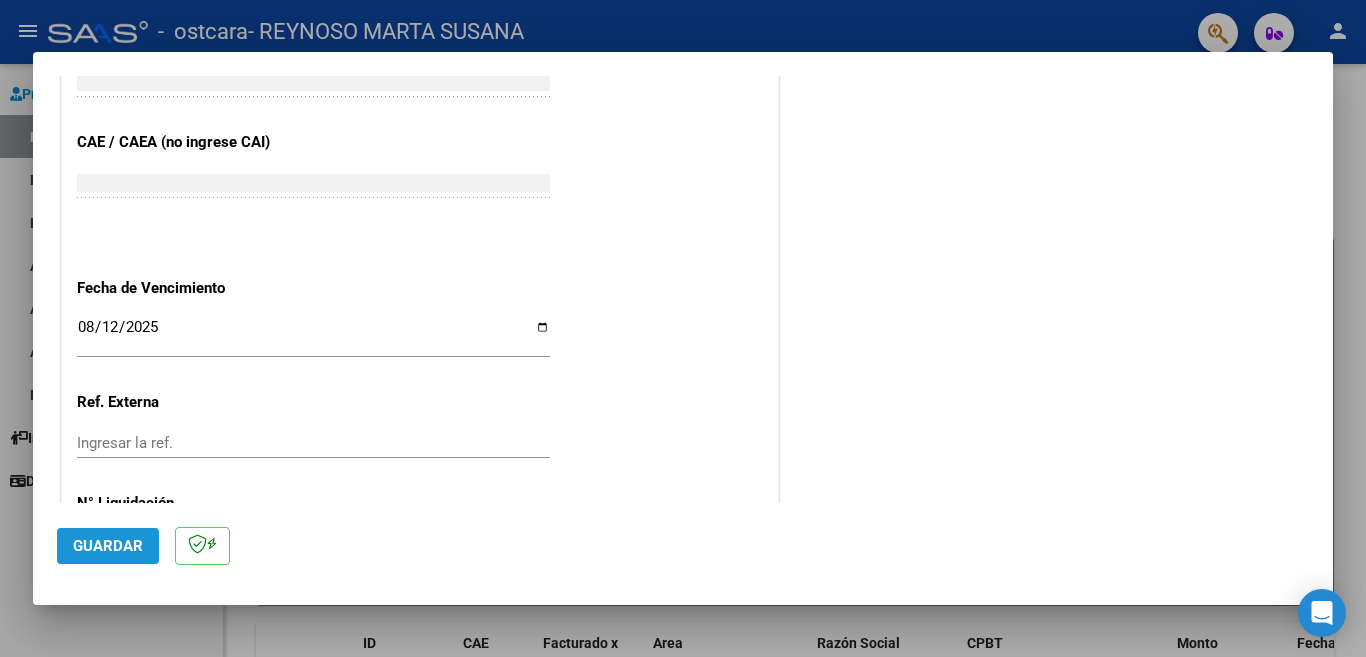 click on "Guardar" 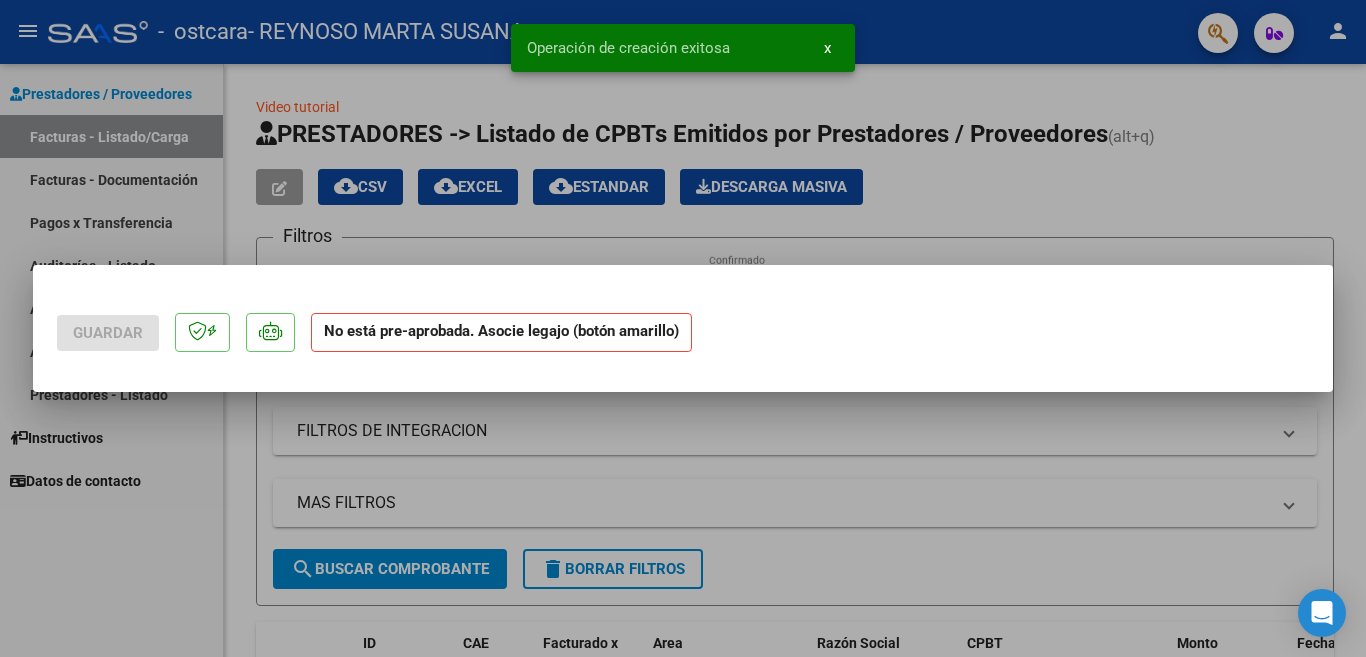 scroll, scrollTop: 0, scrollLeft: 0, axis: both 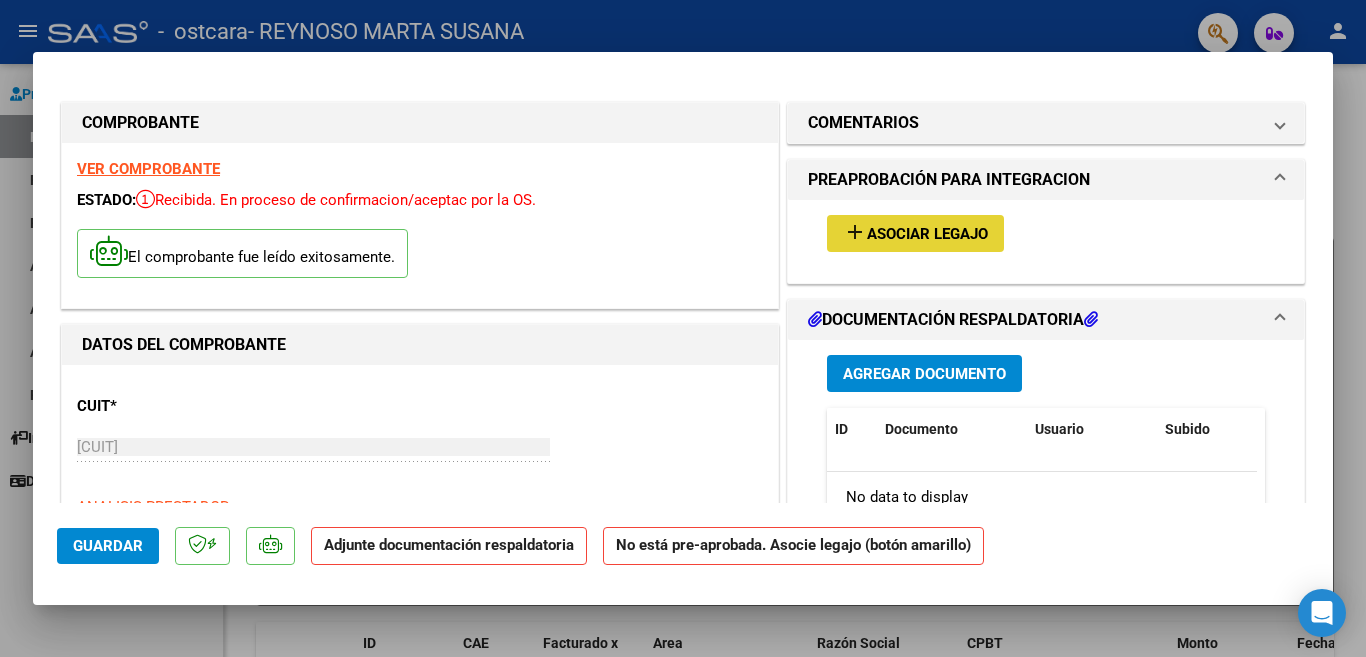 click on "Asociar Legajo" at bounding box center (927, 234) 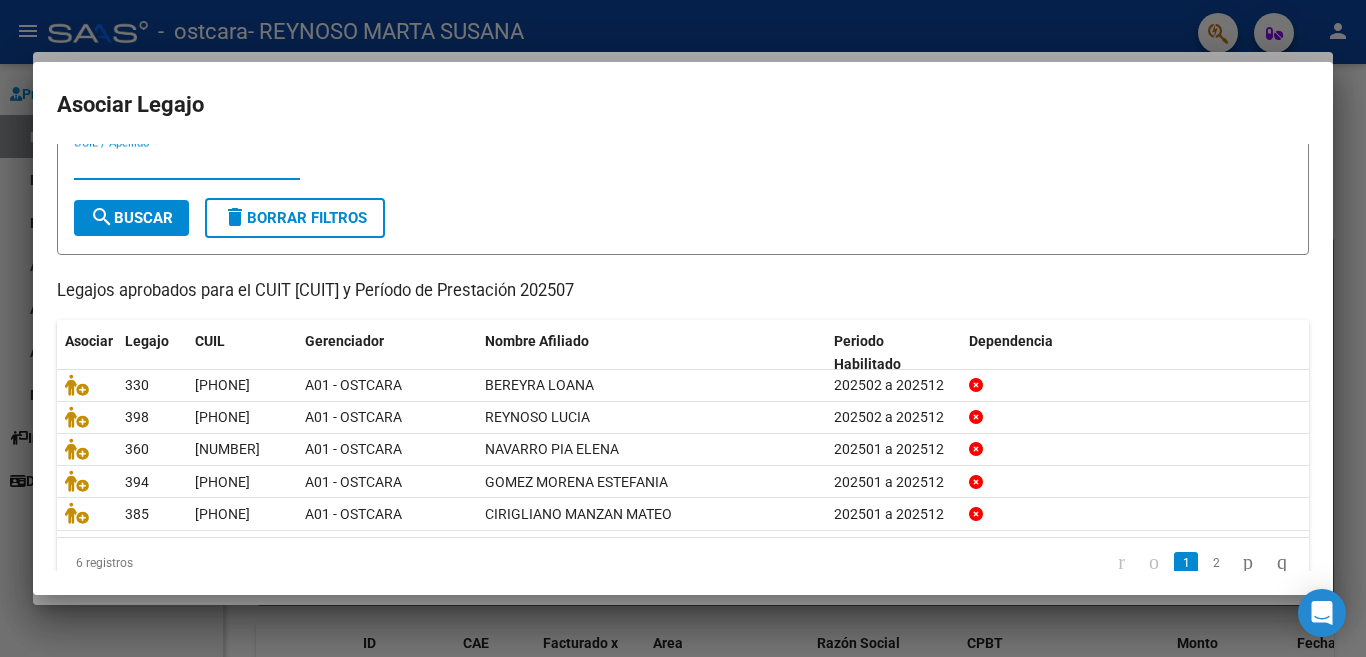 scroll, scrollTop: 94, scrollLeft: 0, axis: vertical 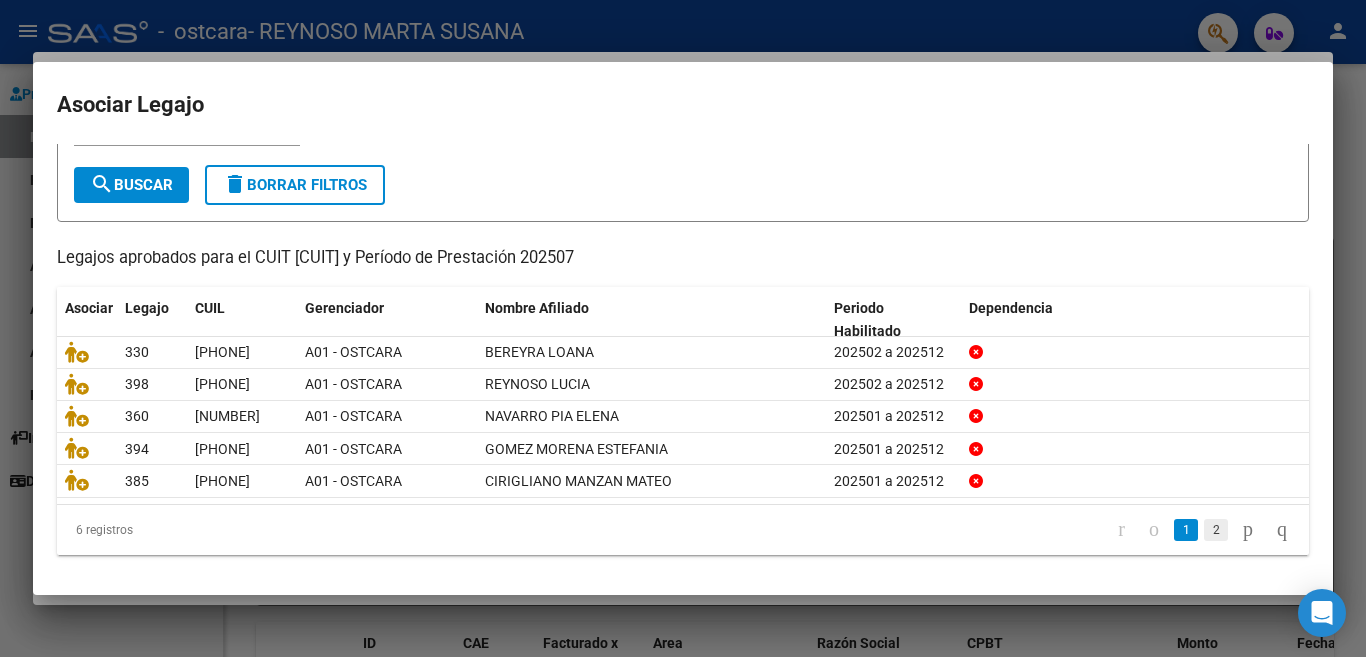 click on "2" 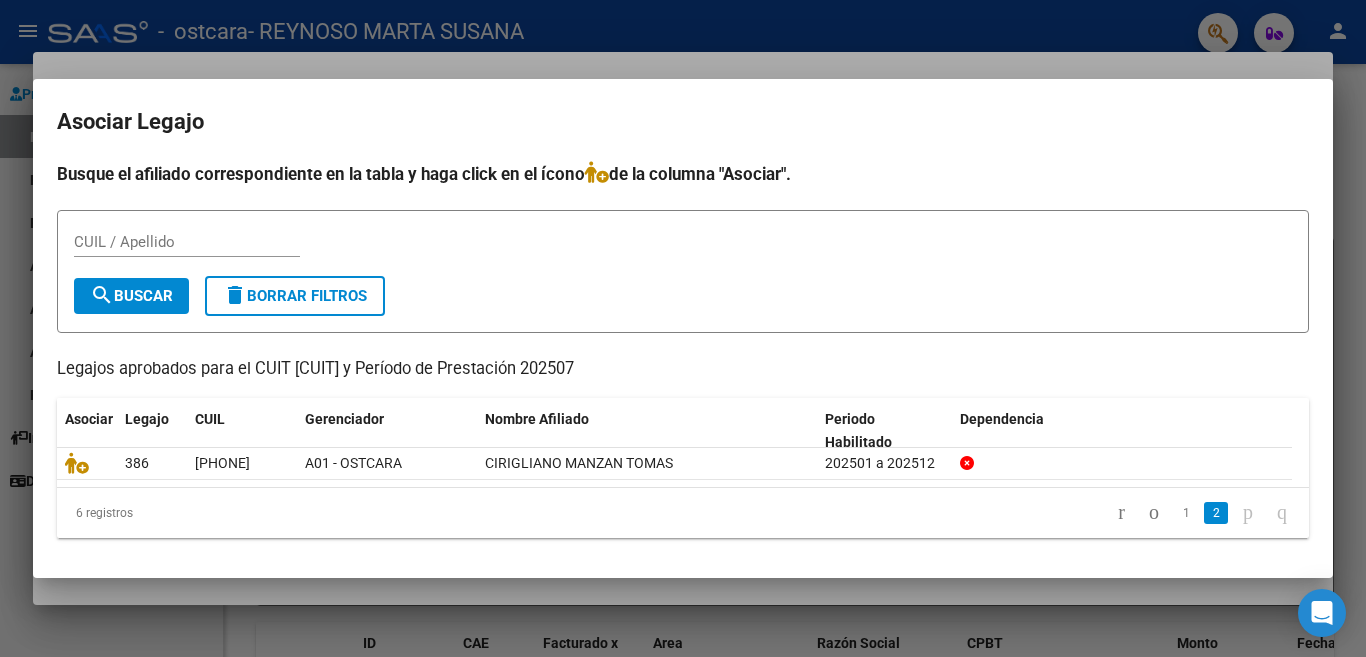 scroll, scrollTop: 0, scrollLeft: 0, axis: both 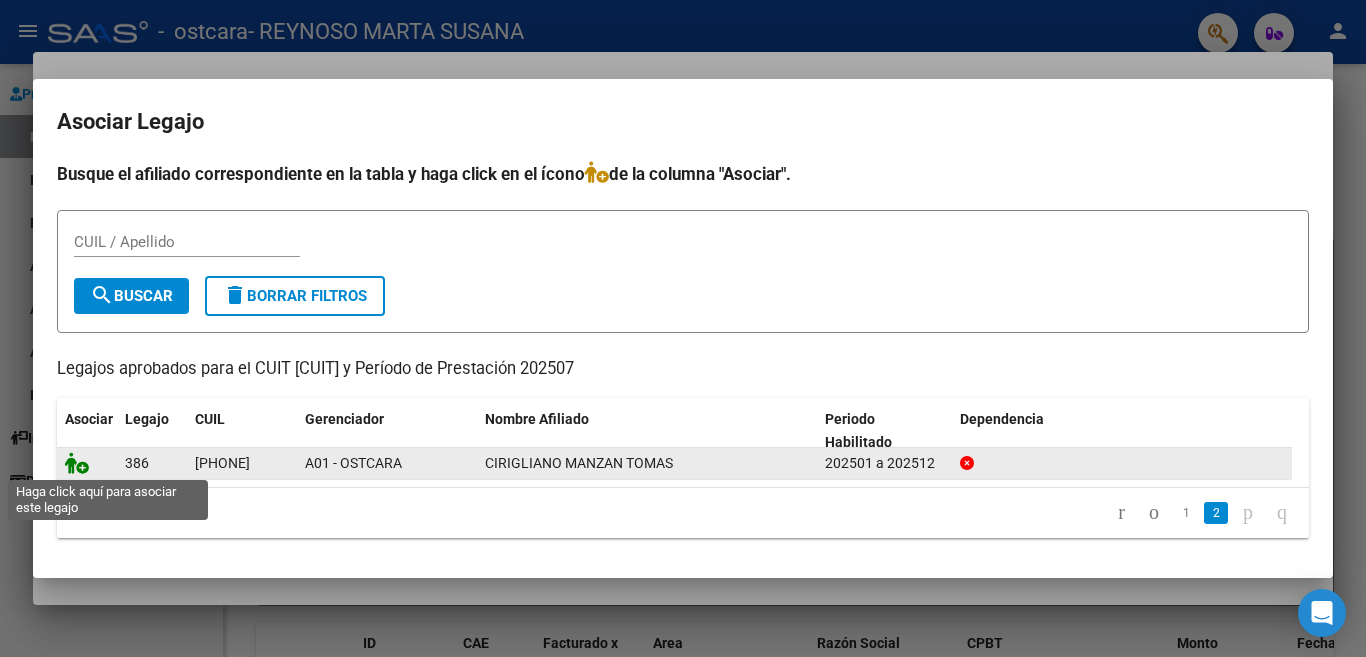 click 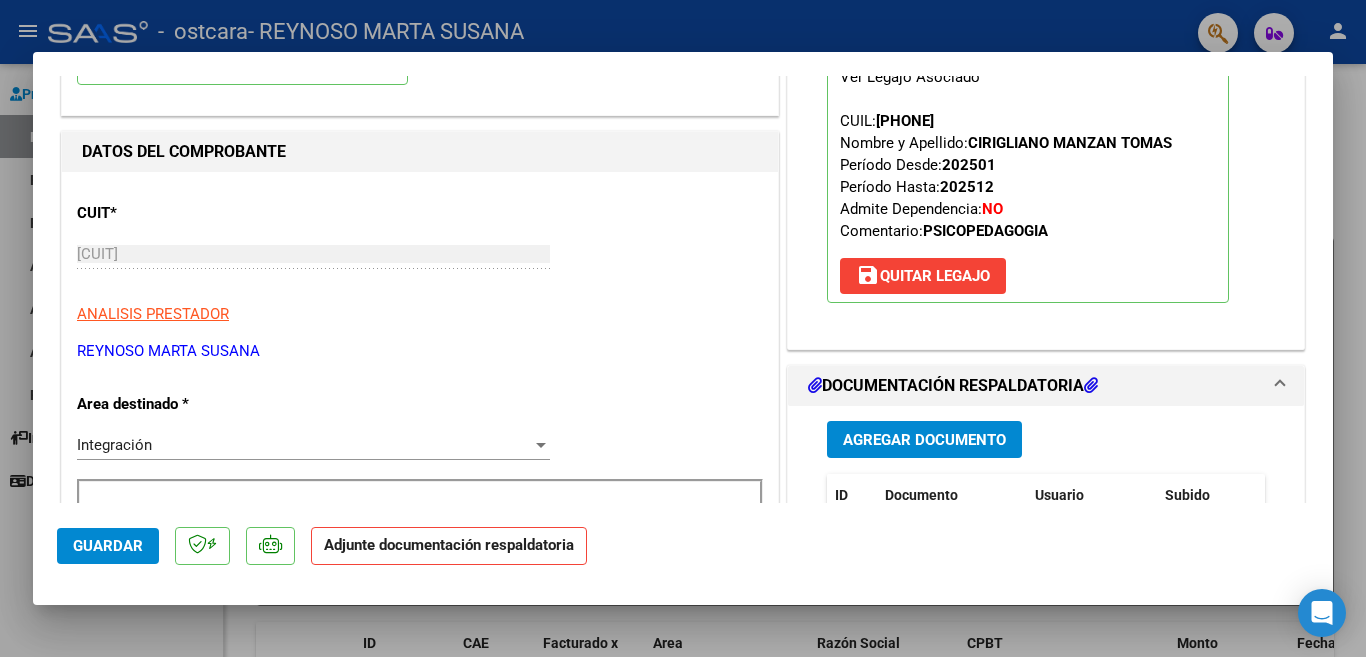scroll, scrollTop: 200, scrollLeft: 0, axis: vertical 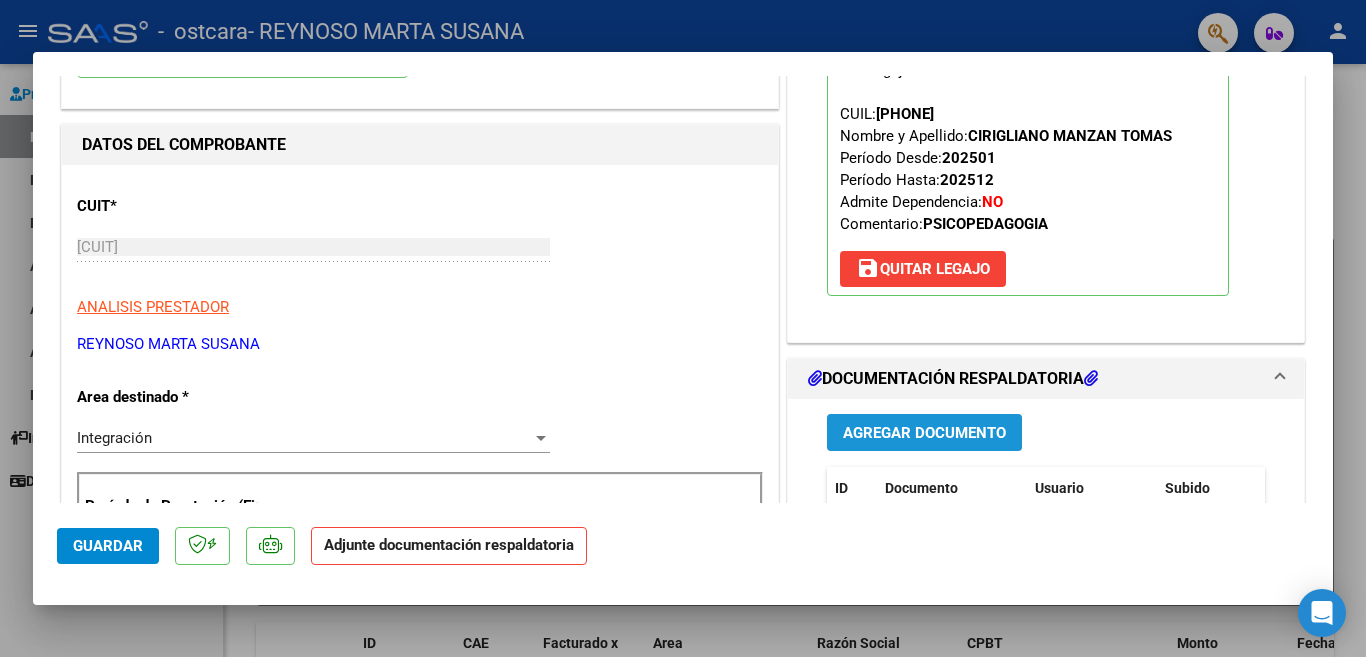 click on "Agregar Documento" at bounding box center [924, 433] 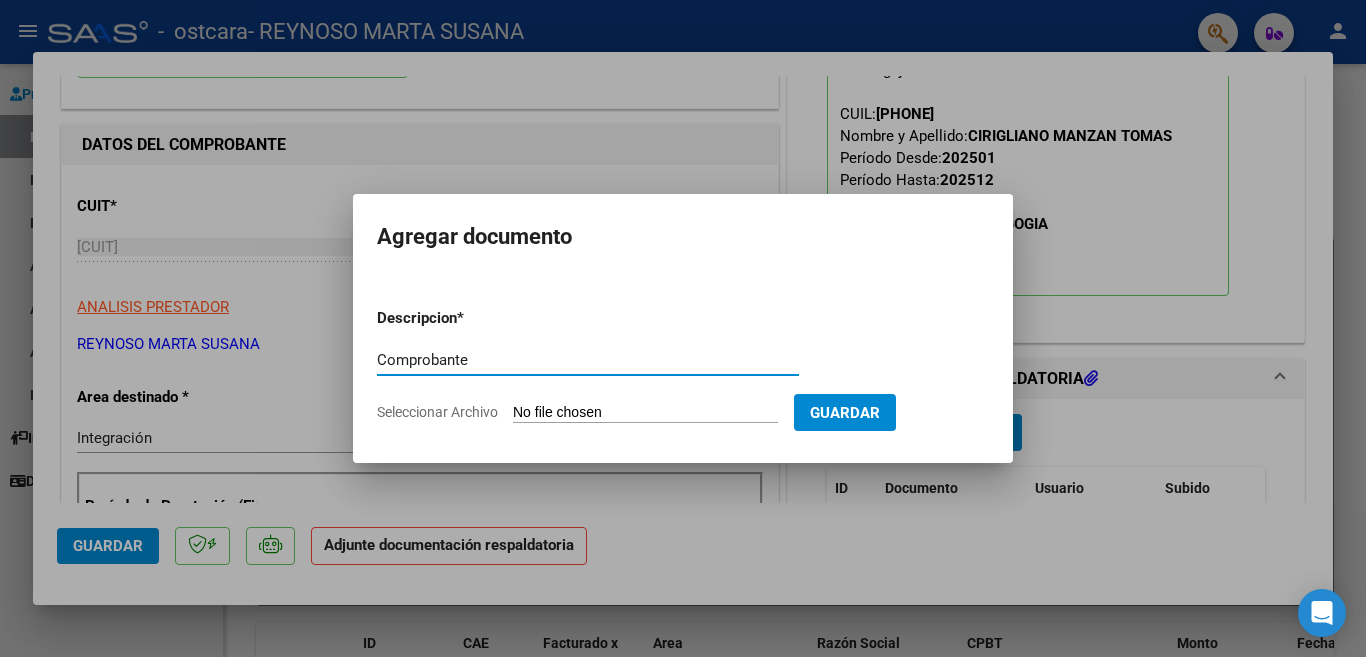type on "Comprobante" 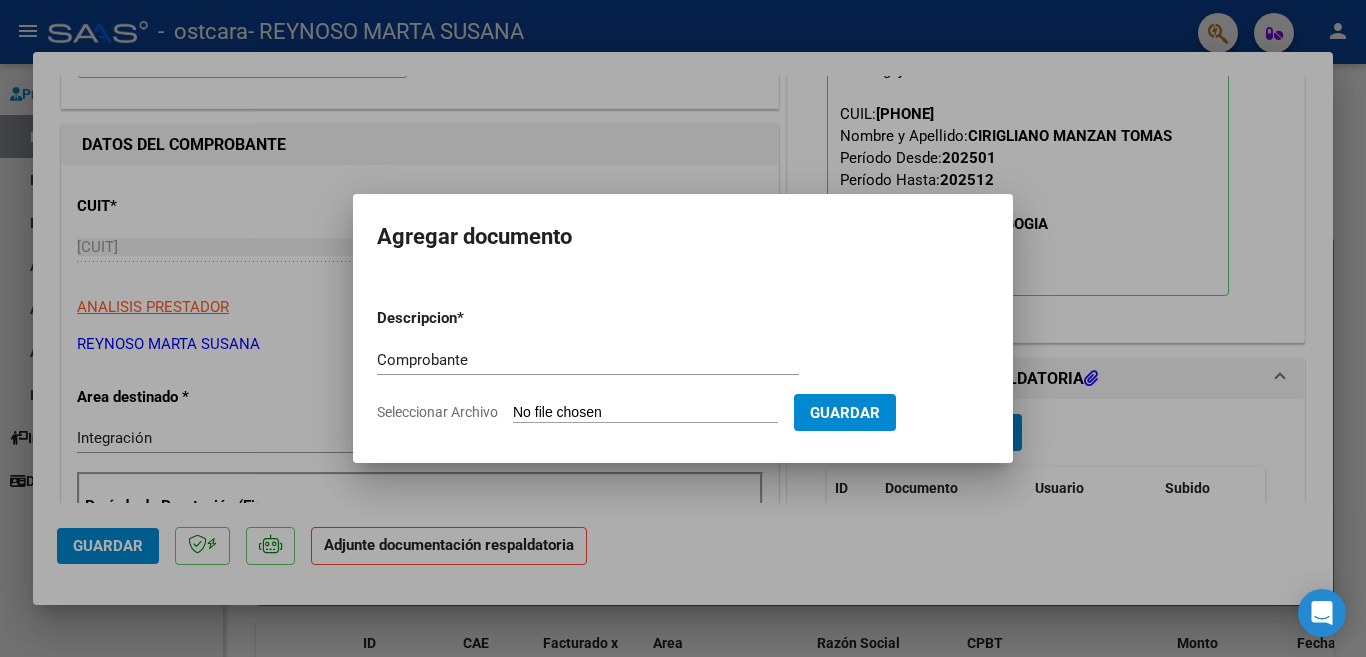 click on "Seleccionar Archivo" at bounding box center (645, 413) 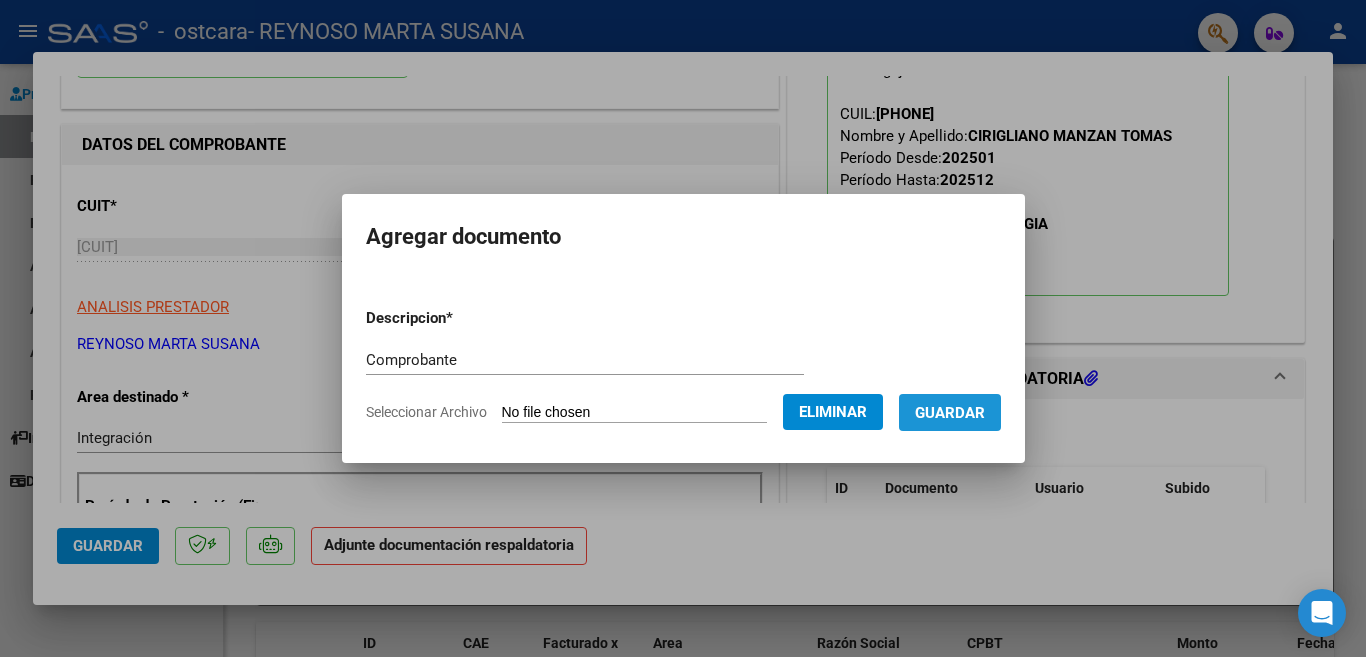 click on "Guardar" at bounding box center [950, 413] 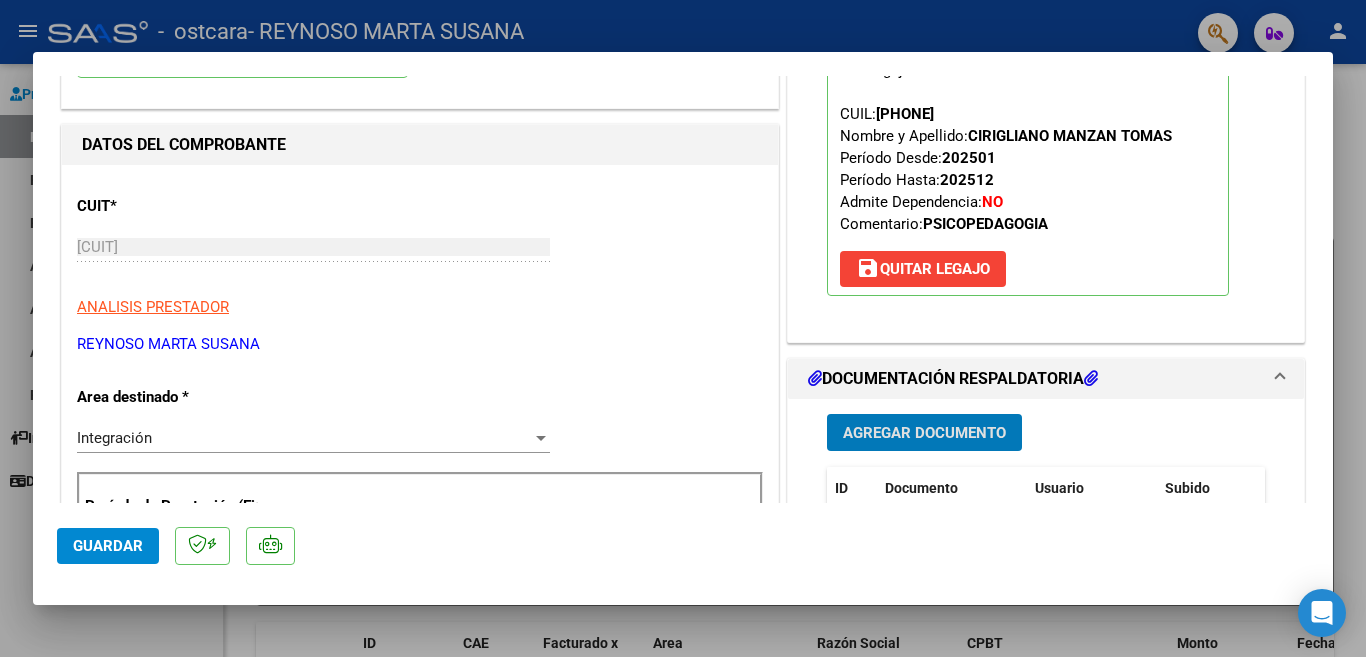 scroll, scrollTop: 400, scrollLeft: 0, axis: vertical 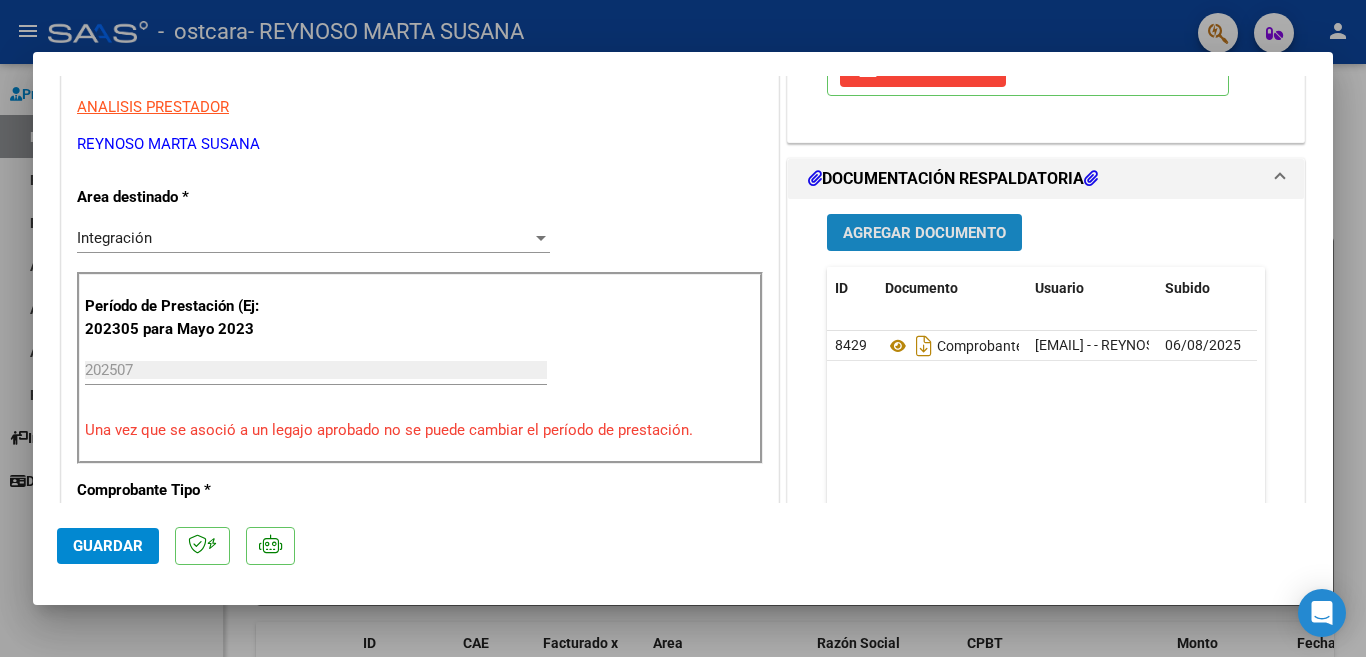 click on "Agregar Documento" at bounding box center [924, 233] 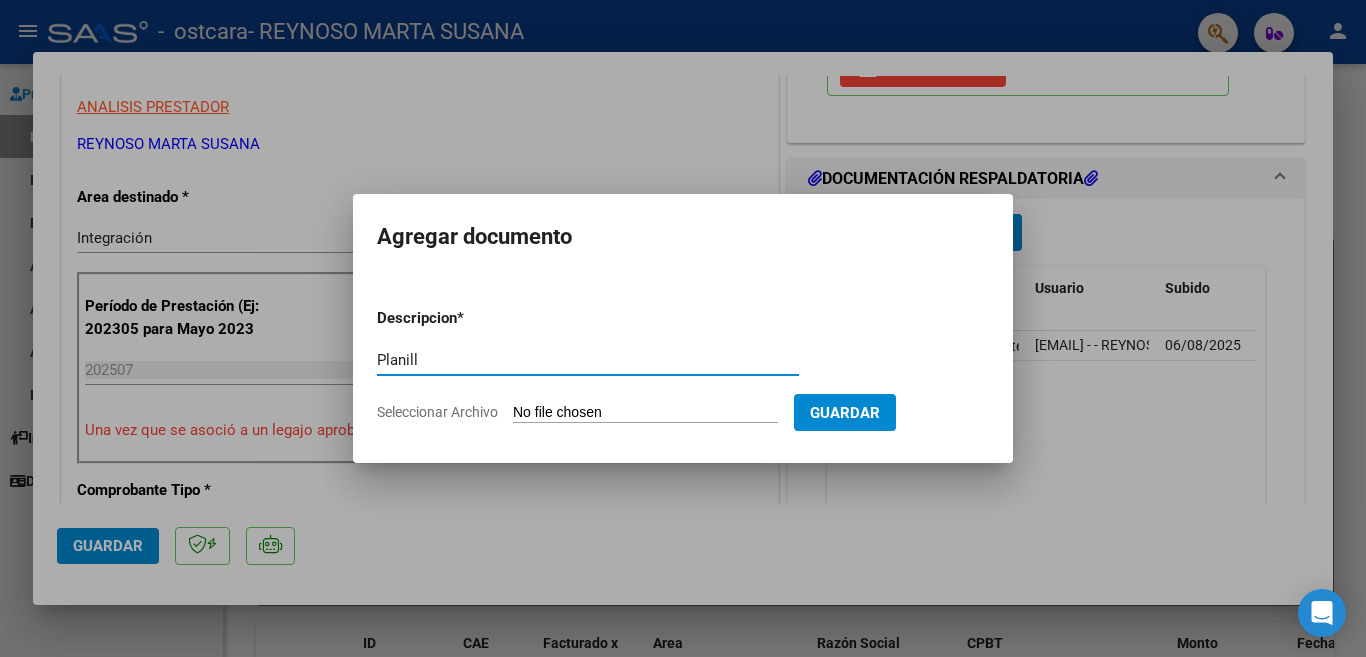 type on "Planilla de asistencia" 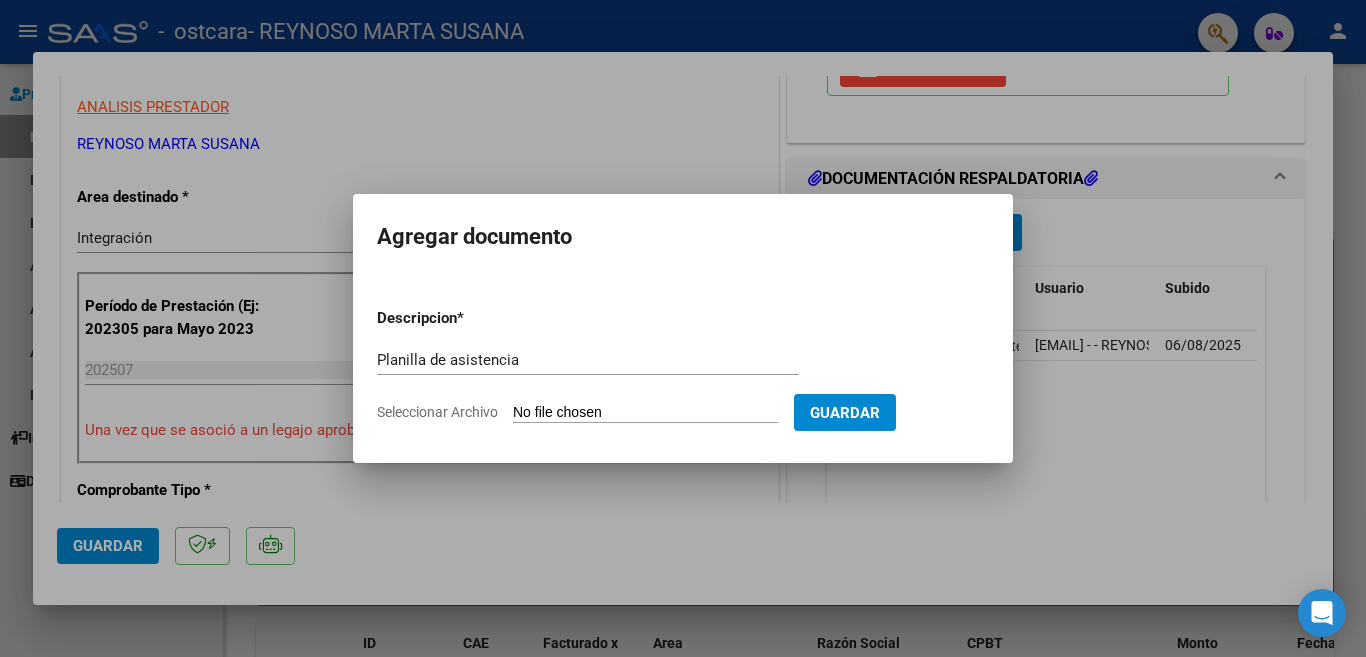 click on "Seleccionar Archivo" at bounding box center [645, 413] 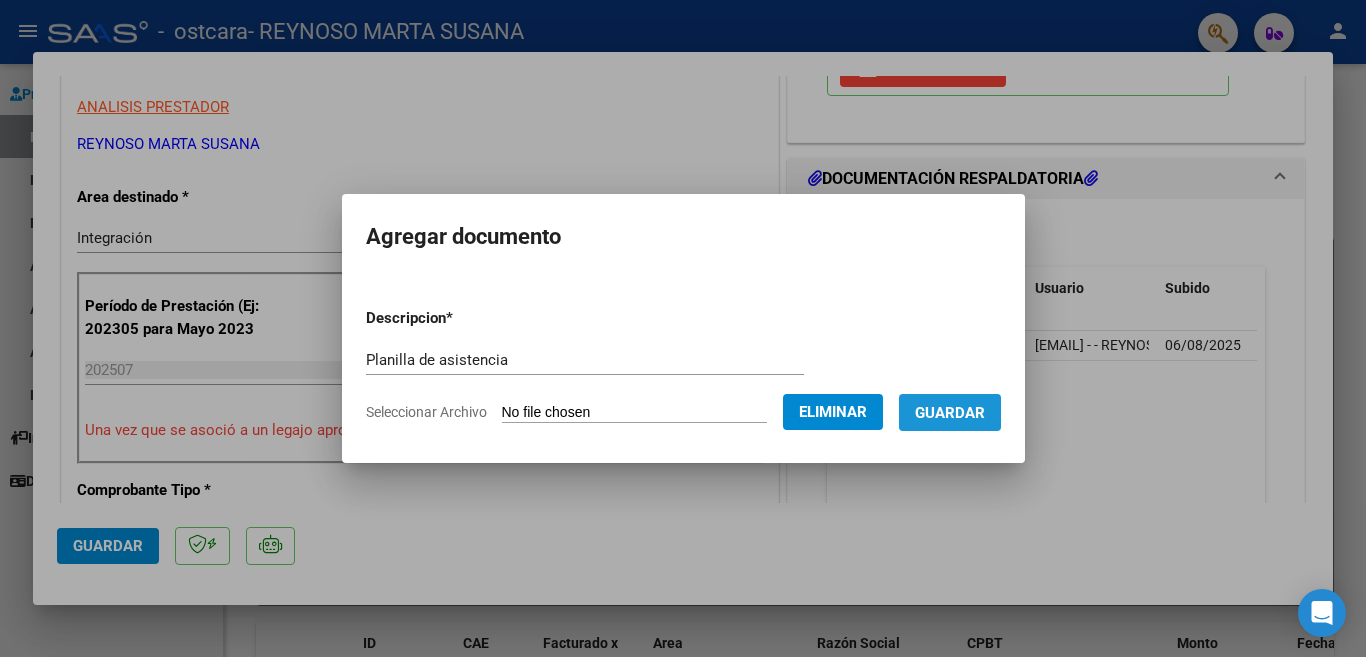 click on "Guardar" at bounding box center [950, 413] 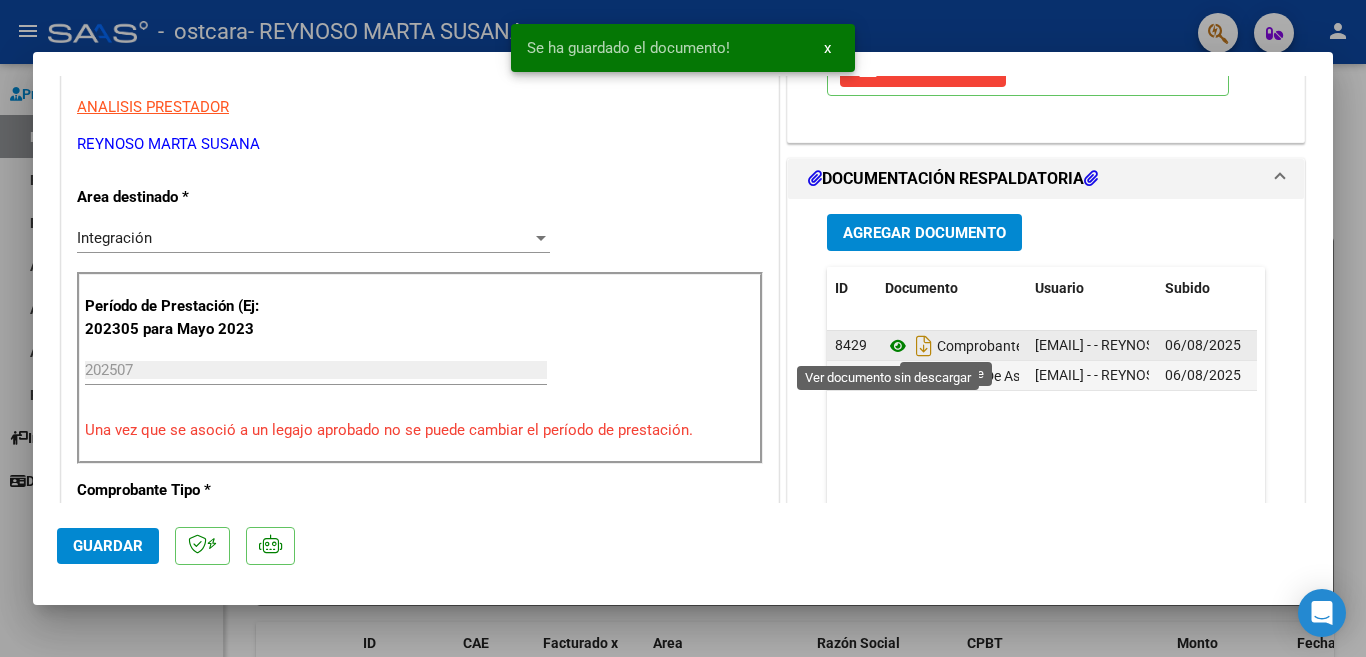click 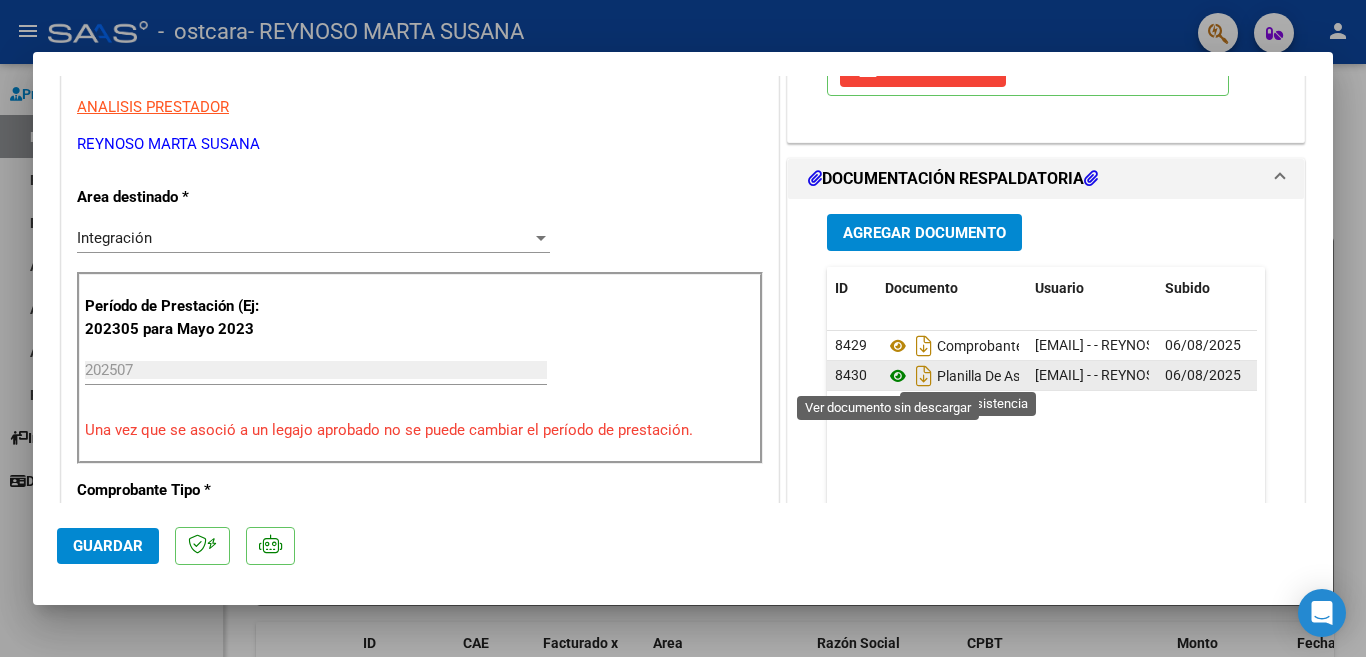 click 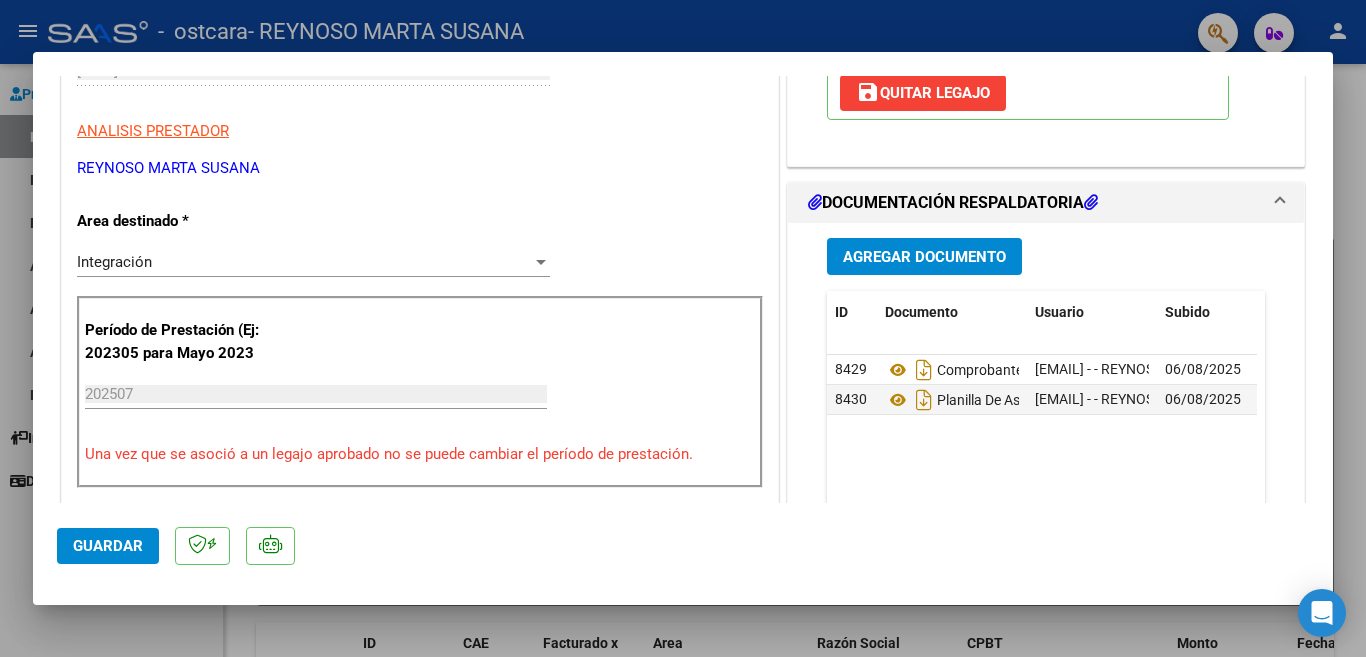 scroll, scrollTop: 500, scrollLeft: 0, axis: vertical 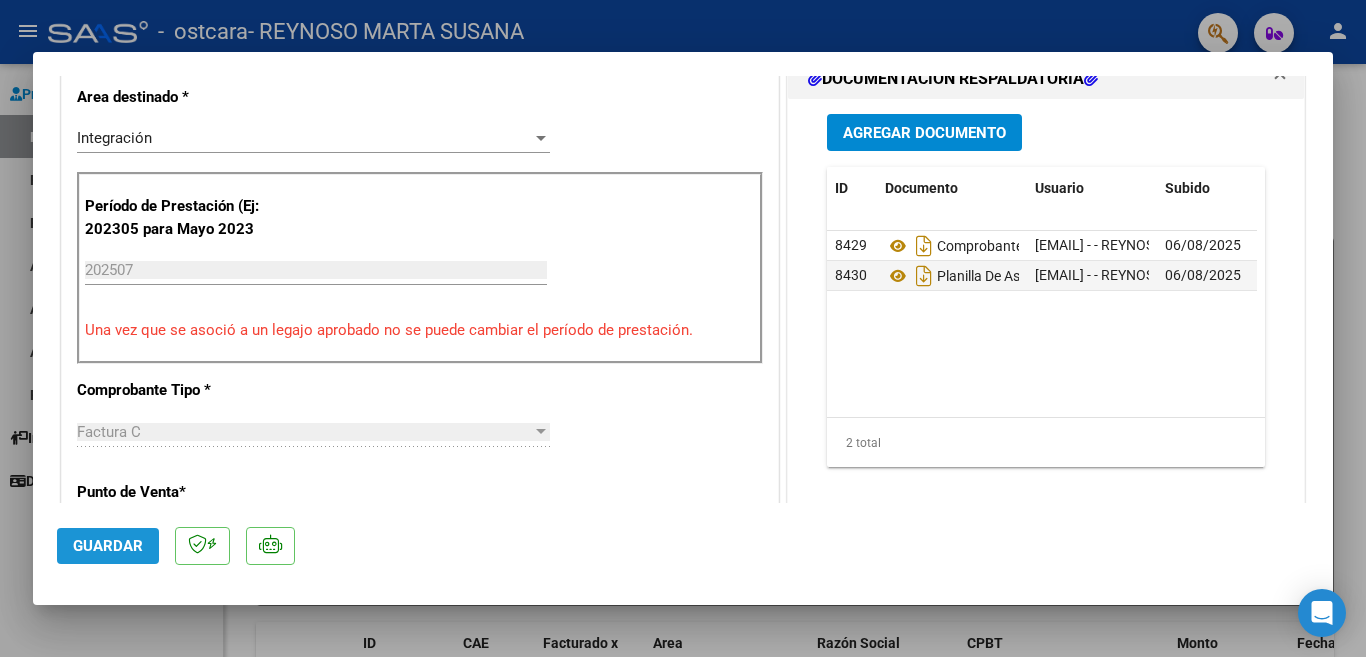 click on "Guardar" 